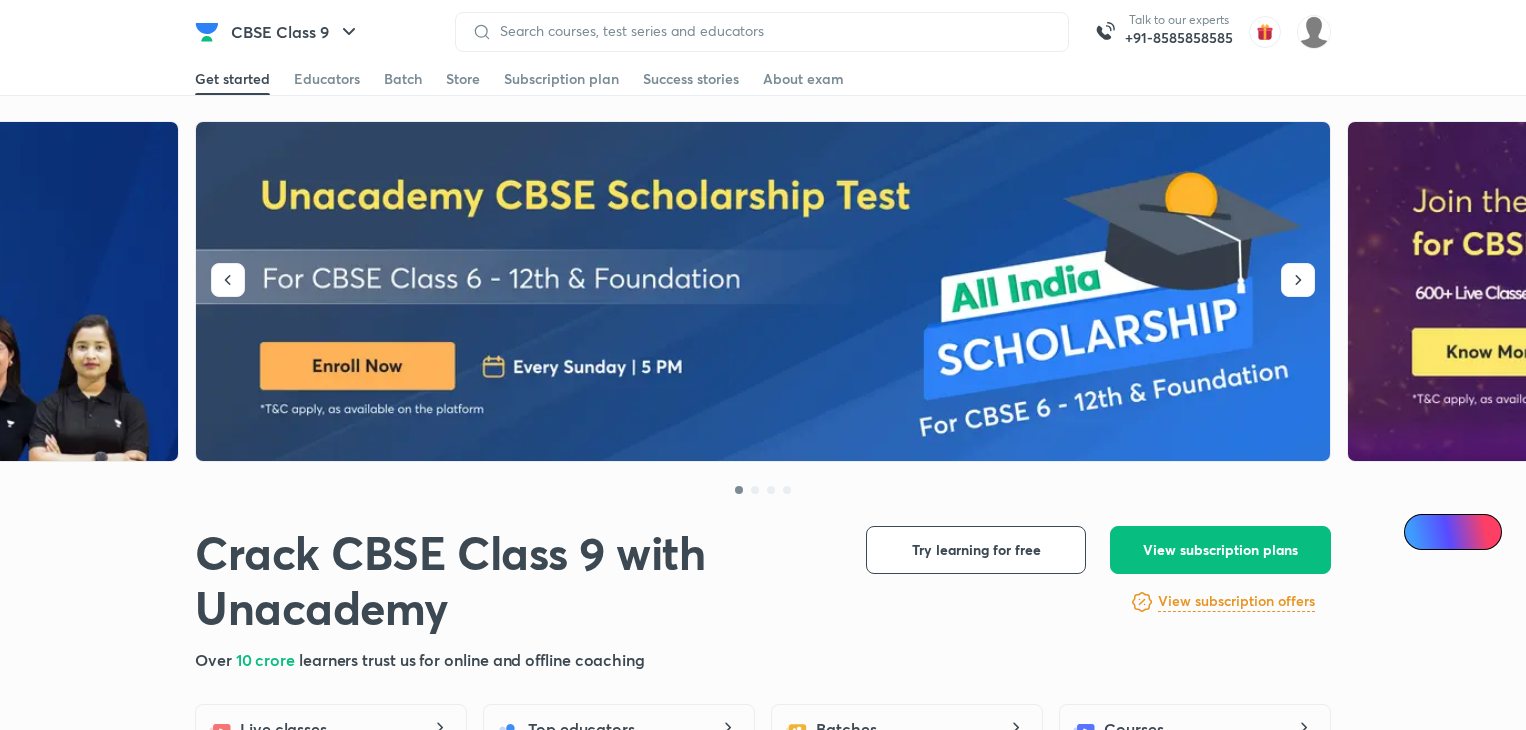scroll, scrollTop: 0, scrollLeft: 0, axis: both 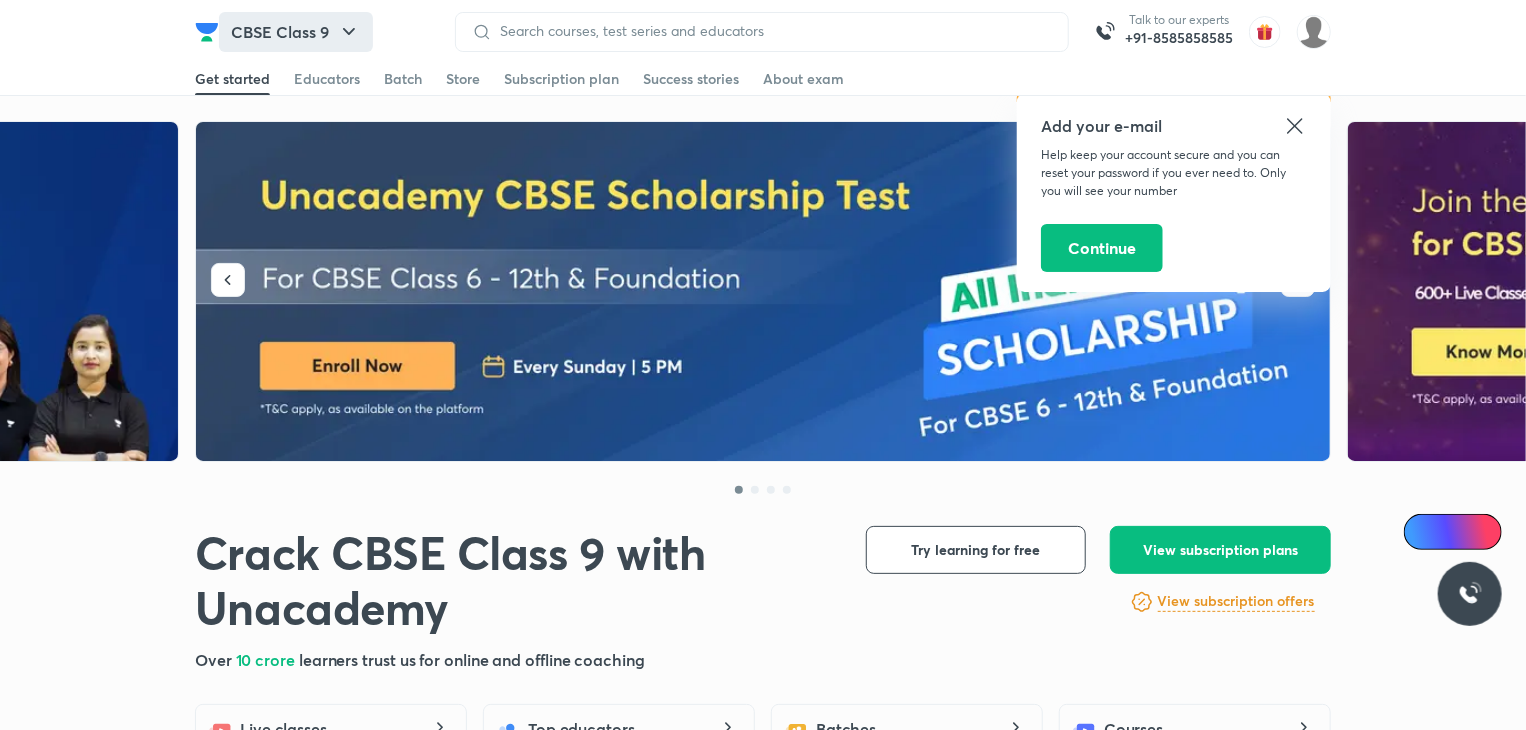 click on "CBSE Class 9" at bounding box center [296, 32] 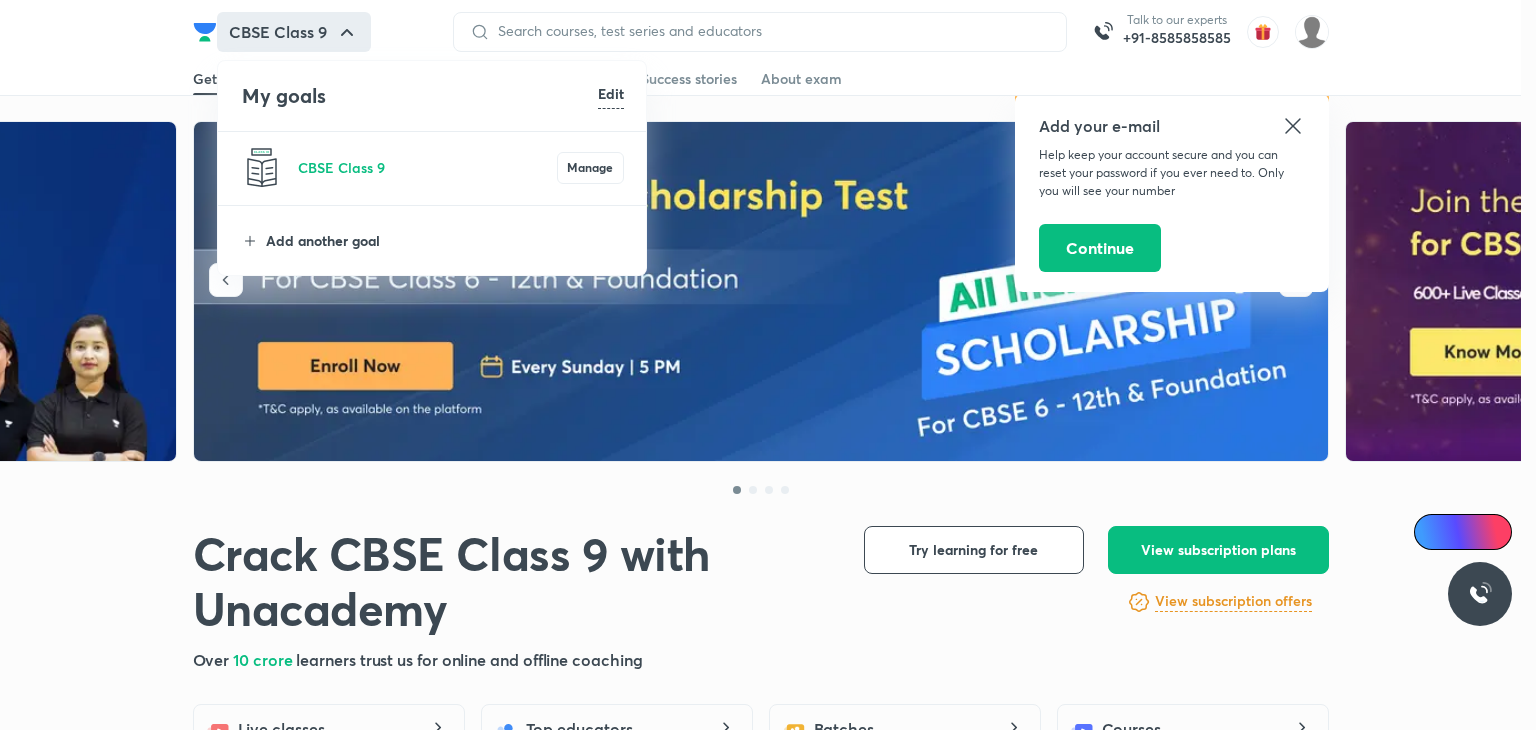 click on "Add another goal" at bounding box center (445, 240) 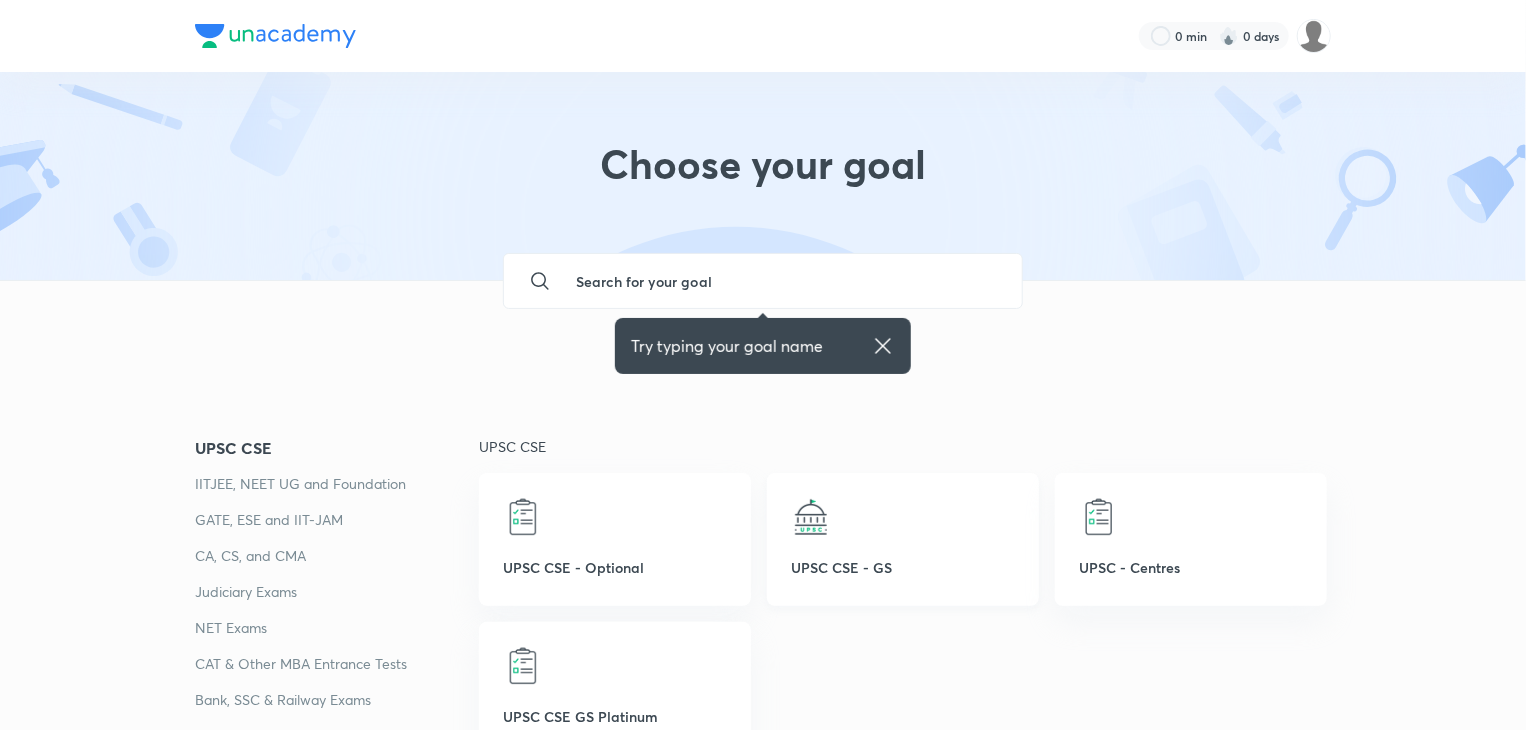 click at bounding box center [811, 517] 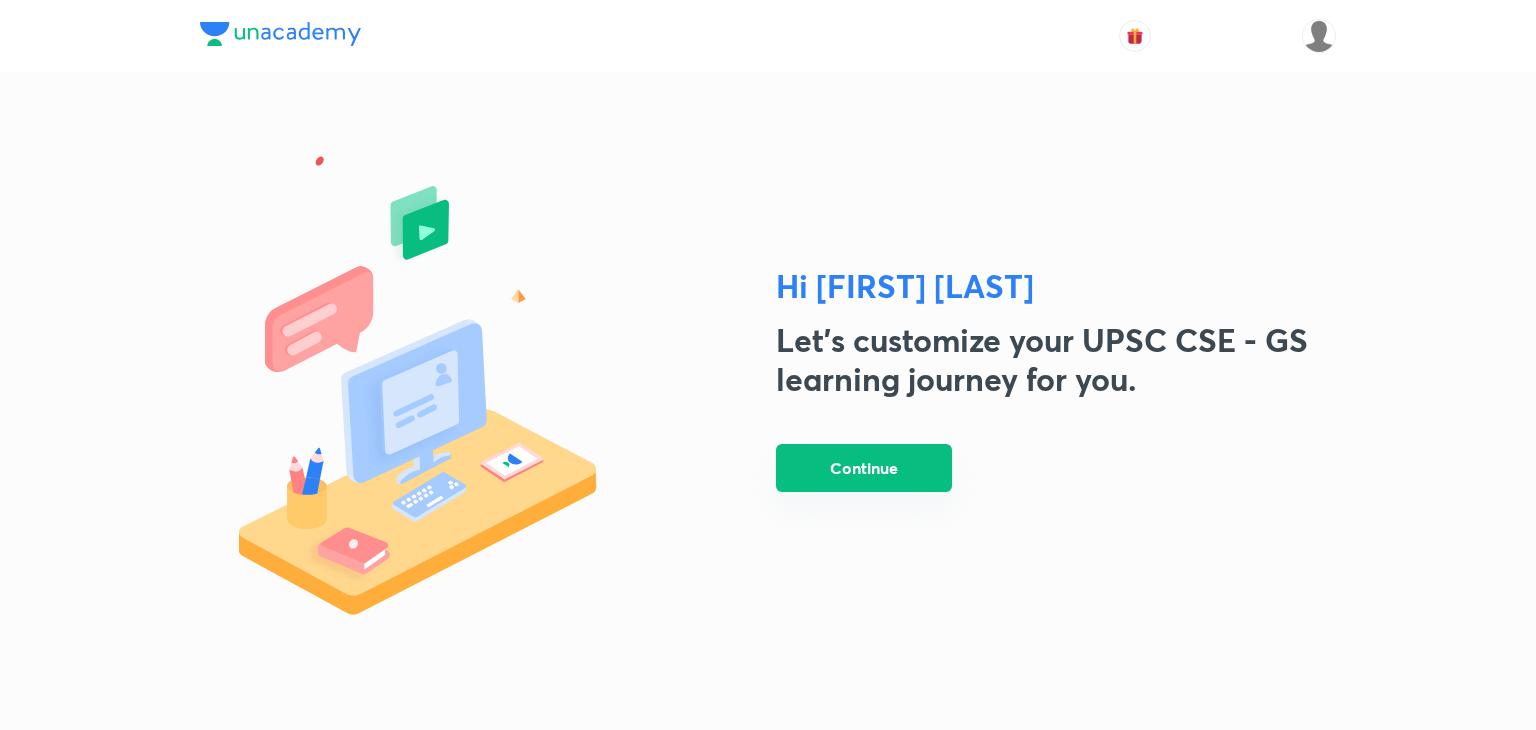 click on "Continue" at bounding box center [864, 468] 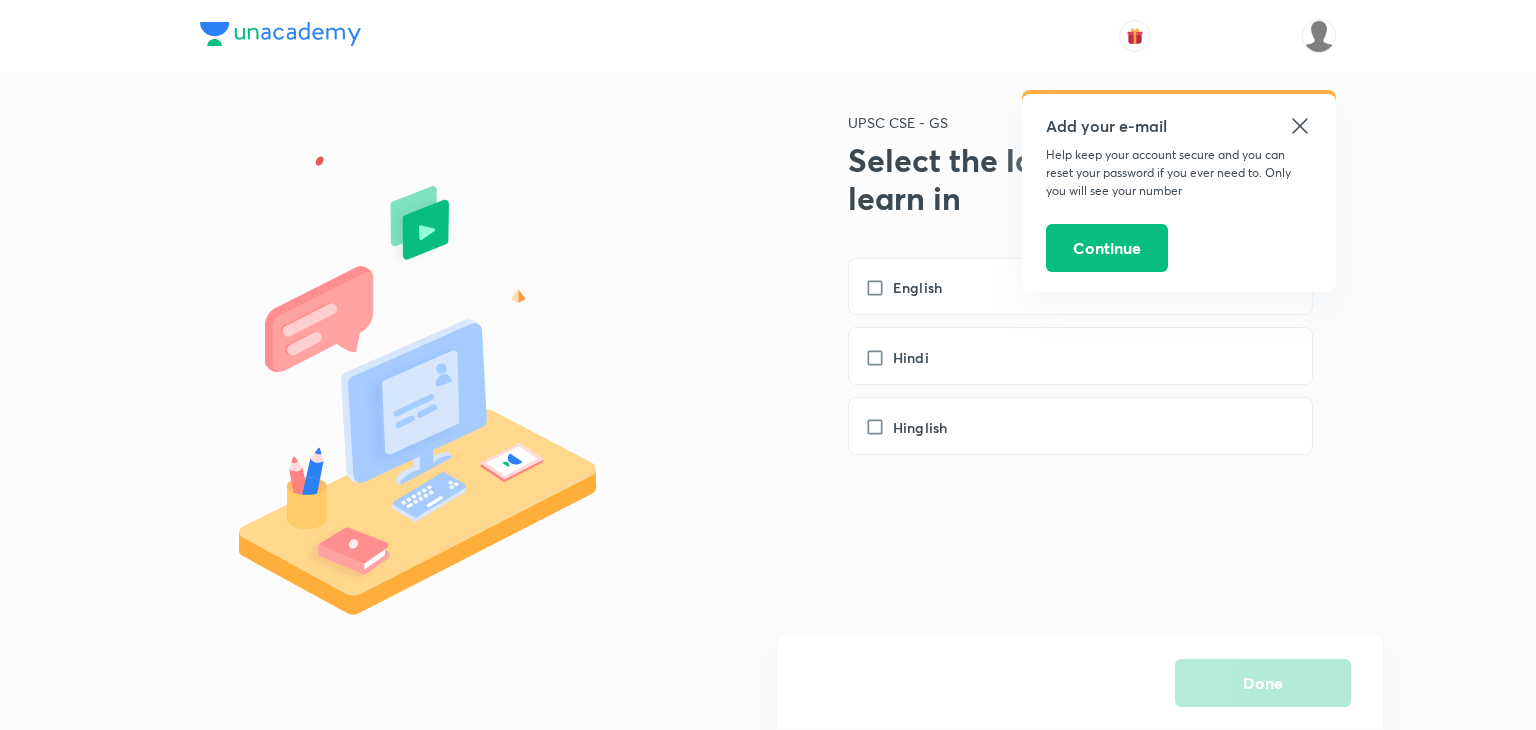 click 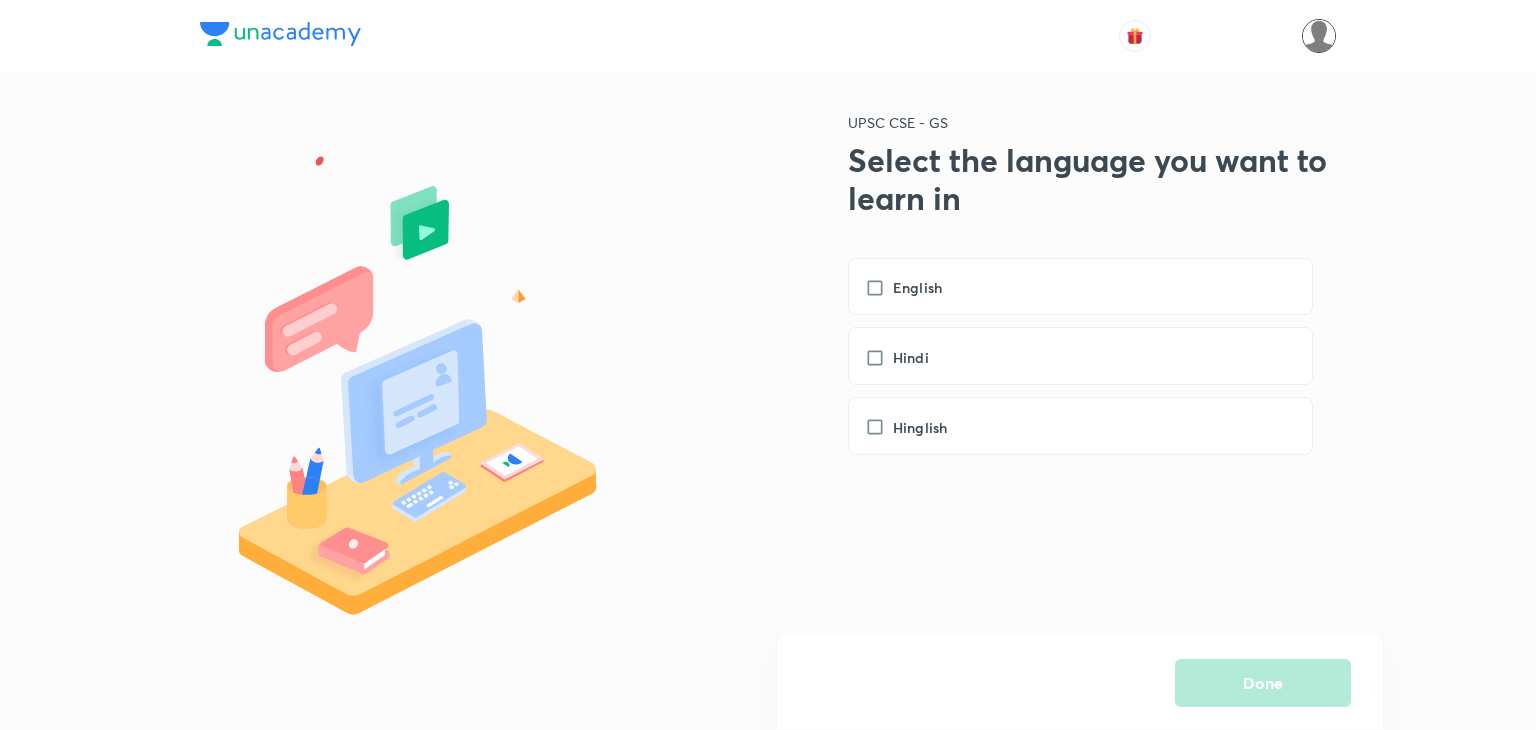 click at bounding box center (1319, 36) 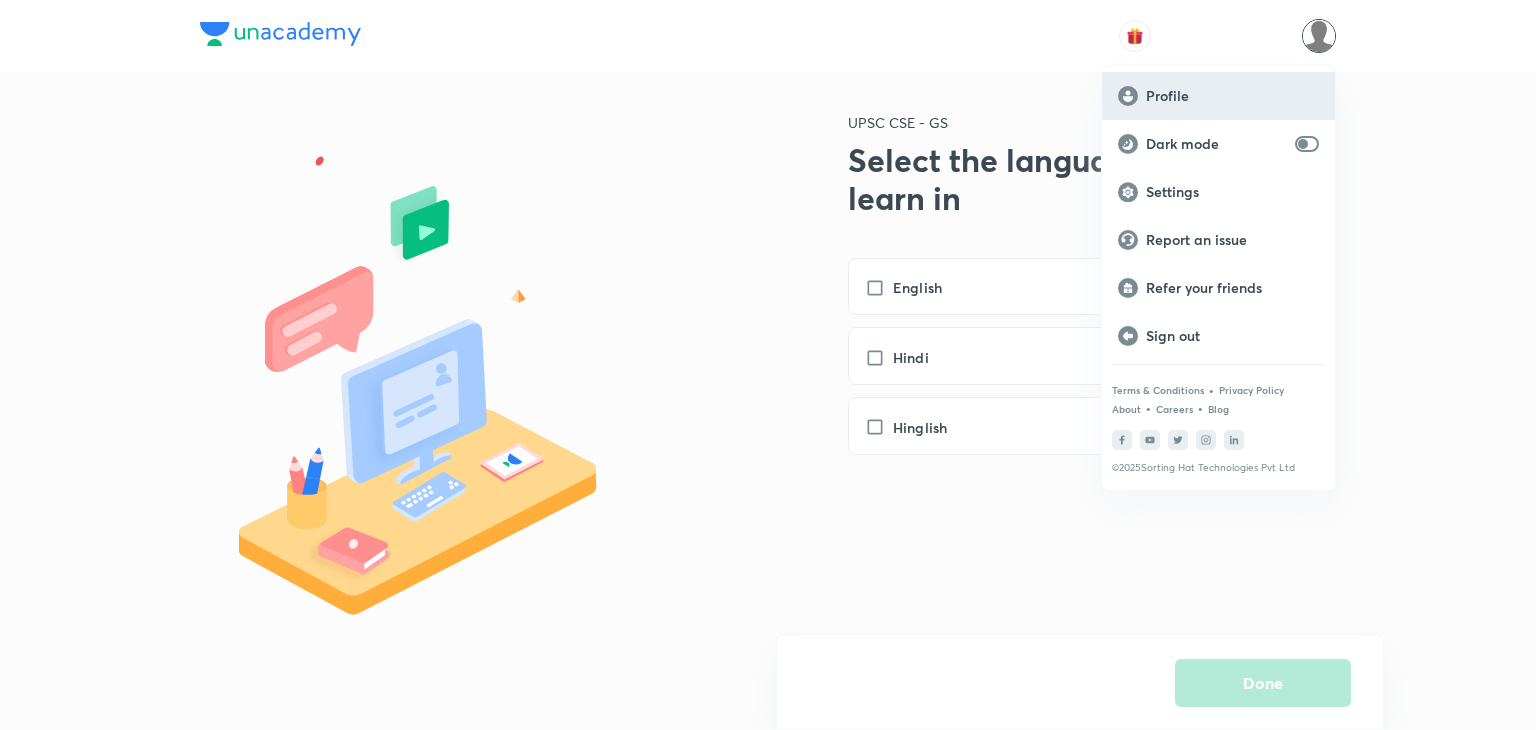 click on "Profile" at bounding box center [1232, 96] 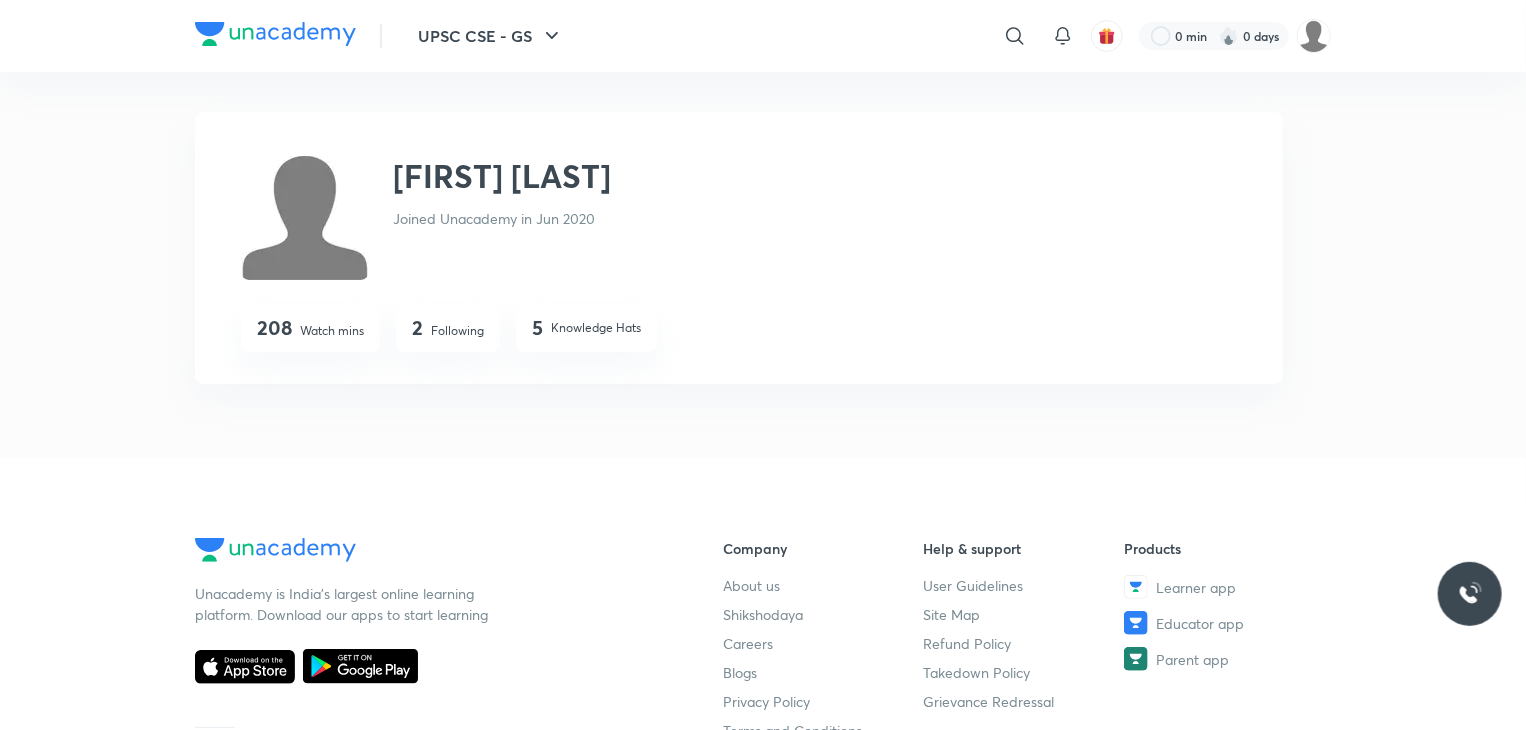 click on "Seema Singh" at bounding box center (502, 176) 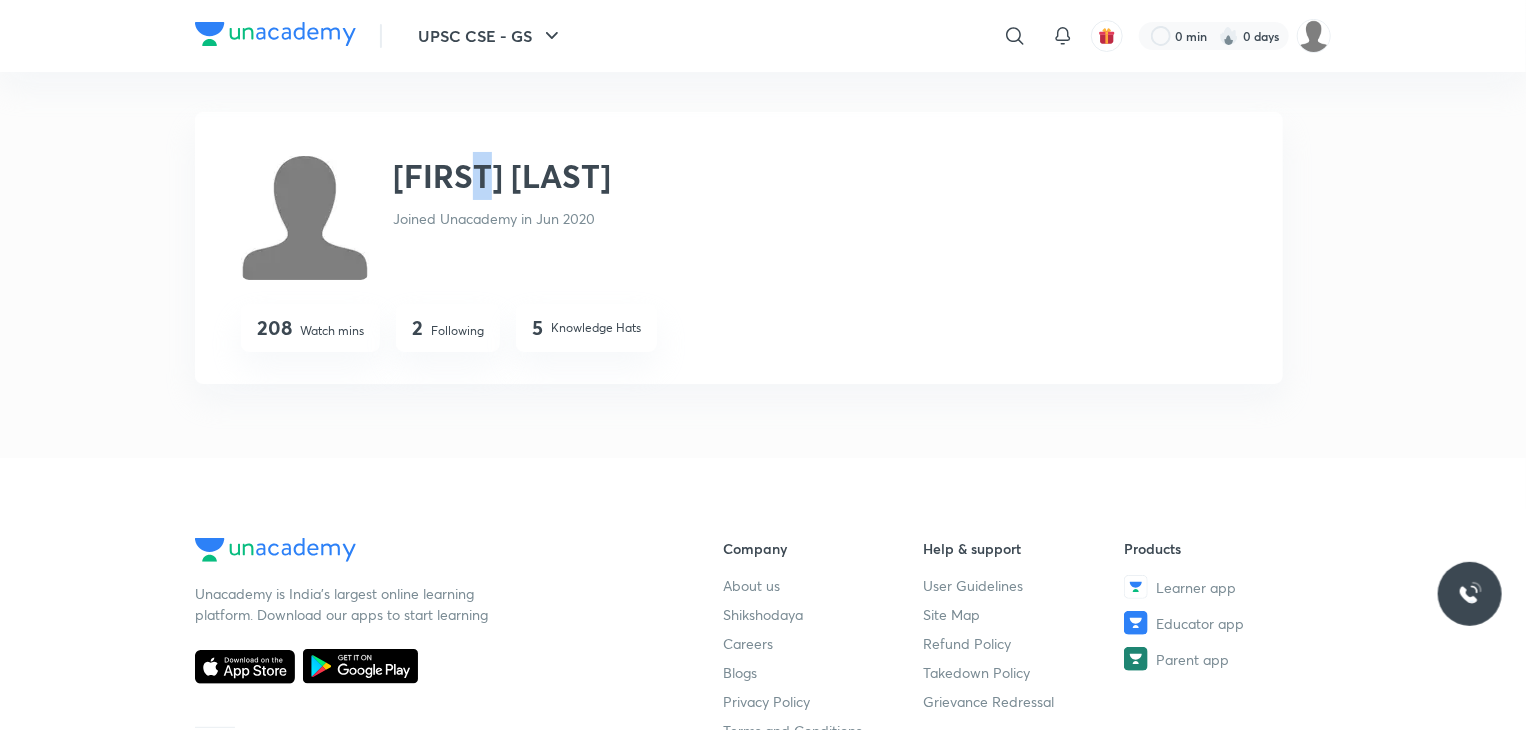 click on "Seema Singh" at bounding box center [502, 176] 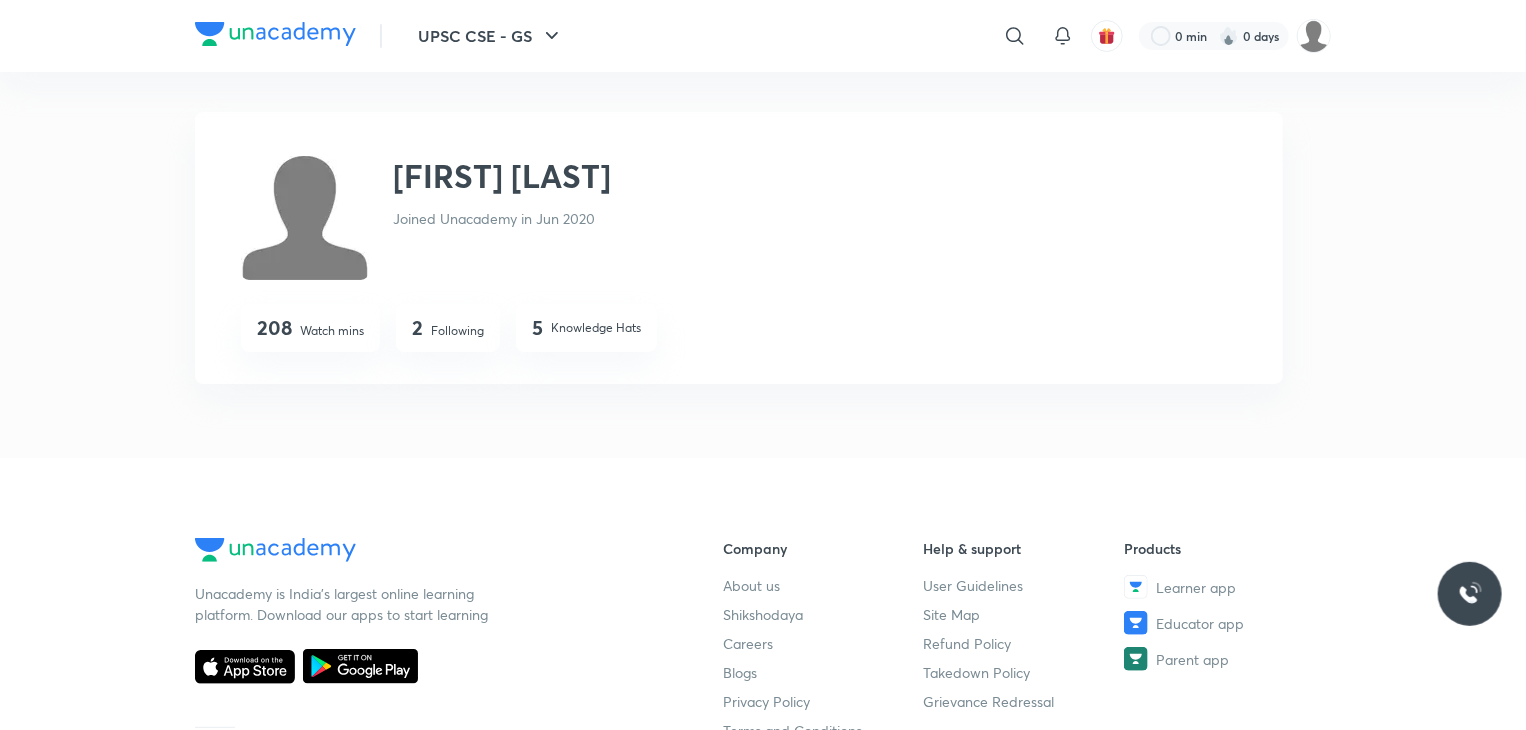 drag, startPoint x: 404, startPoint y: 138, endPoint x: 385, endPoint y: 147, distance: 21.023796 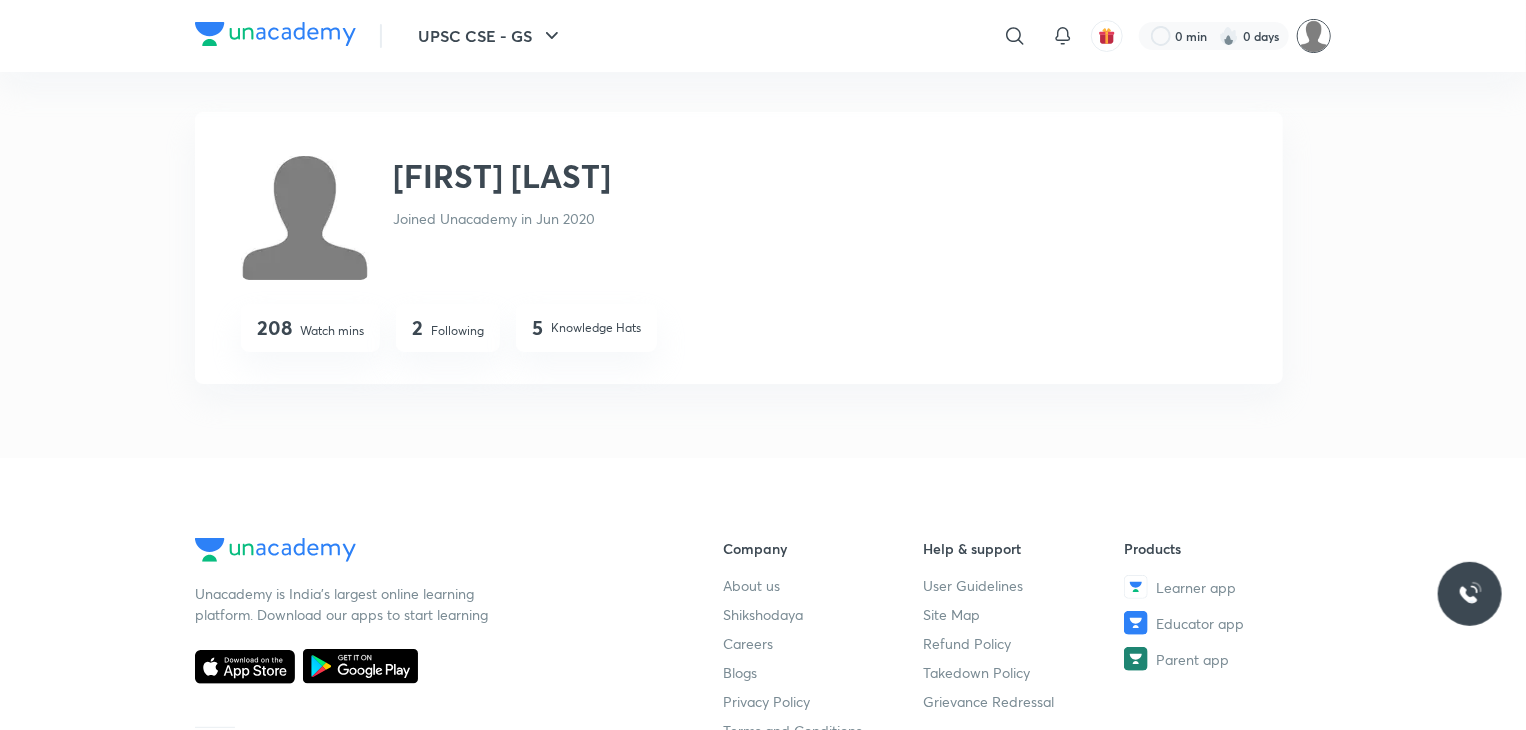 click at bounding box center (1314, 36) 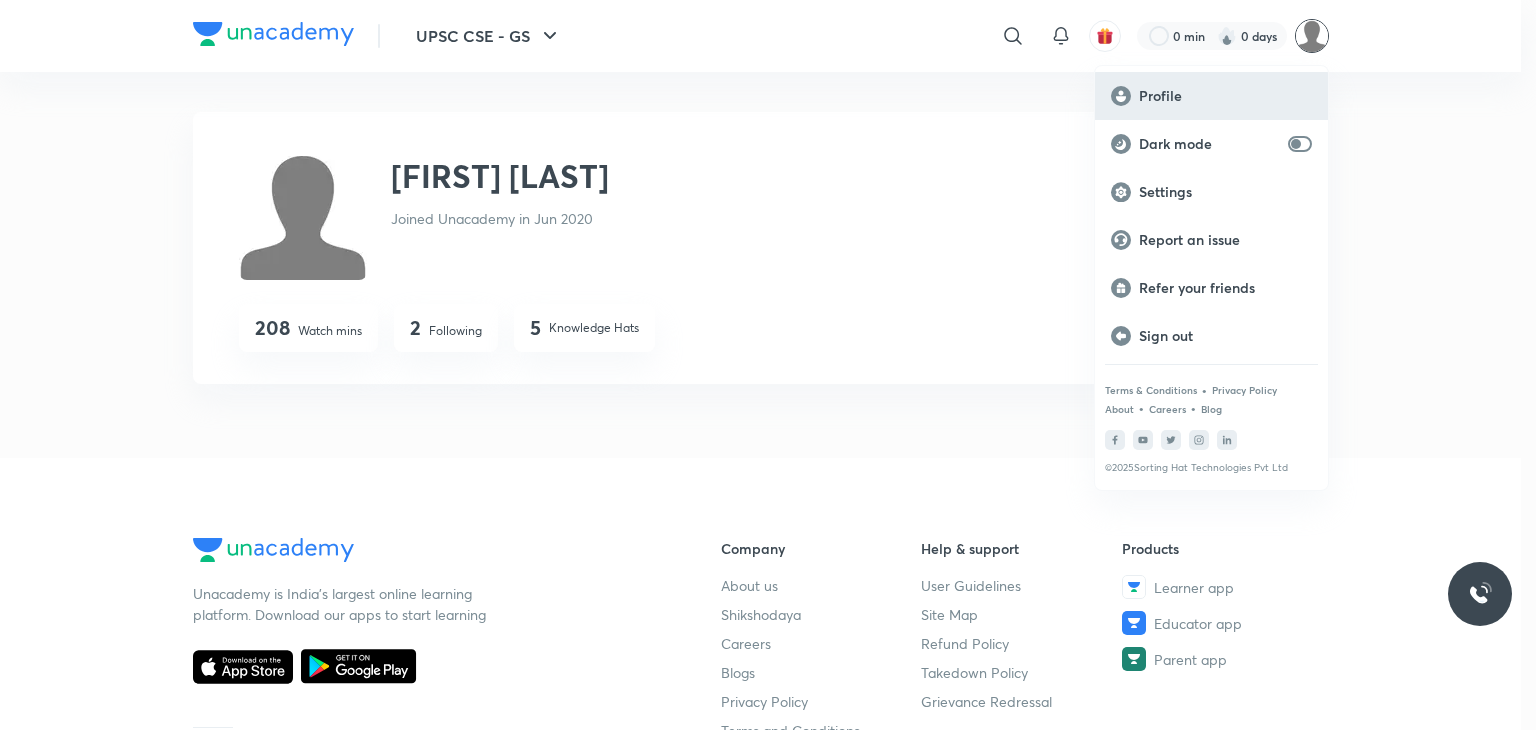 click on "Profile" at bounding box center [1225, 96] 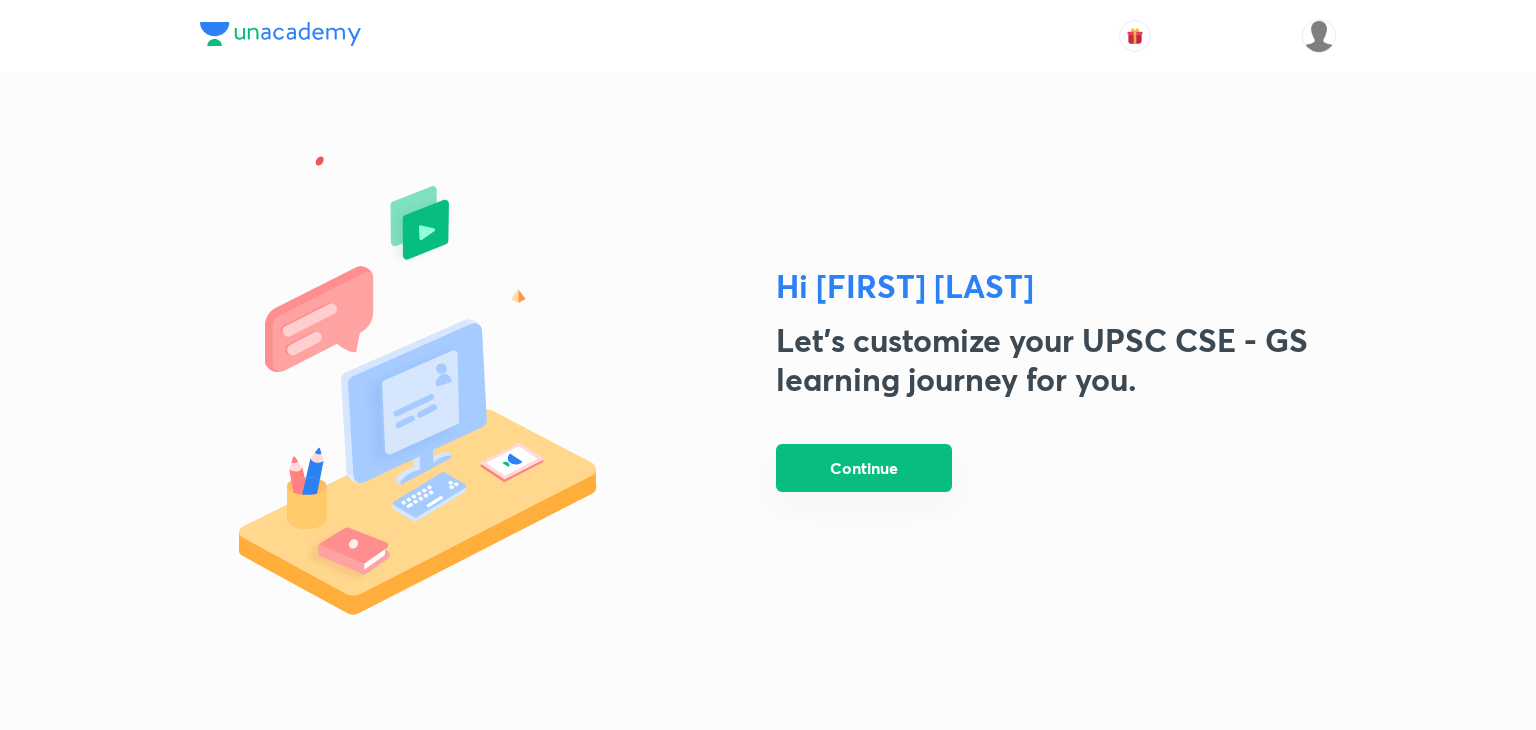 click on "Continue" at bounding box center [864, 468] 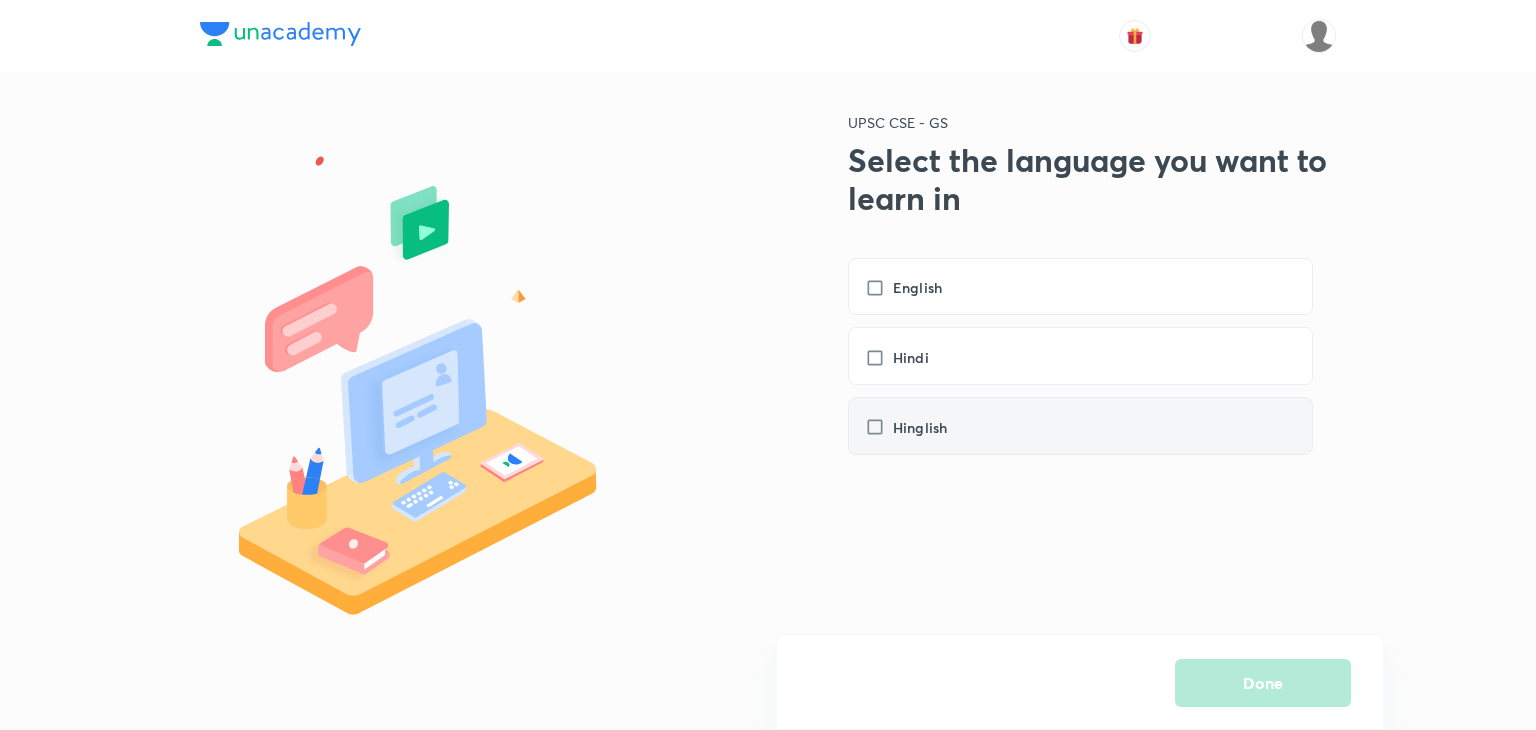 click on "Hinglish" at bounding box center (916, 427) 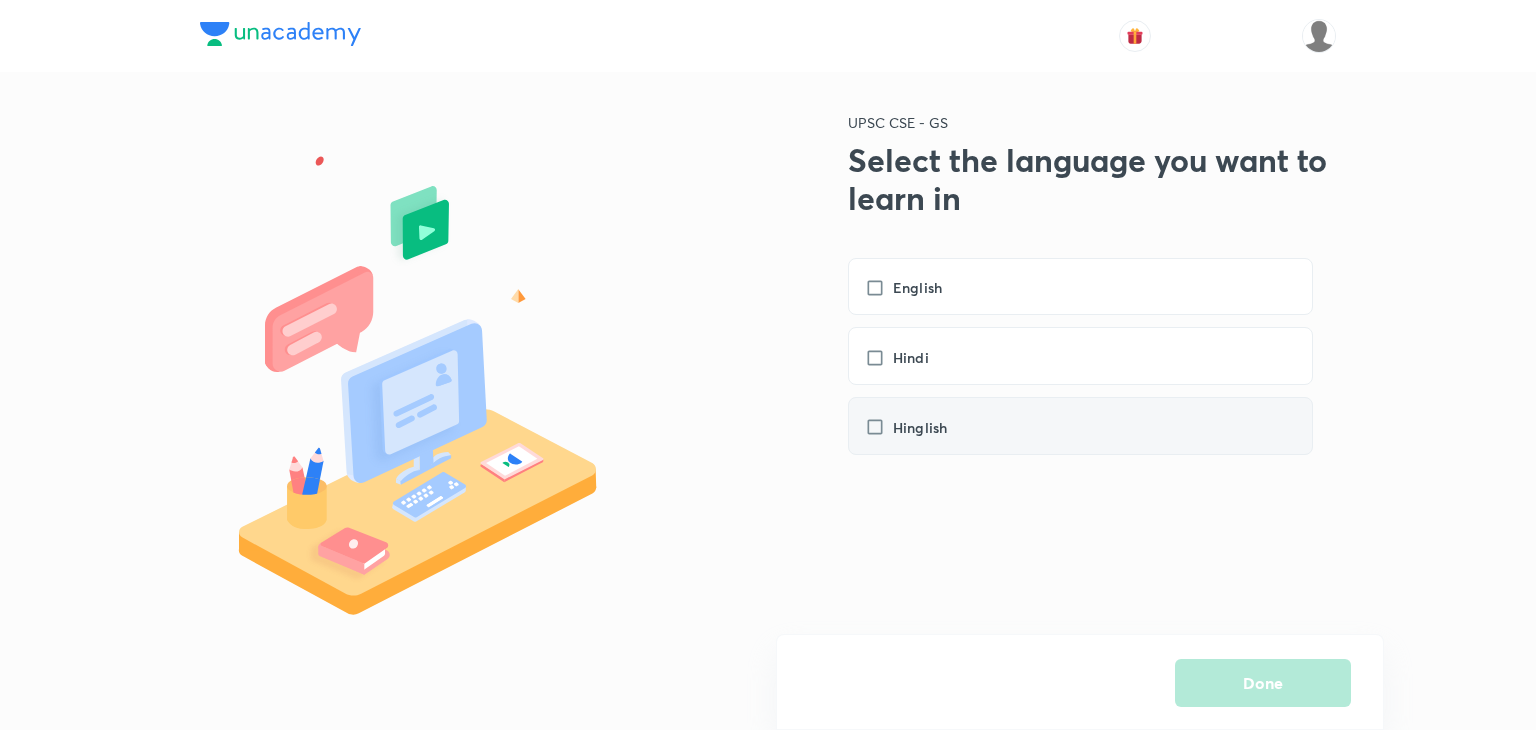checkbox on "true" 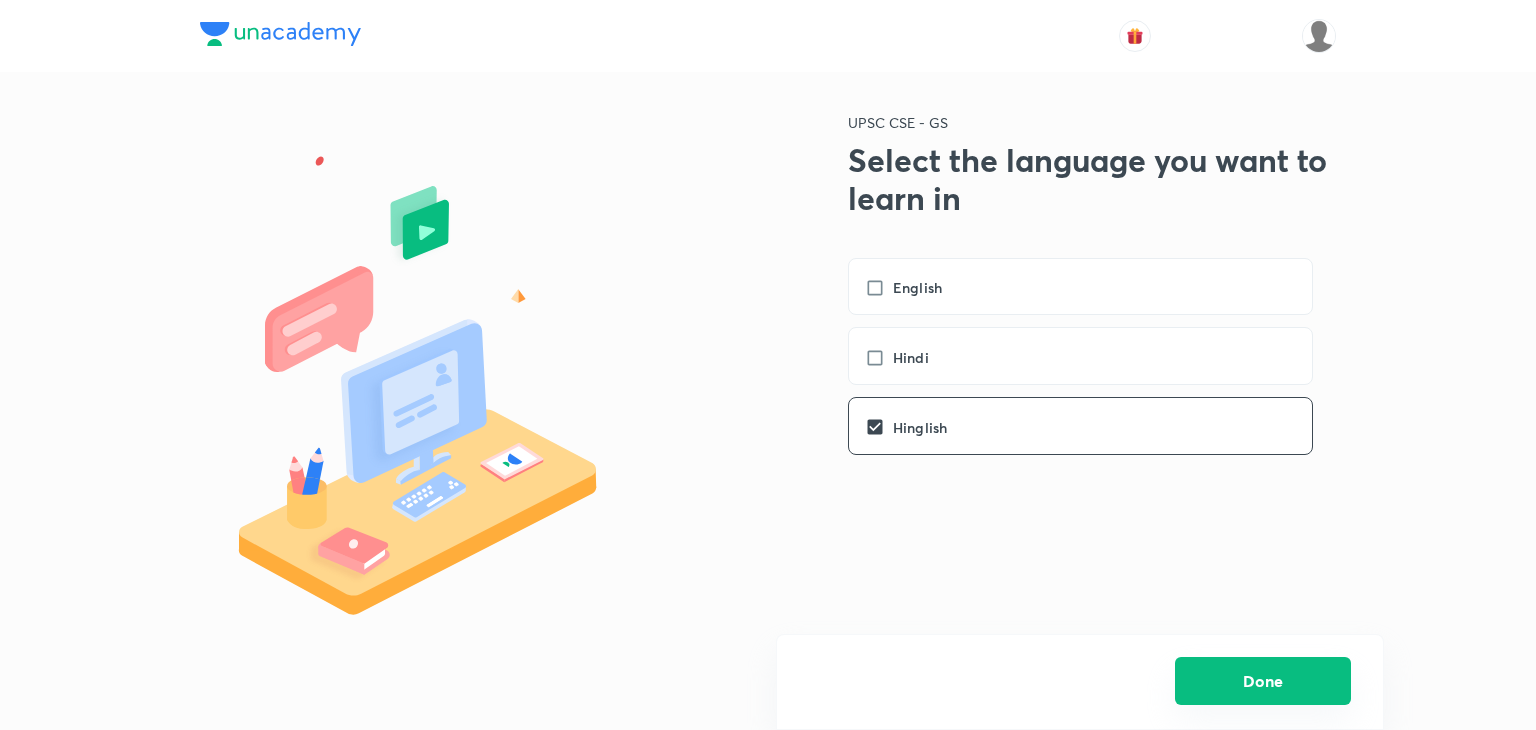 click on "Done" at bounding box center (1263, 681) 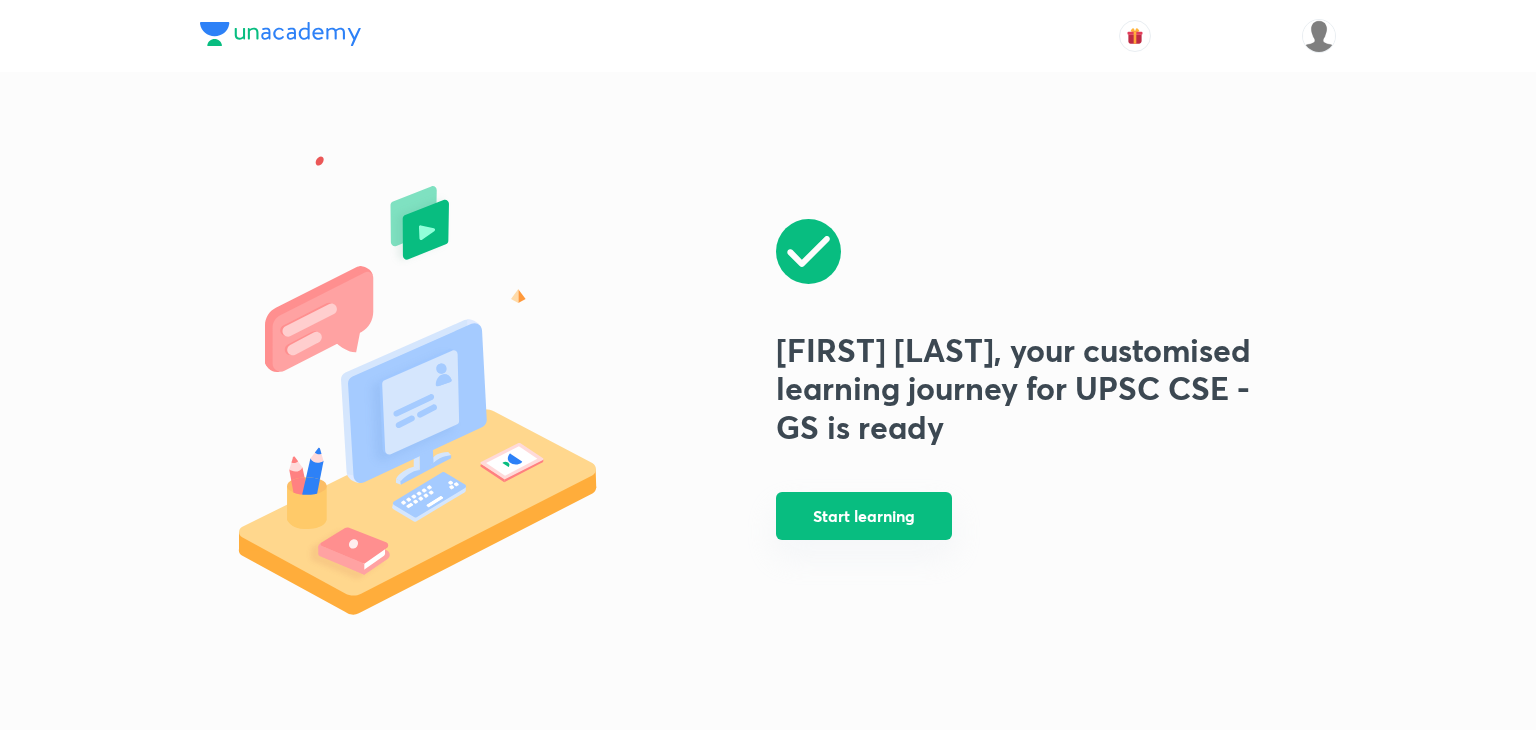 click on "Start learning" at bounding box center (864, 516) 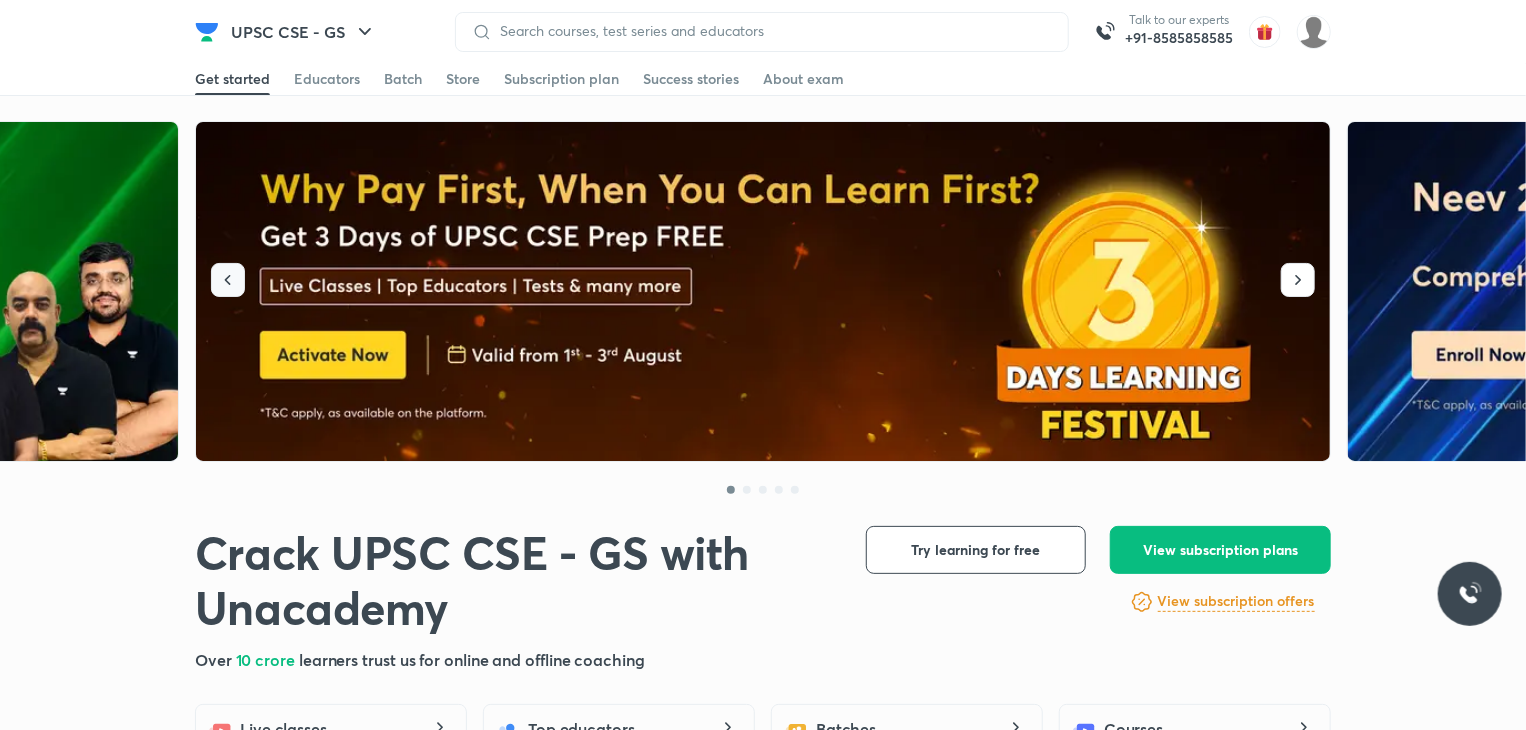 click 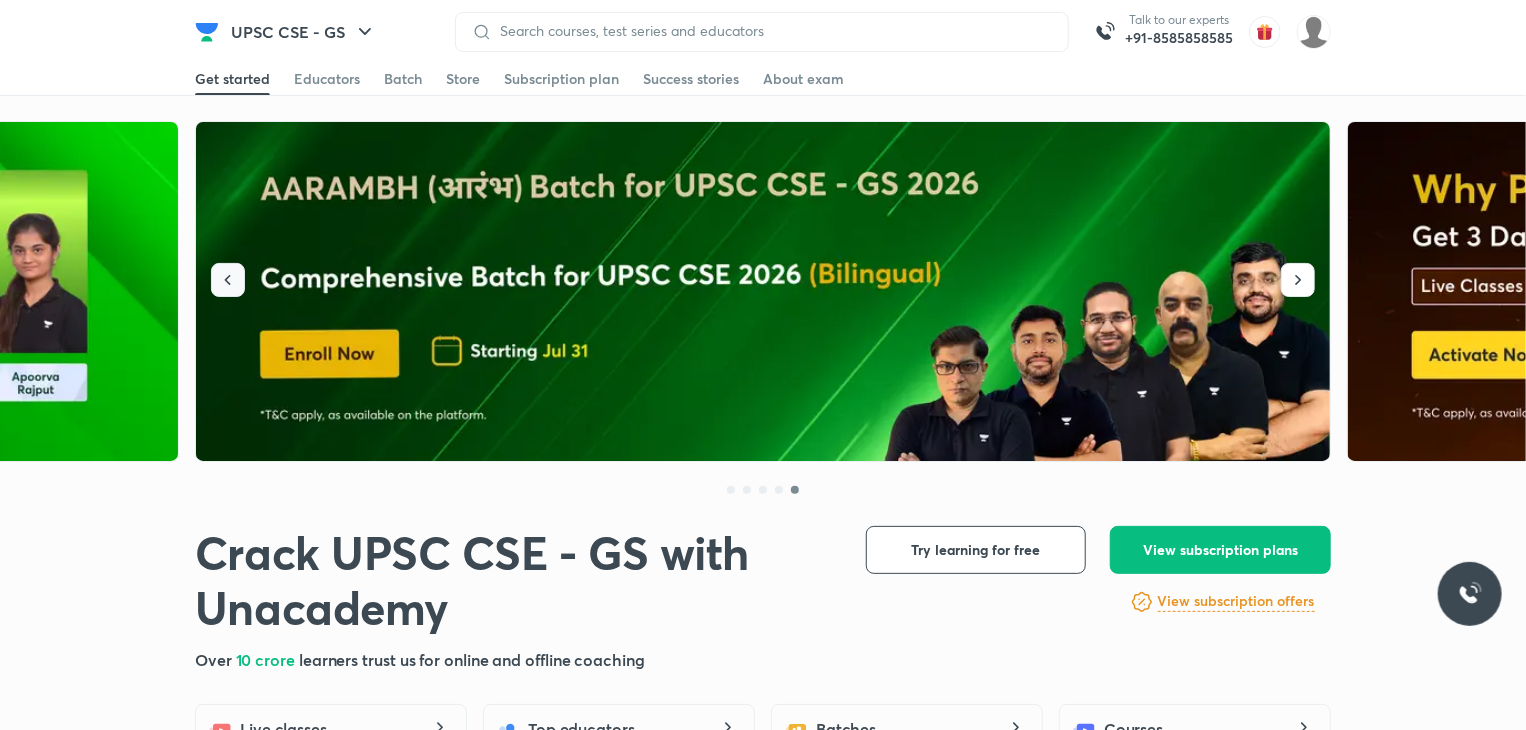 click 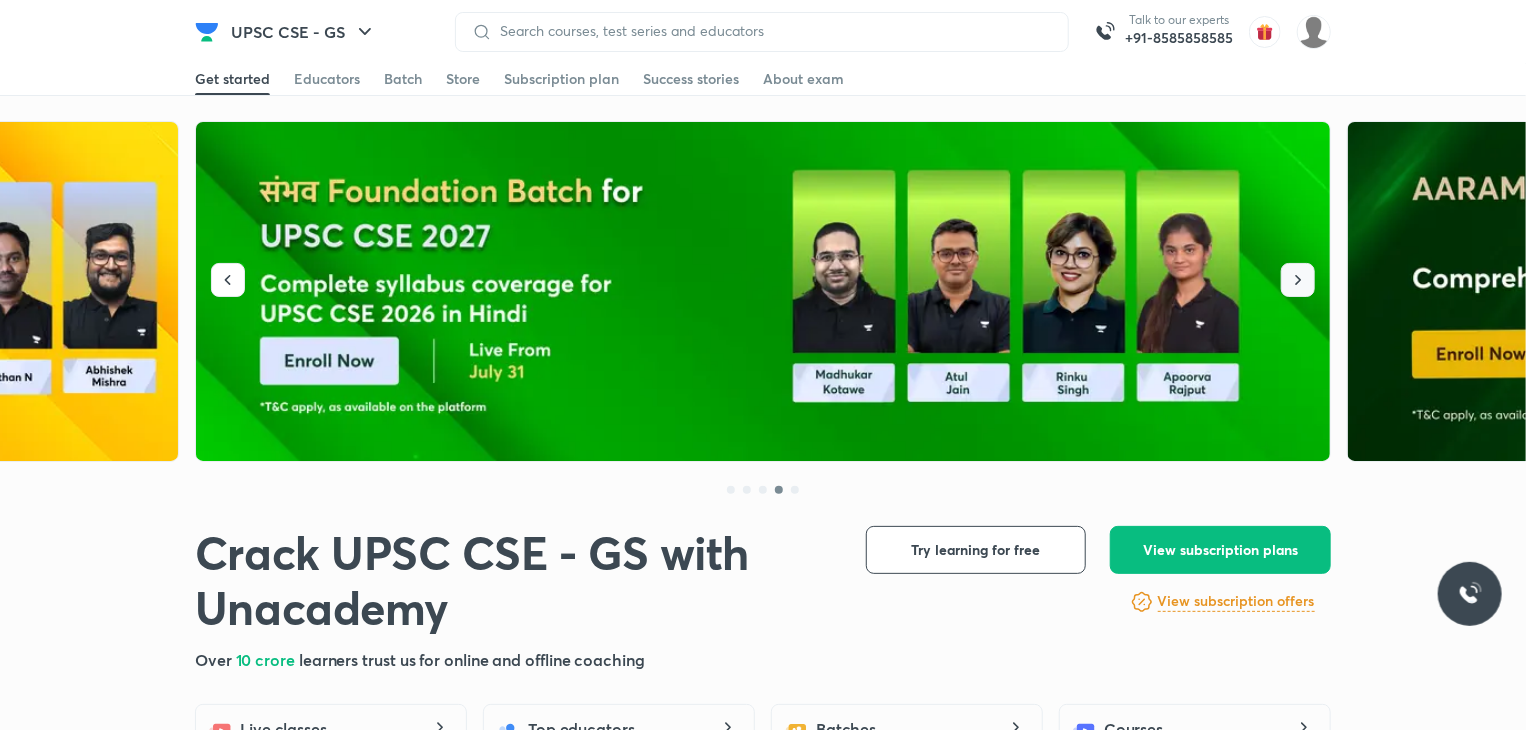 click at bounding box center (1298, 280) 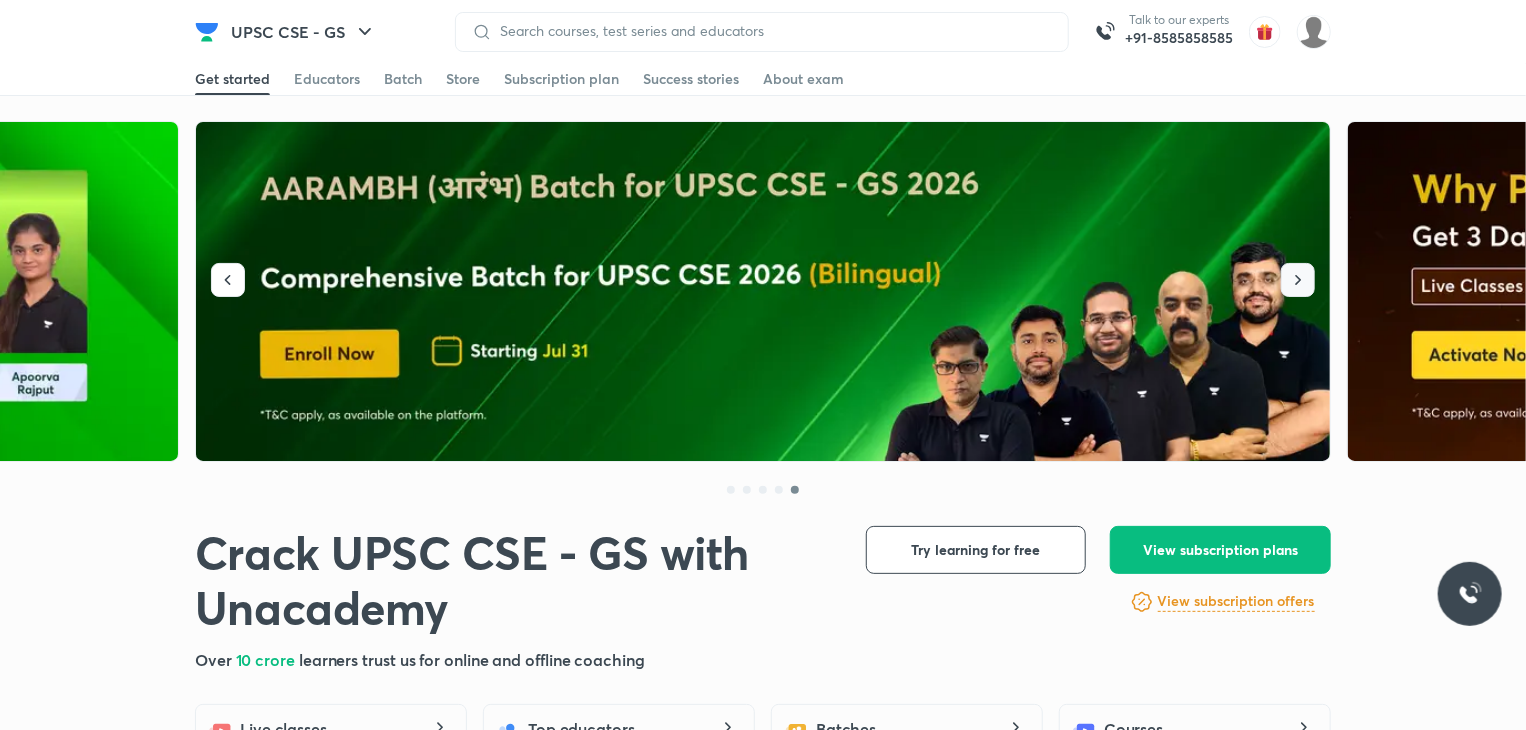 click at bounding box center [1298, 280] 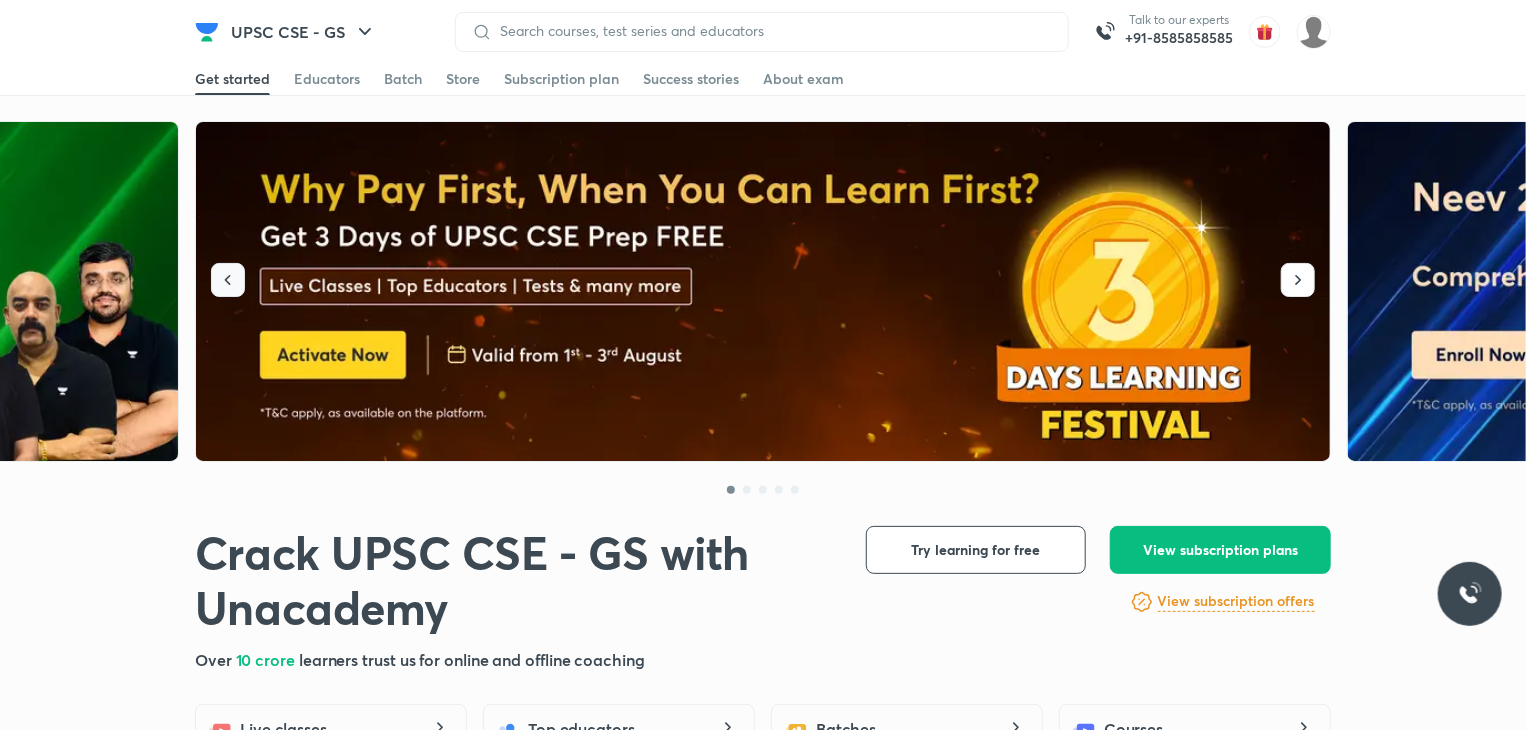 click 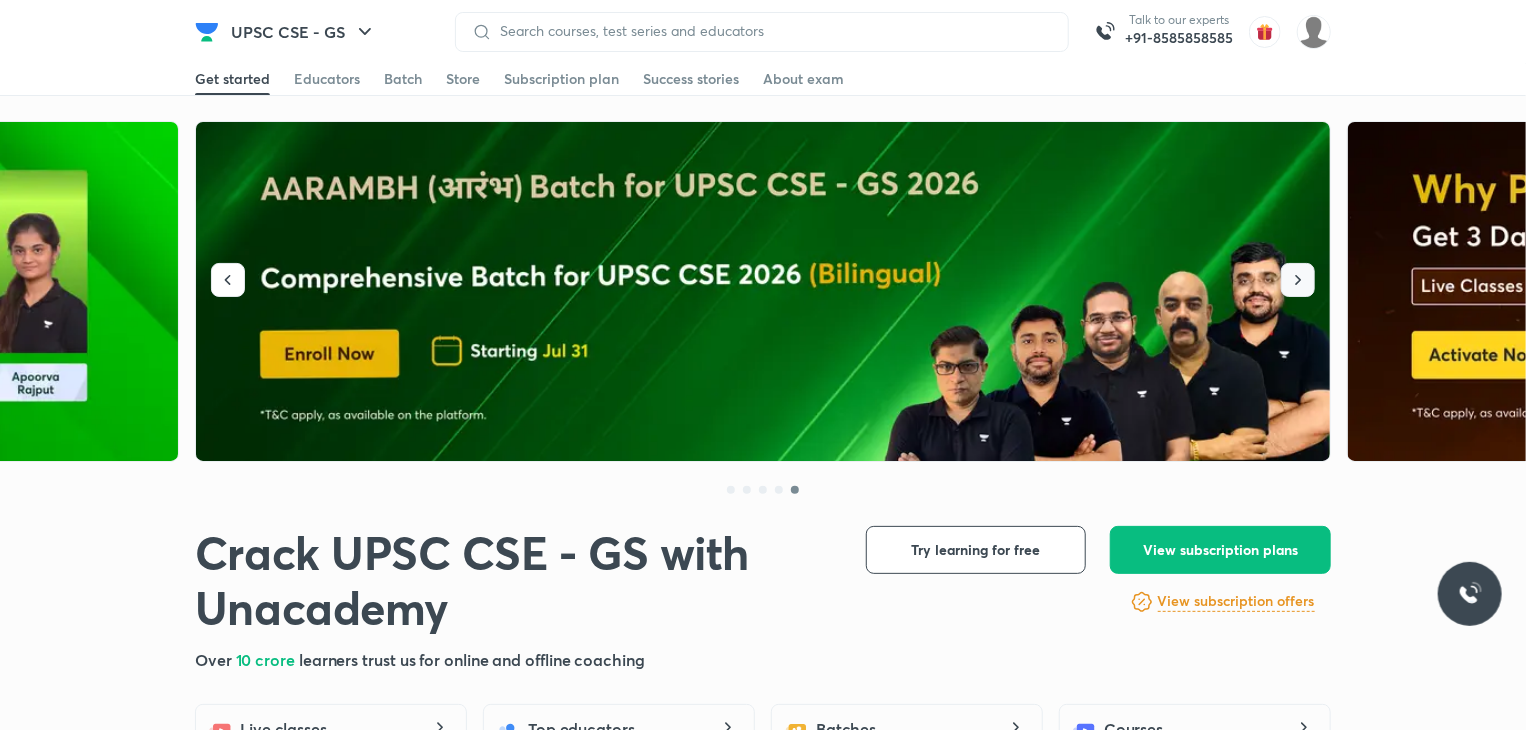 click 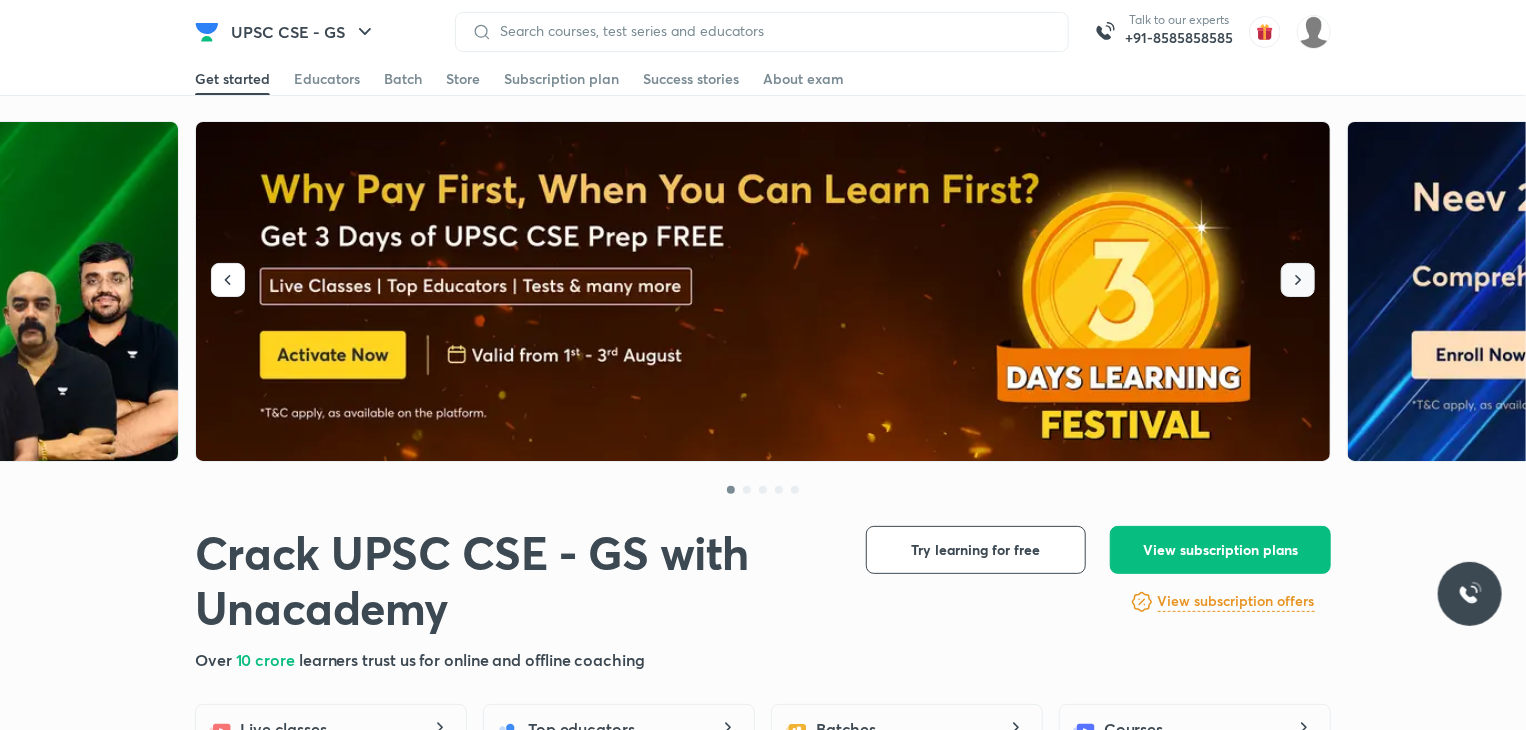 click 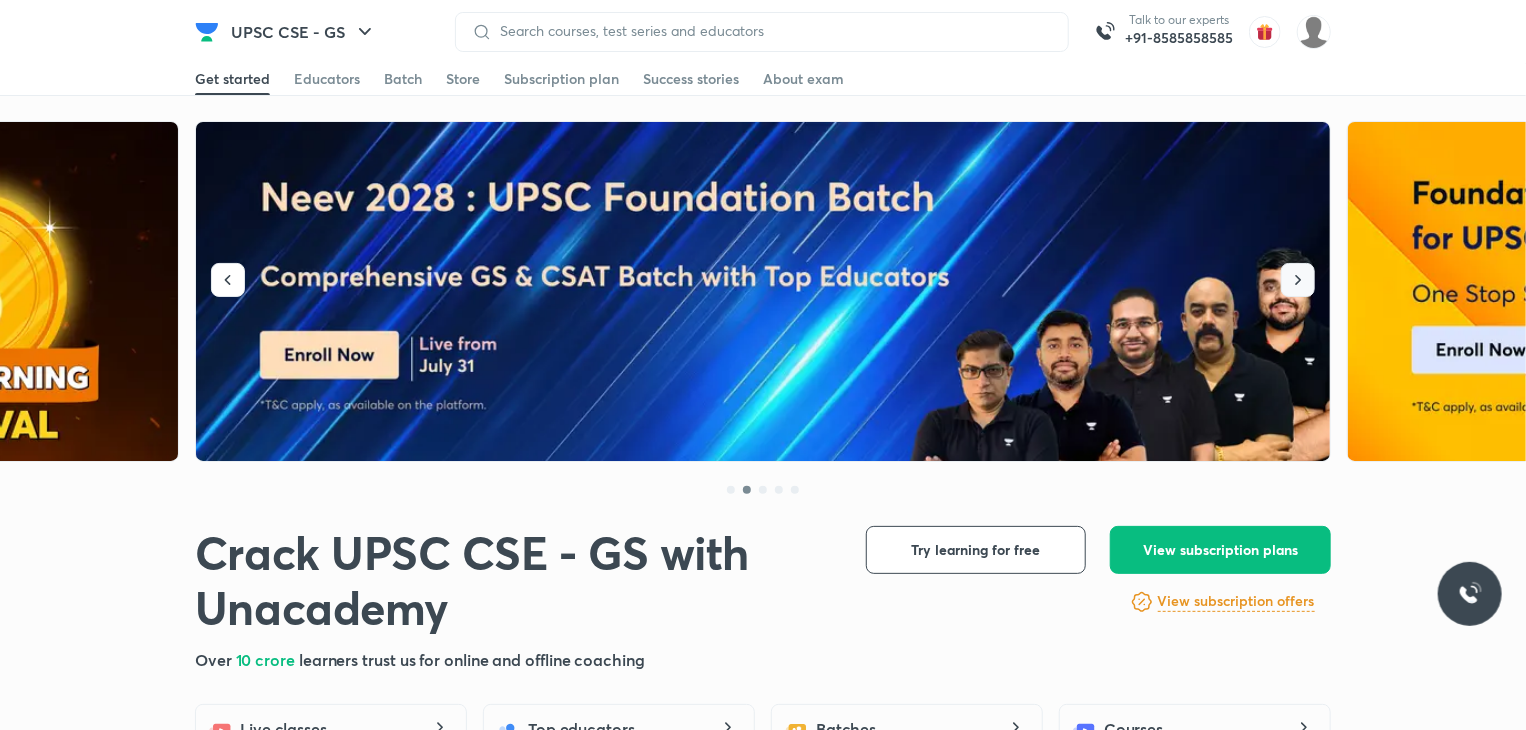 click 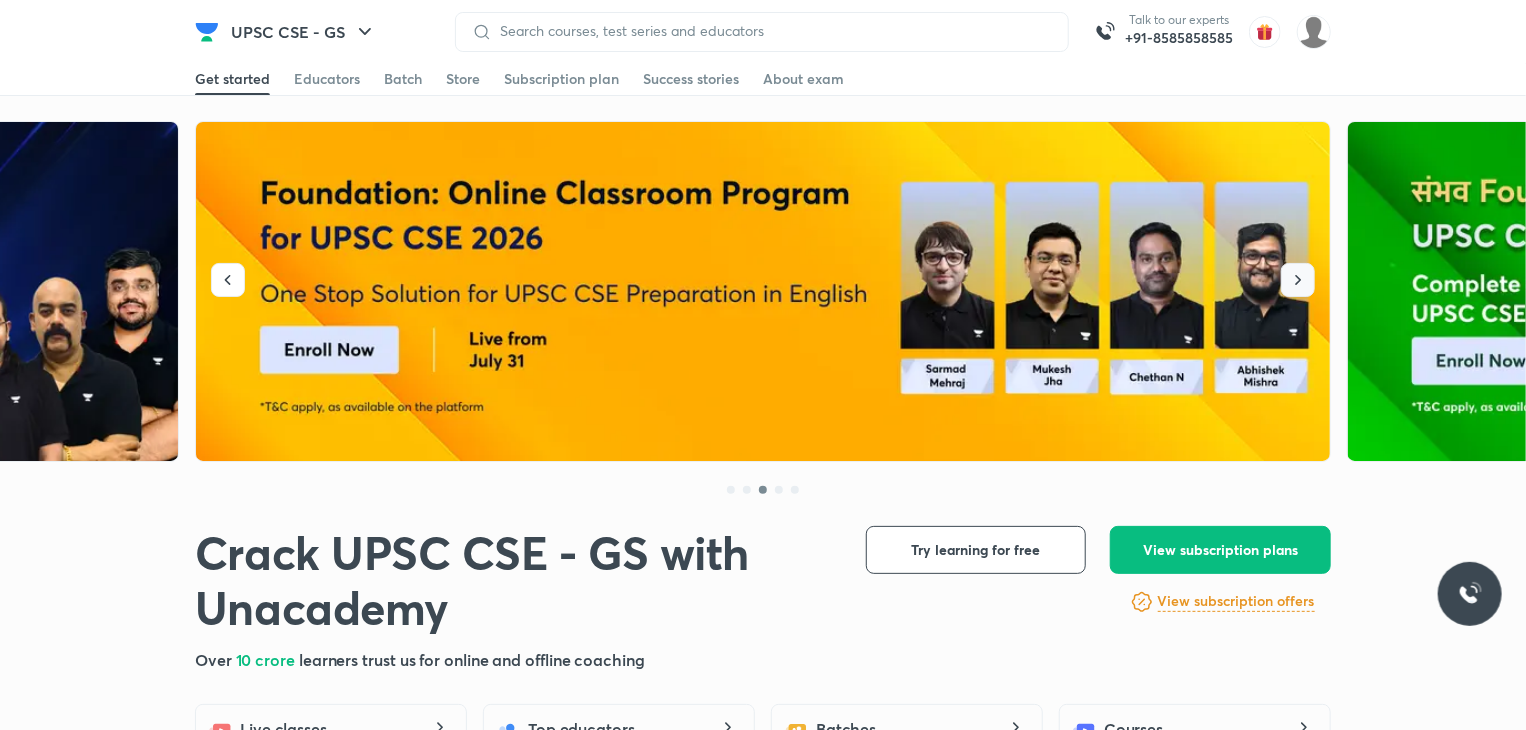 click 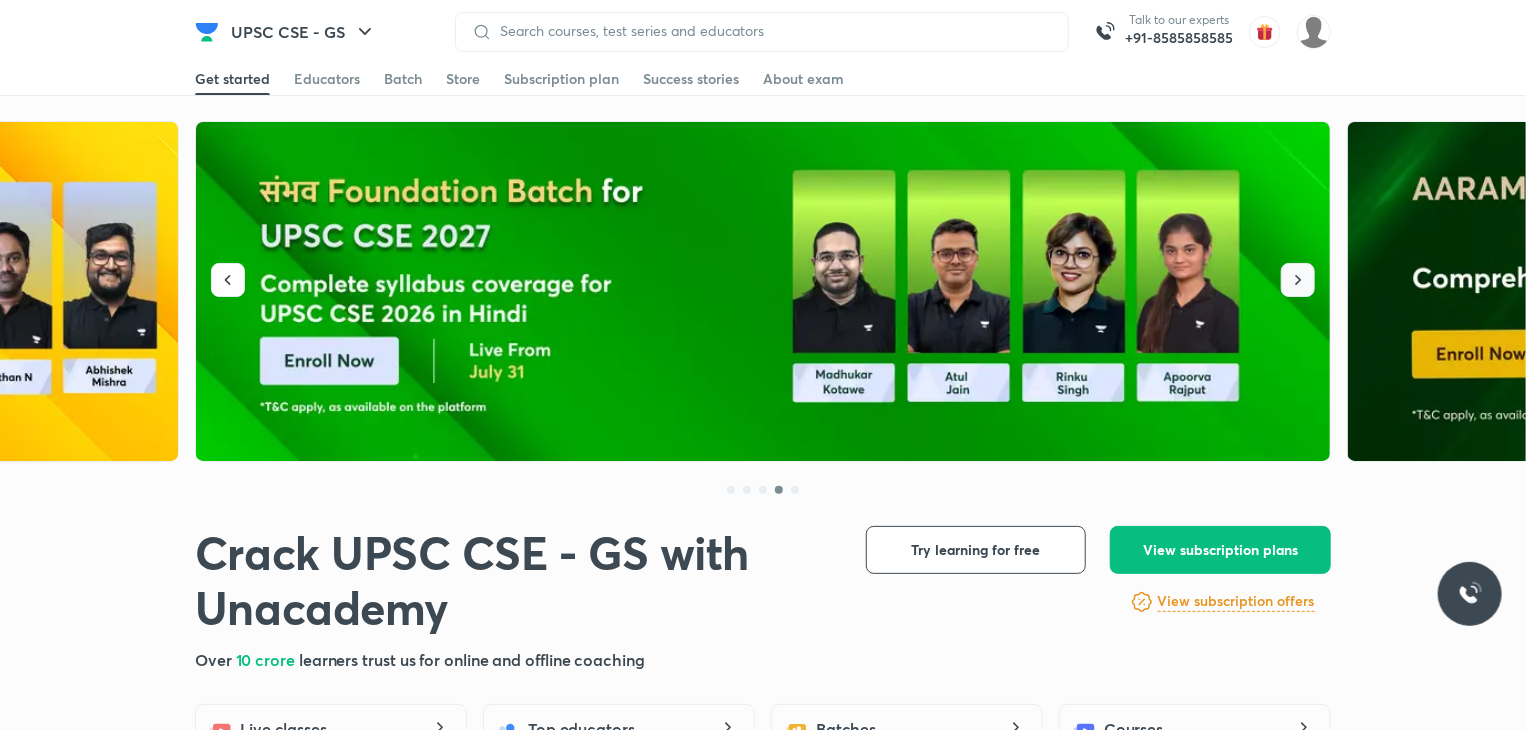 click 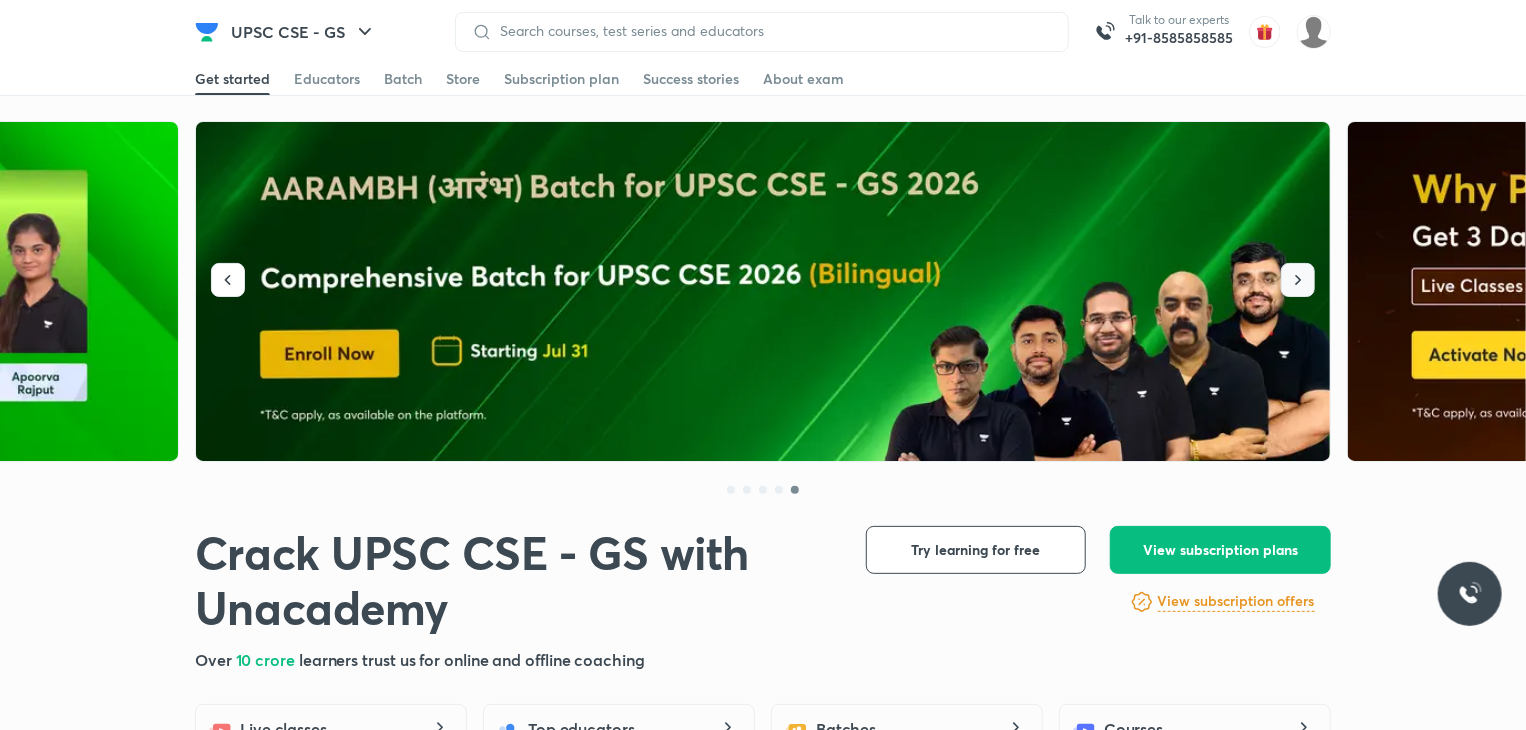 click 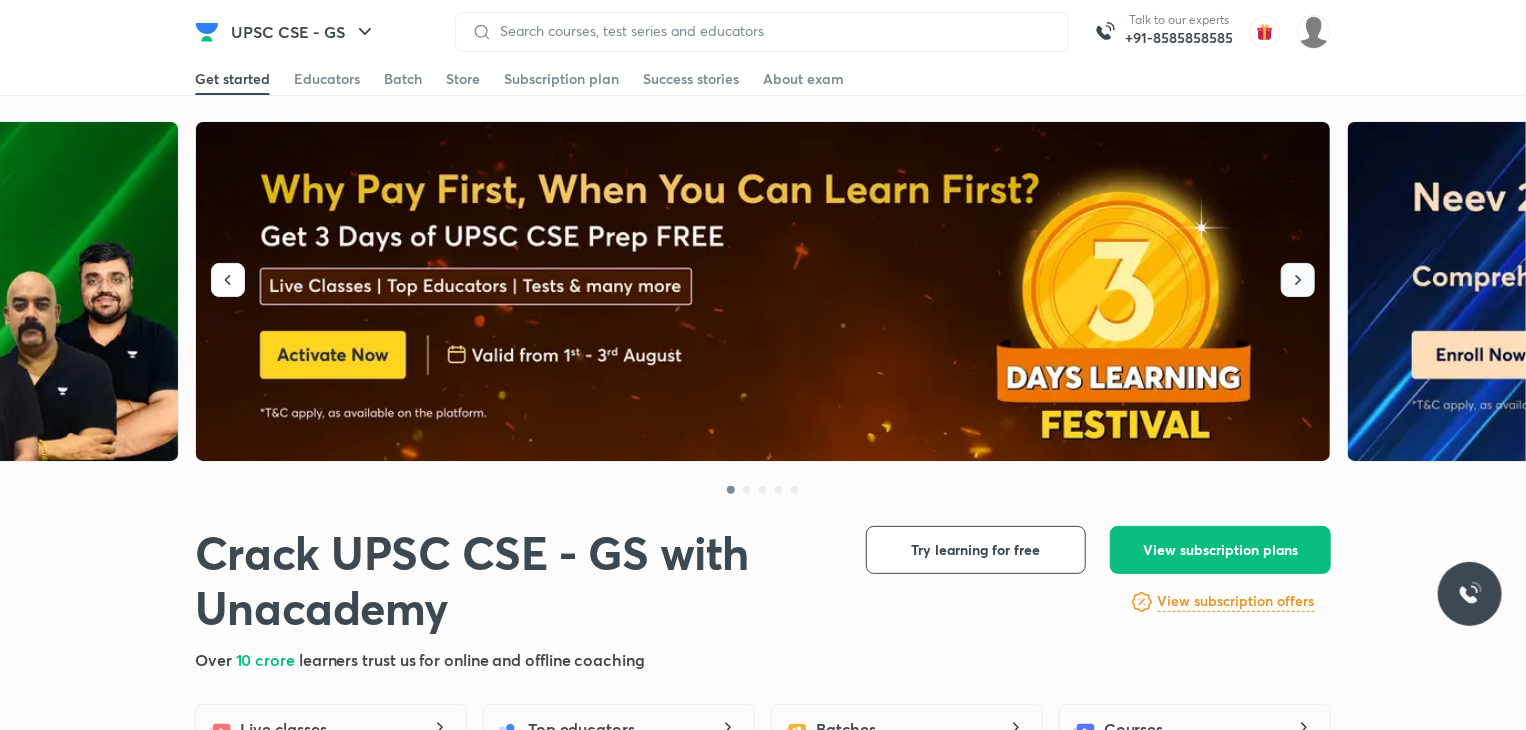 click 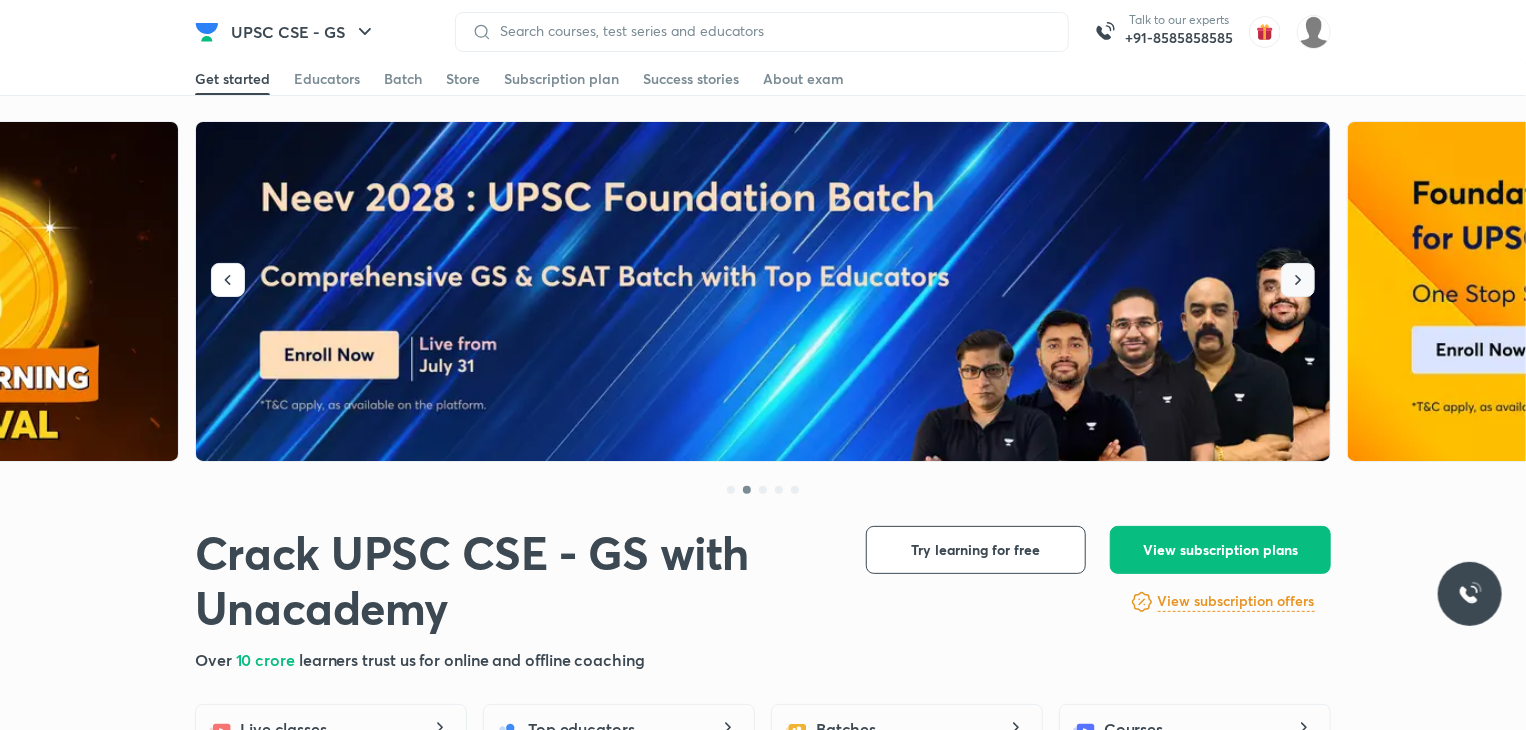 click 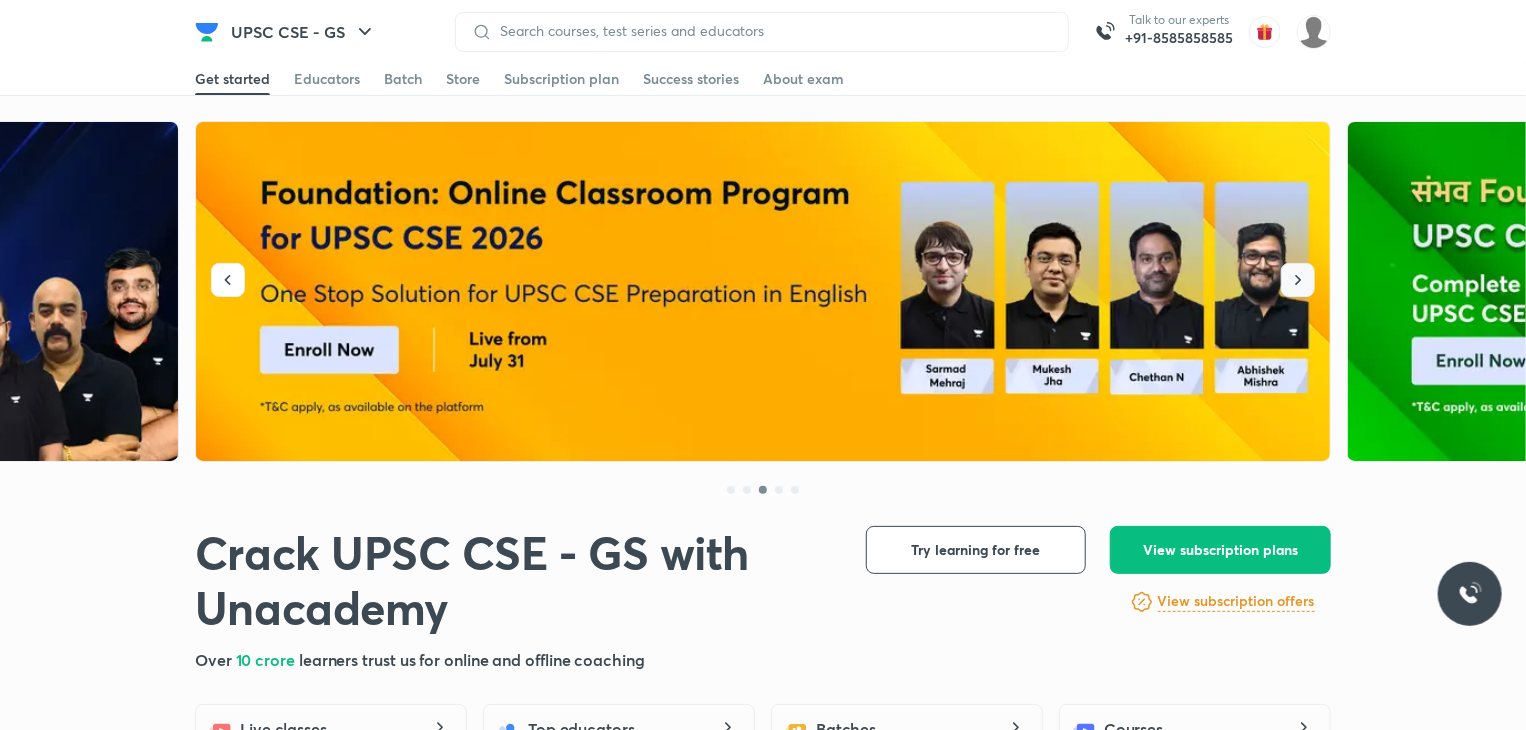 click 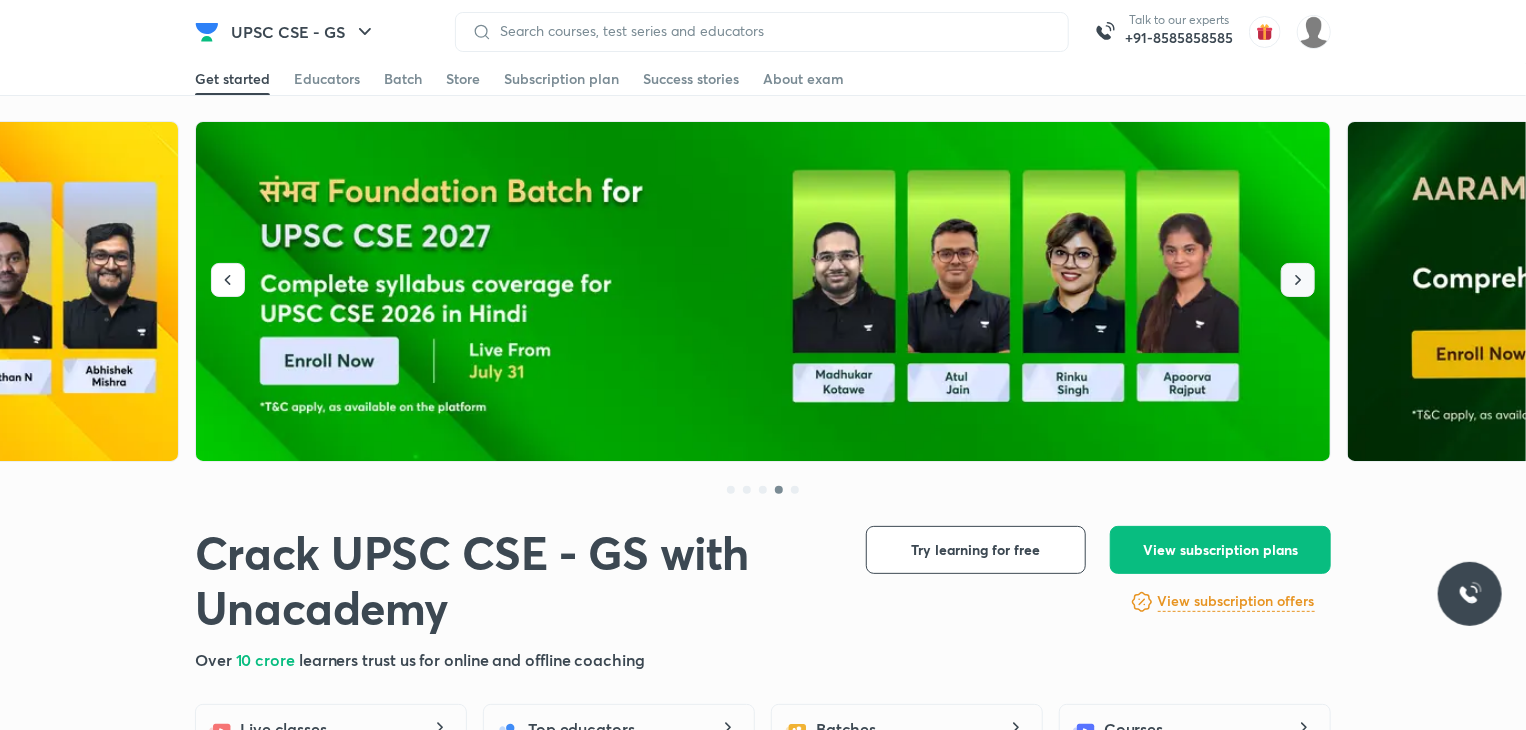 click 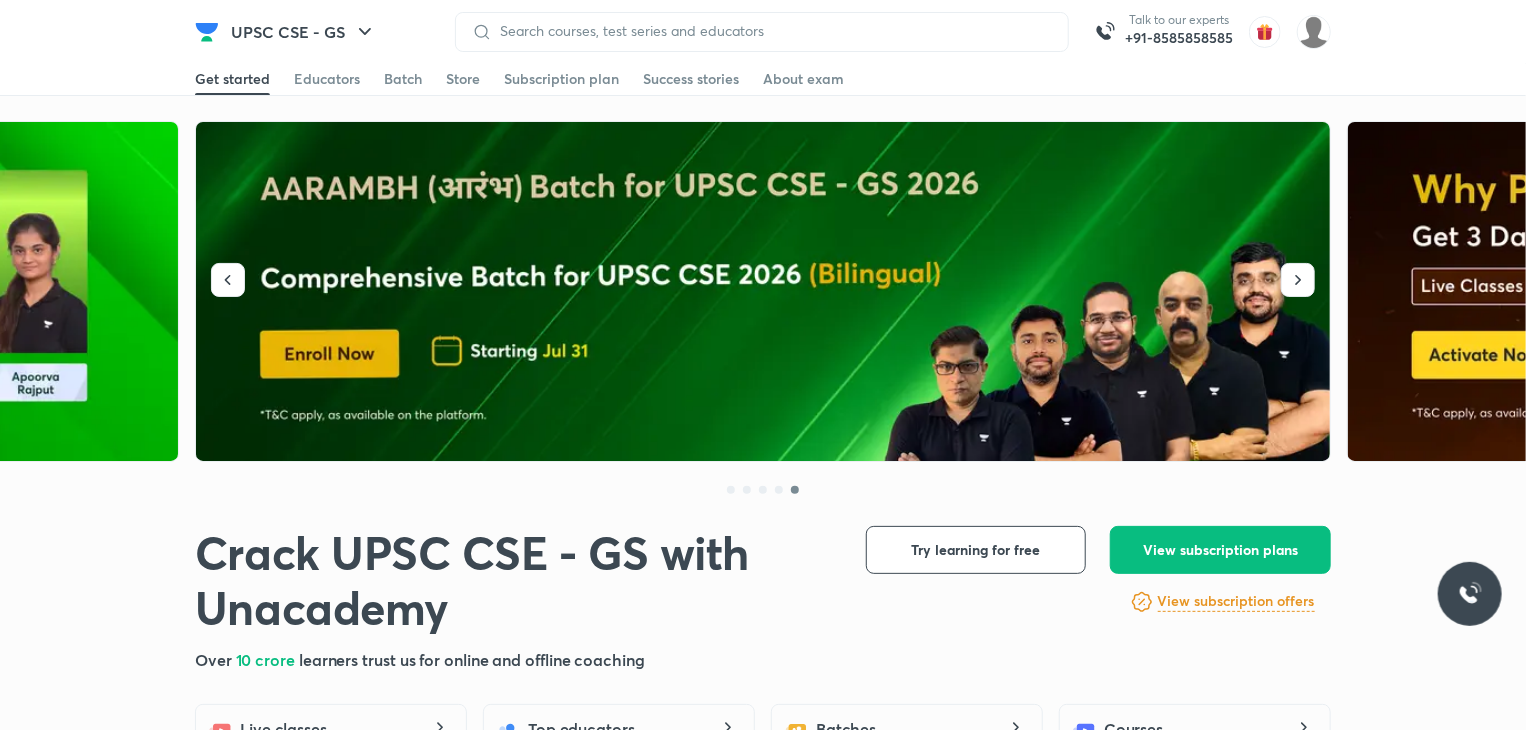 click at bounding box center (764, 292) 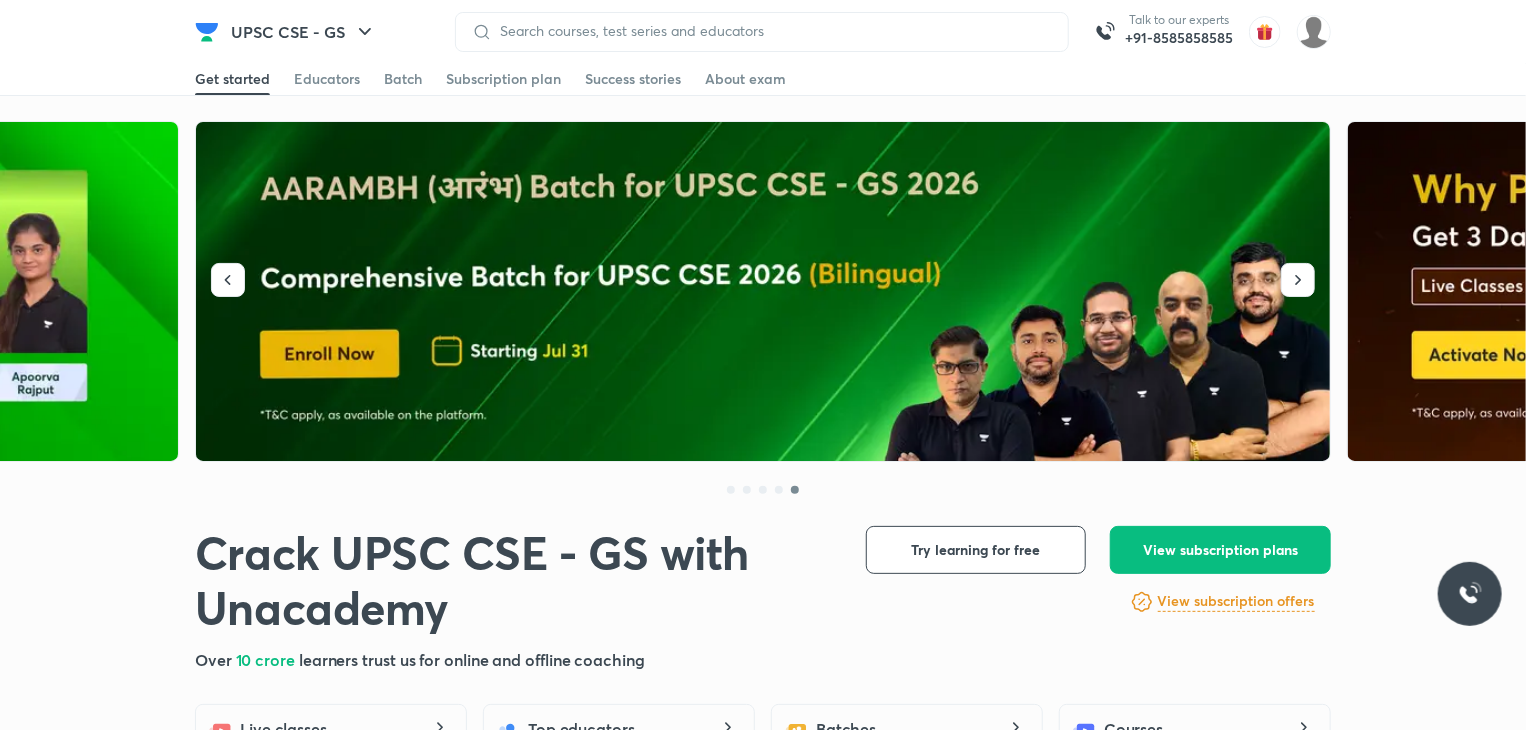 scroll, scrollTop: 0, scrollLeft: 0, axis: both 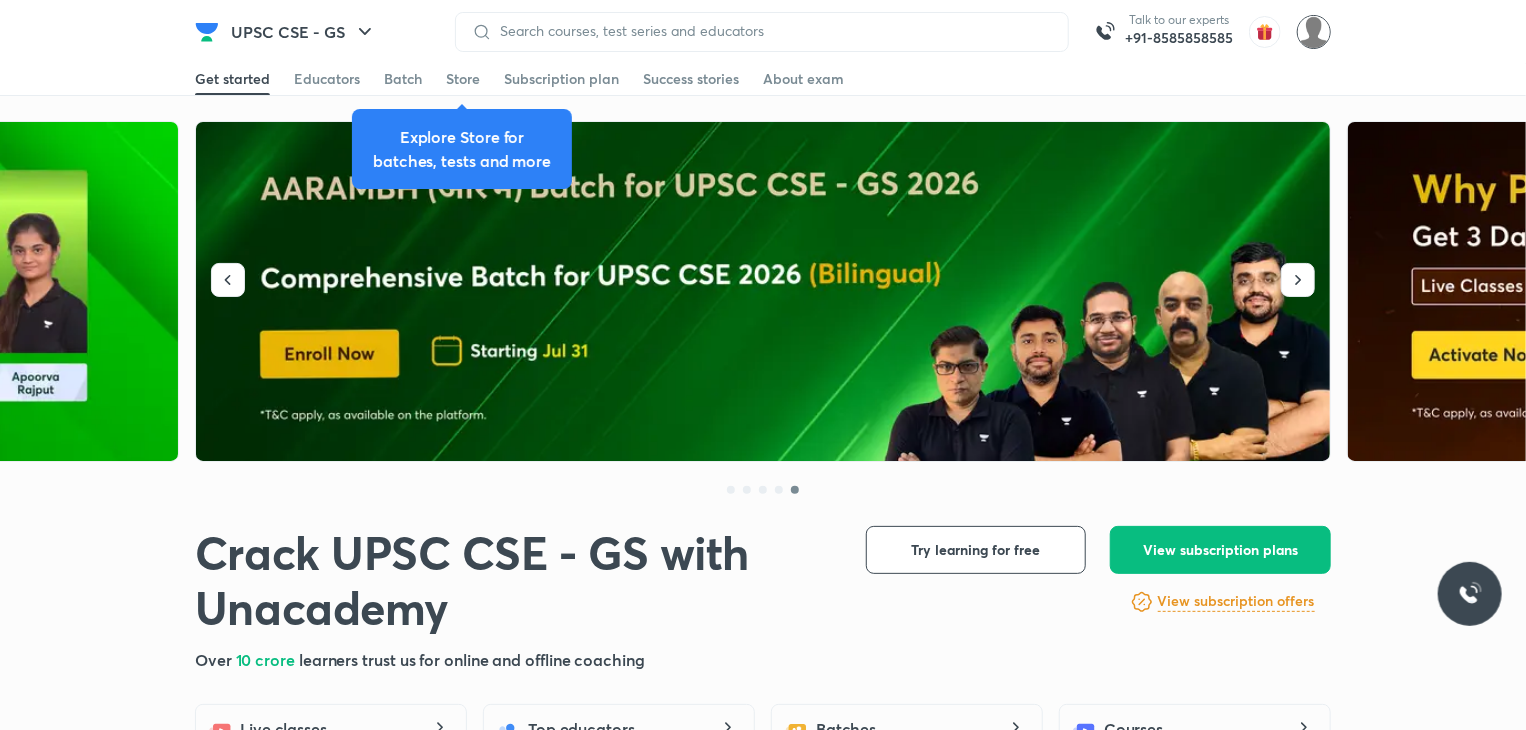 click at bounding box center (1314, 32) 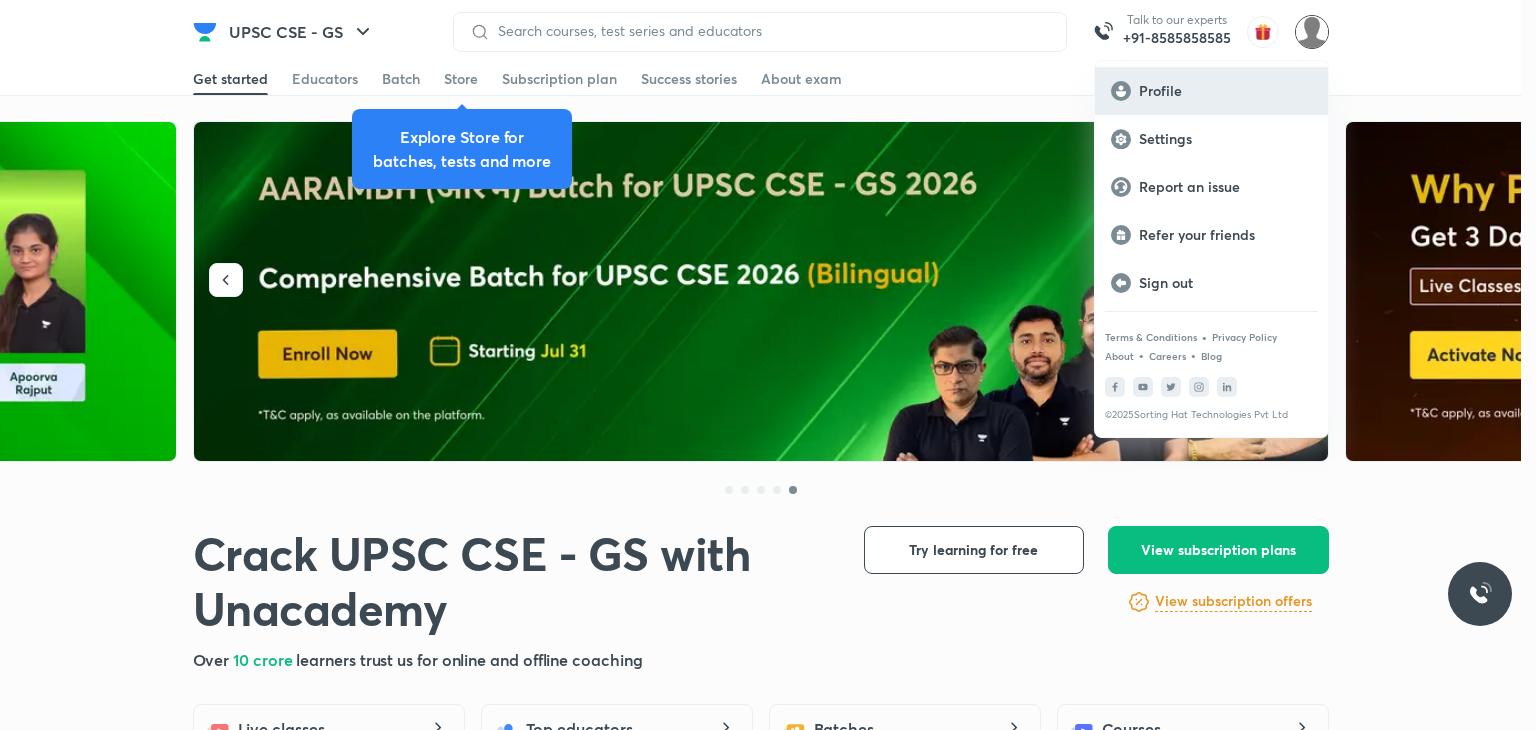 click on "Profile" at bounding box center (1225, 91) 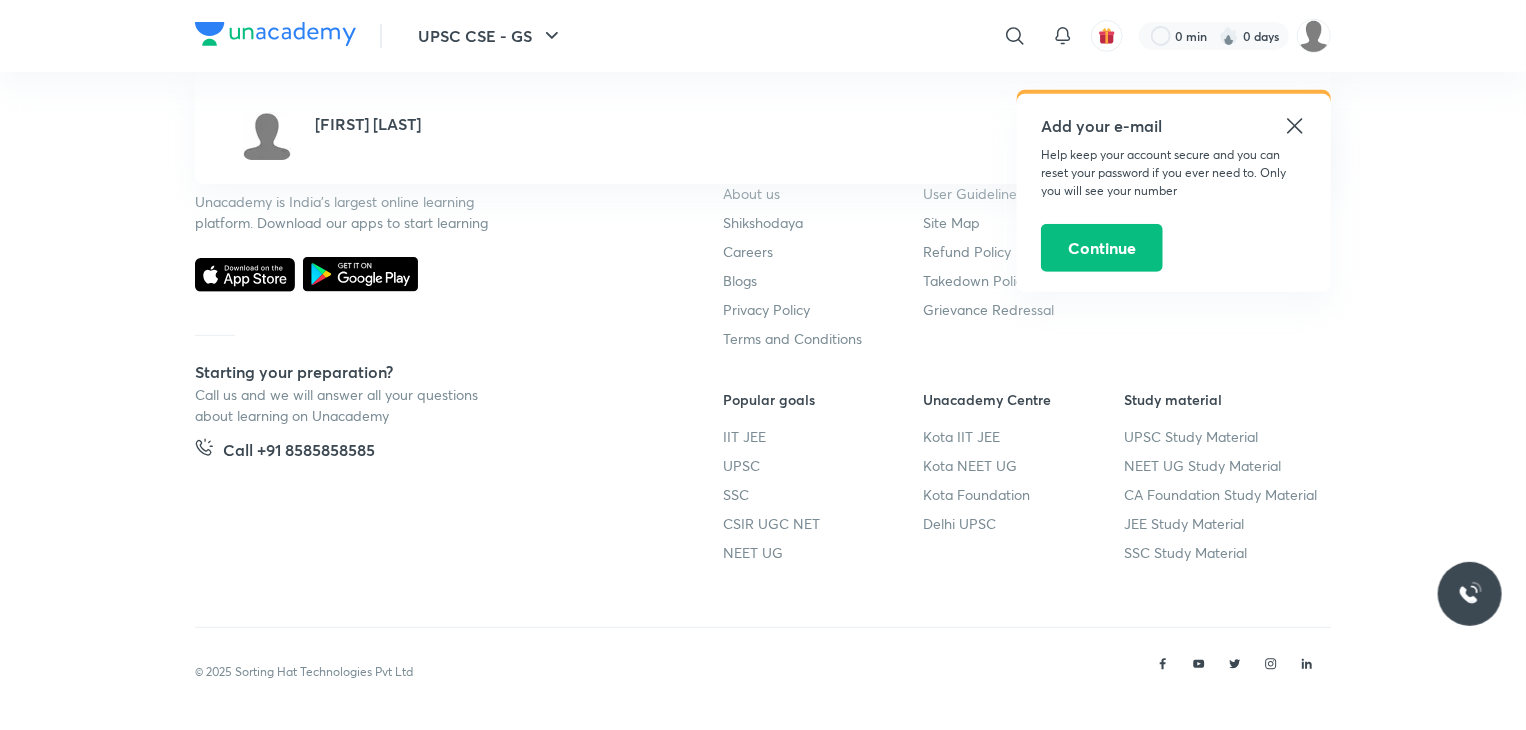 scroll, scrollTop: 0, scrollLeft: 0, axis: both 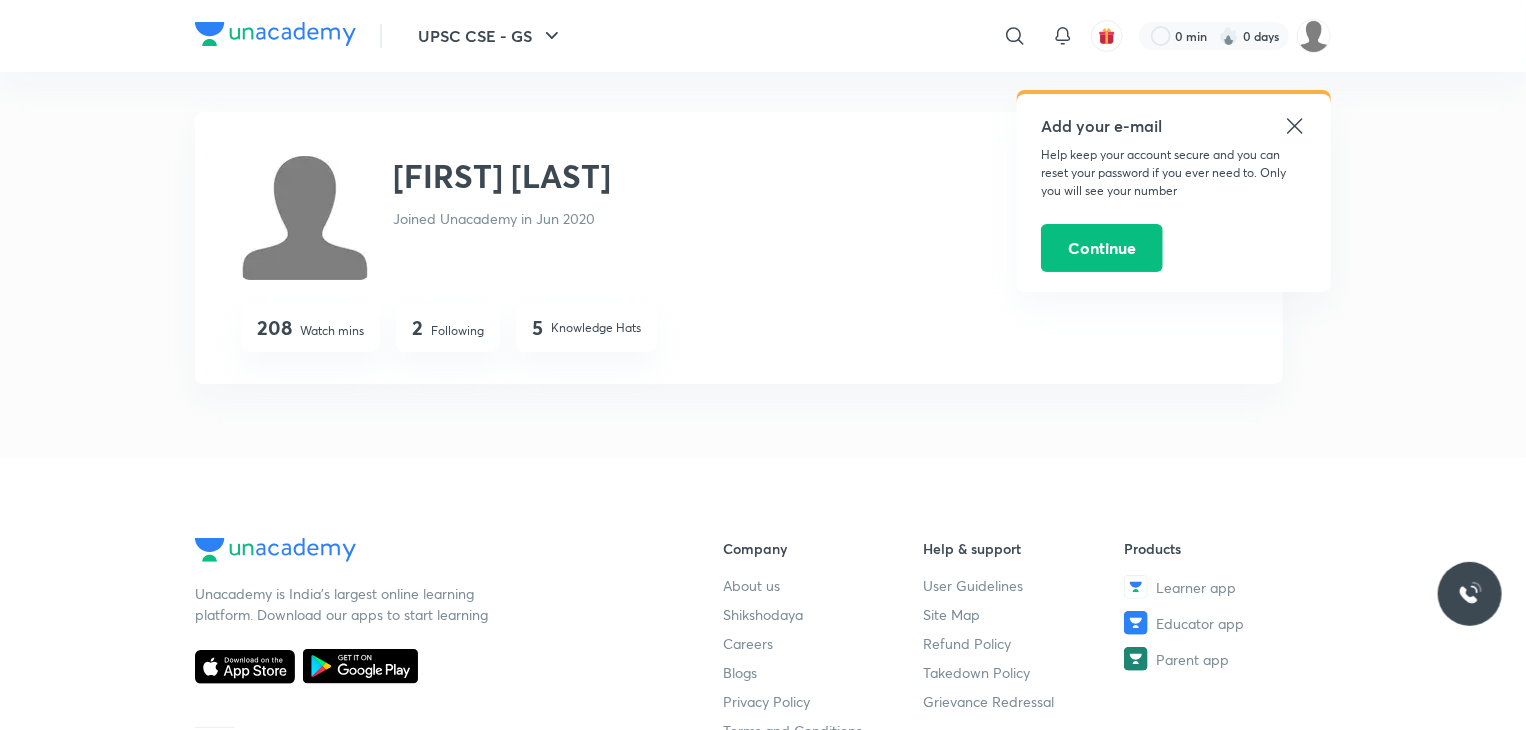 click 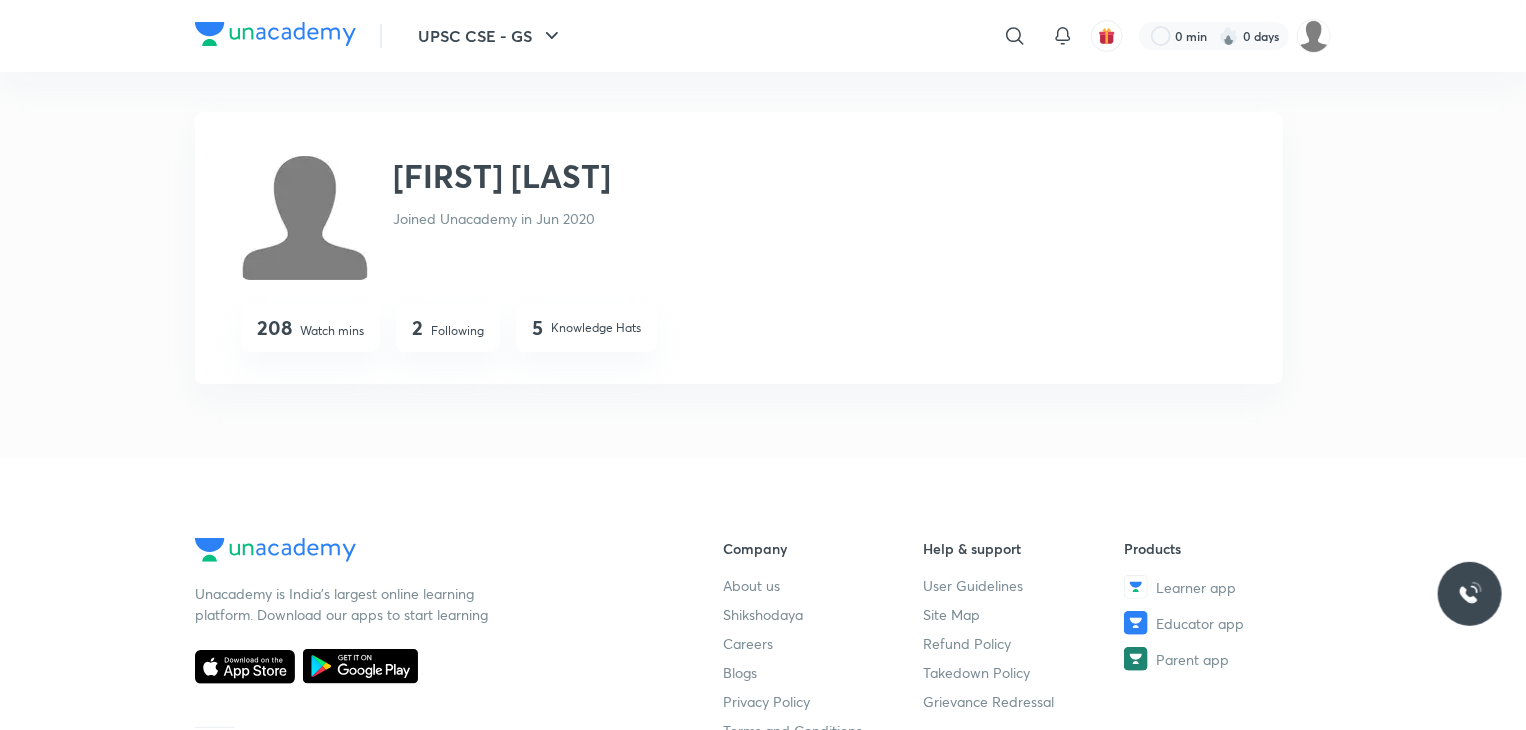 click on "Following" at bounding box center [457, 331] 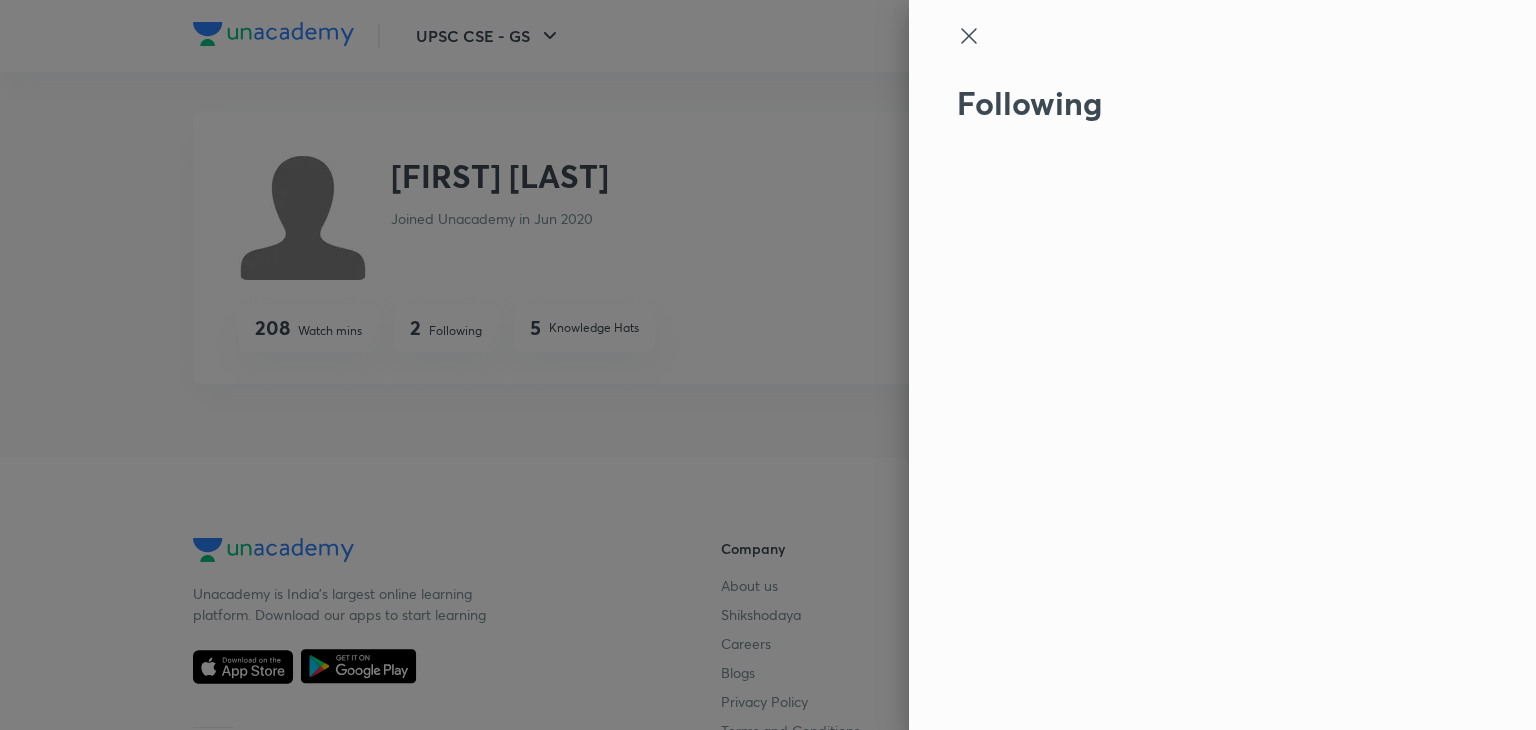 click 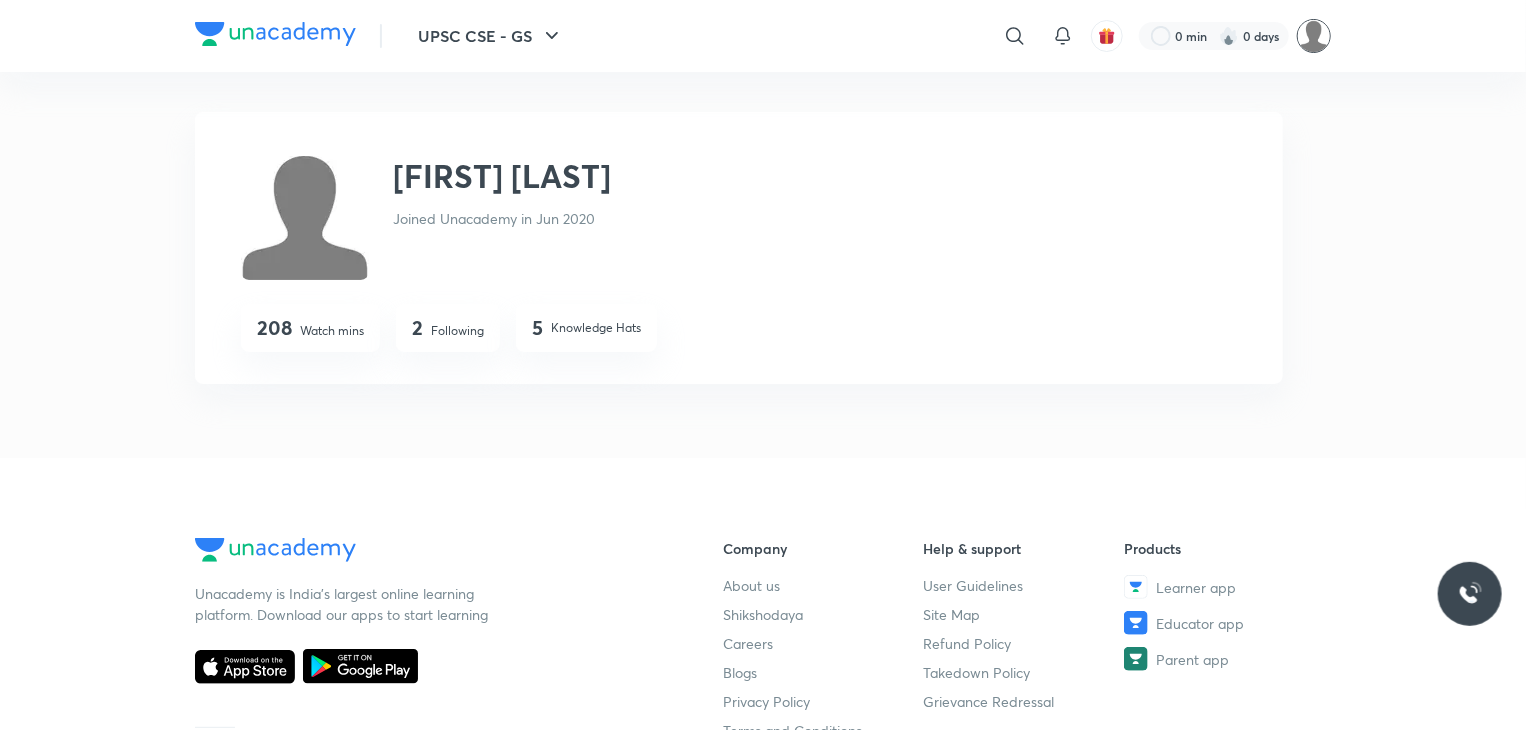click at bounding box center (1314, 36) 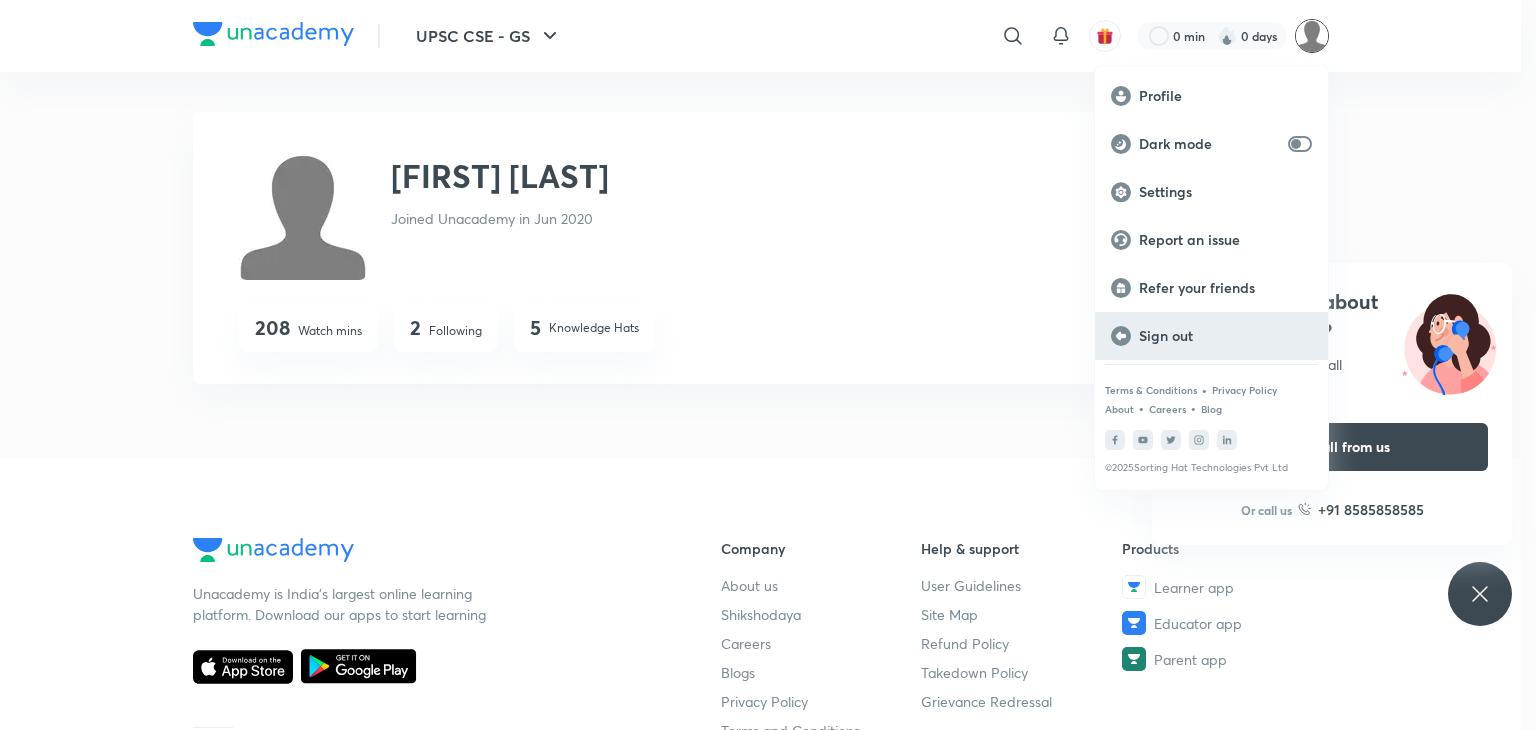 click on "Sign out" at bounding box center (1211, 336) 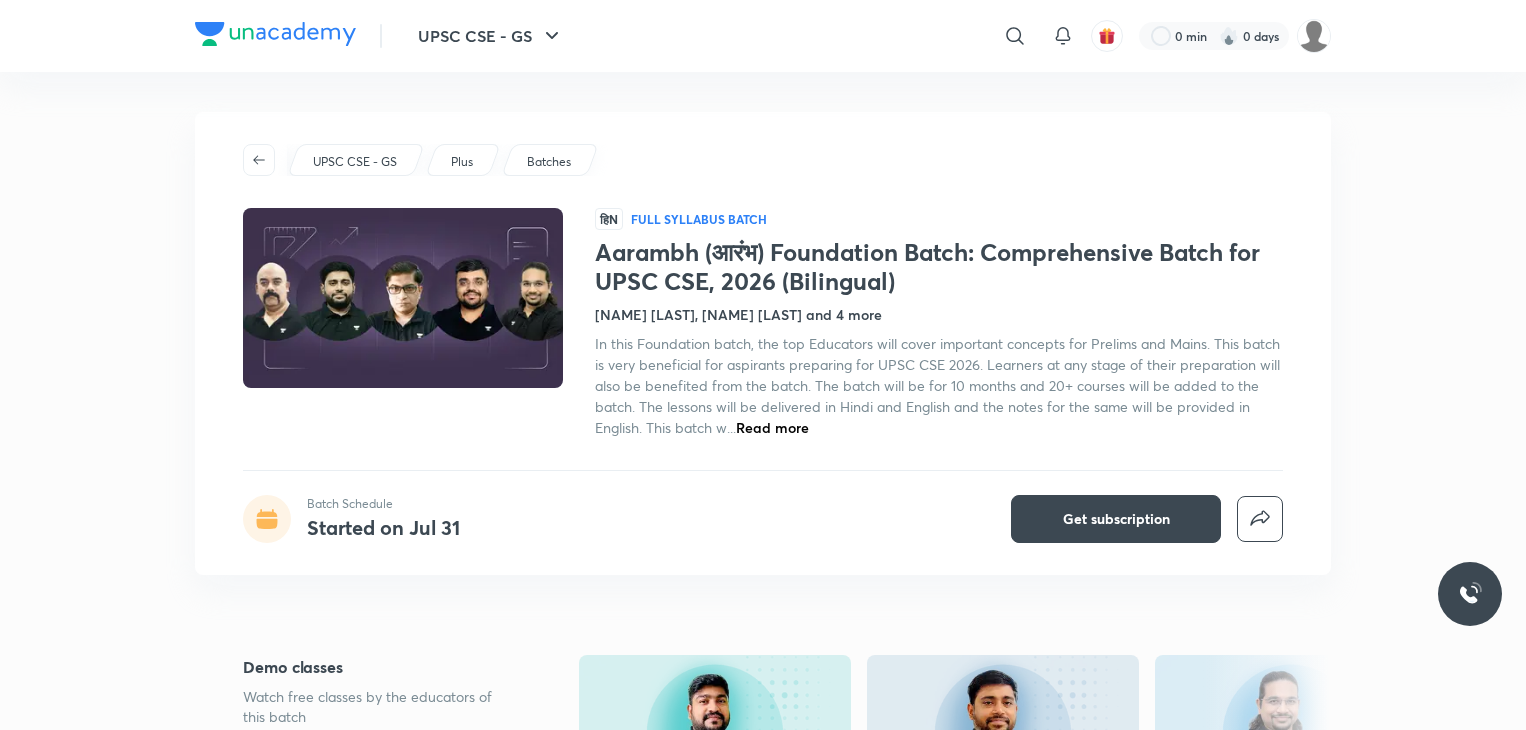 scroll, scrollTop: 291, scrollLeft: 0, axis: vertical 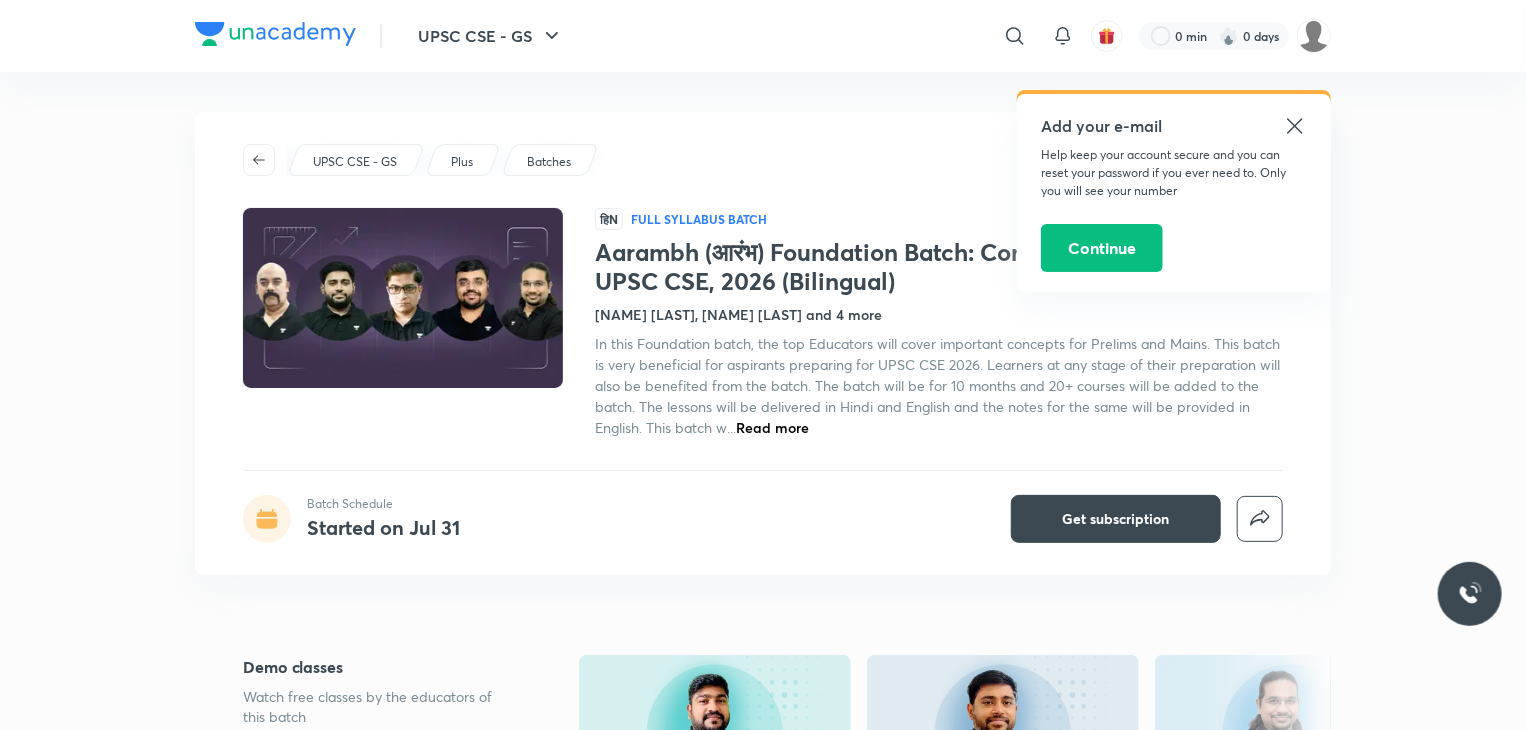click 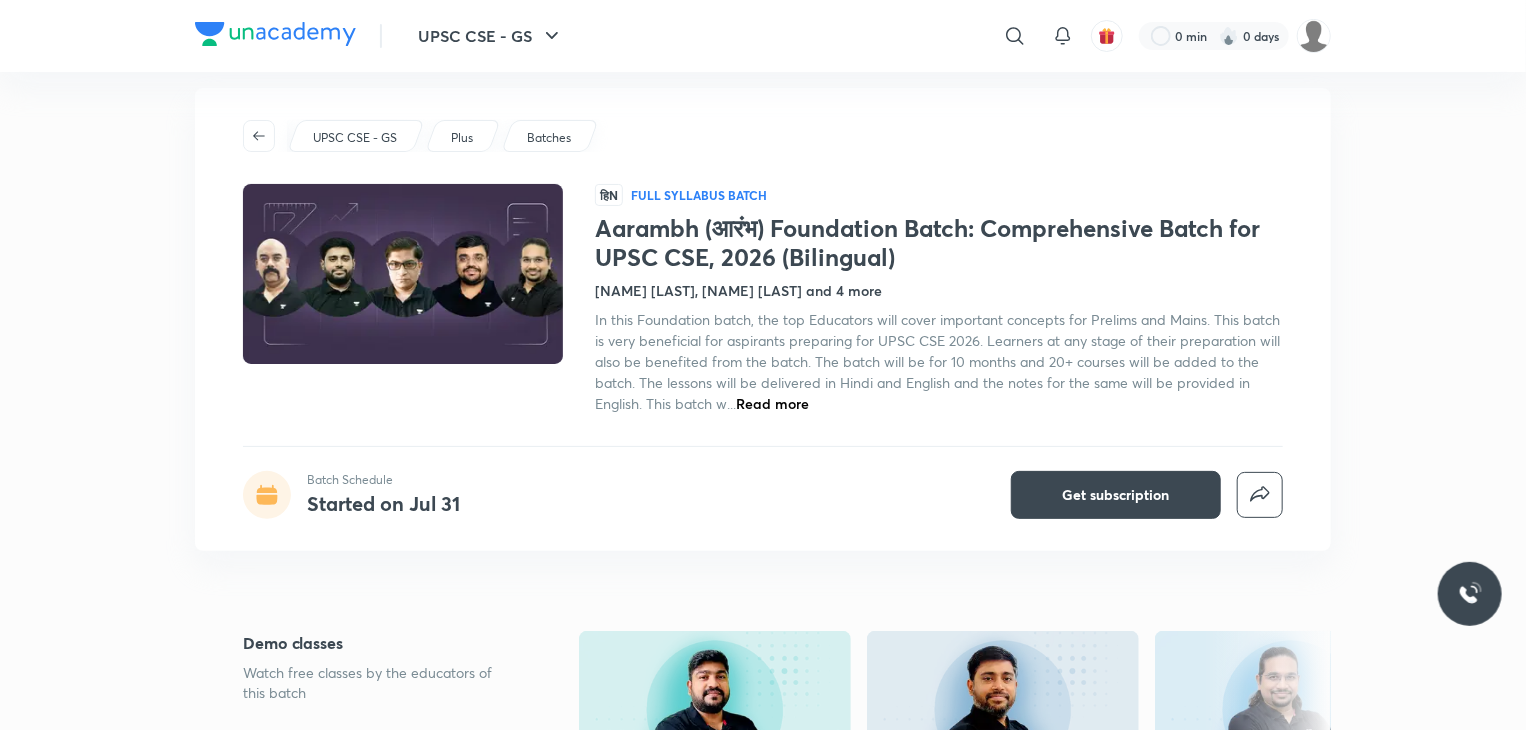 scroll, scrollTop: 0, scrollLeft: 0, axis: both 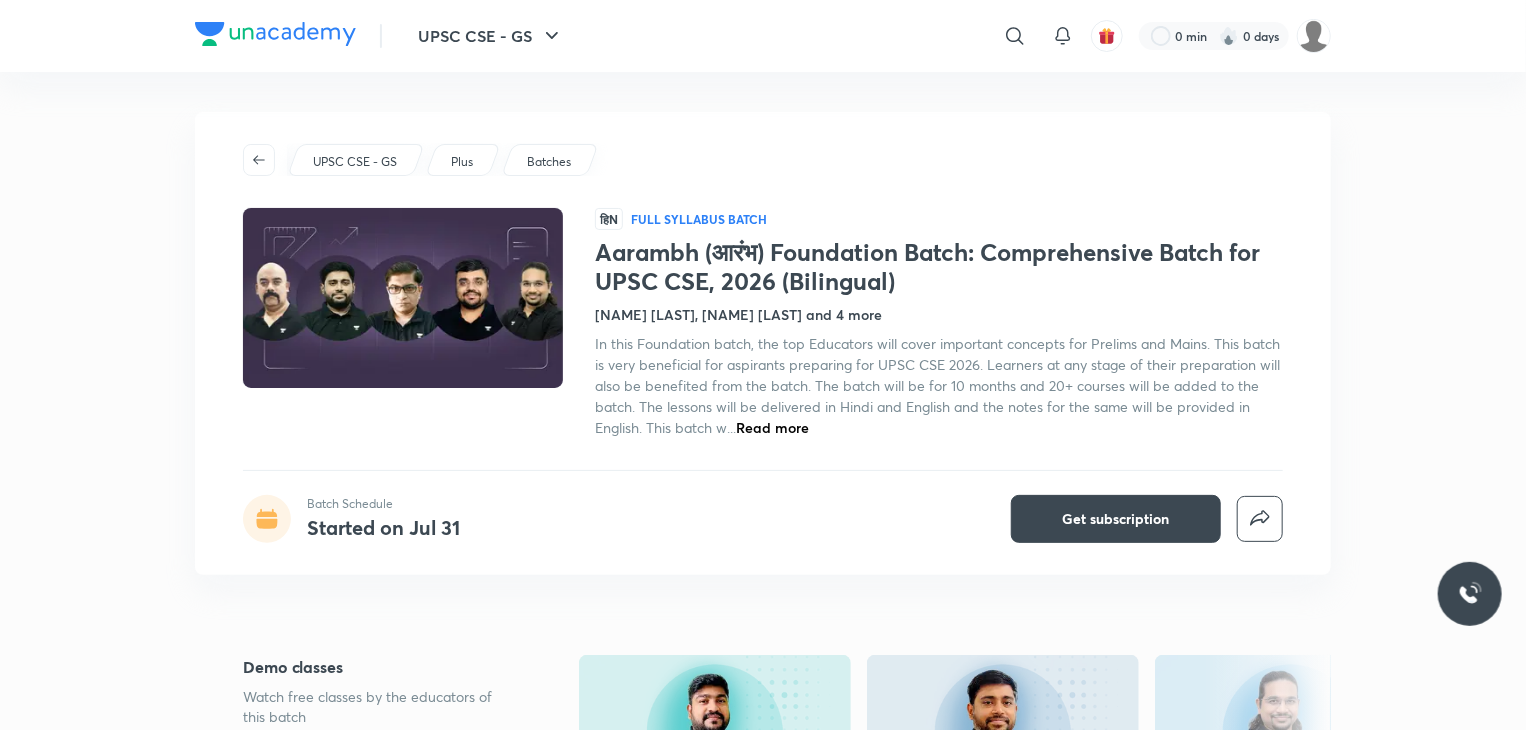 click on "Batch Schedule" at bounding box center (383, 504) 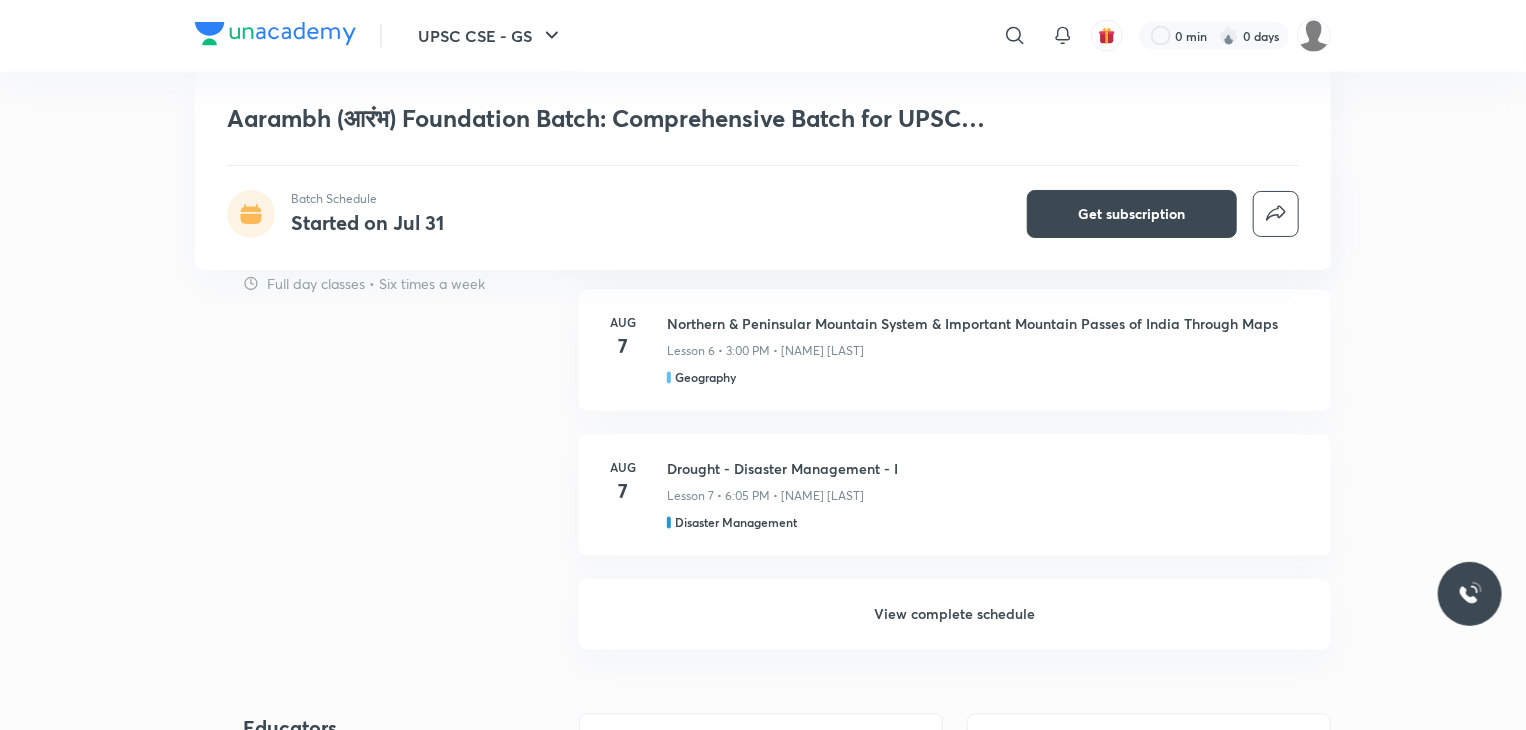 scroll, scrollTop: 1848, scrollLeft: 0, axis: vertical 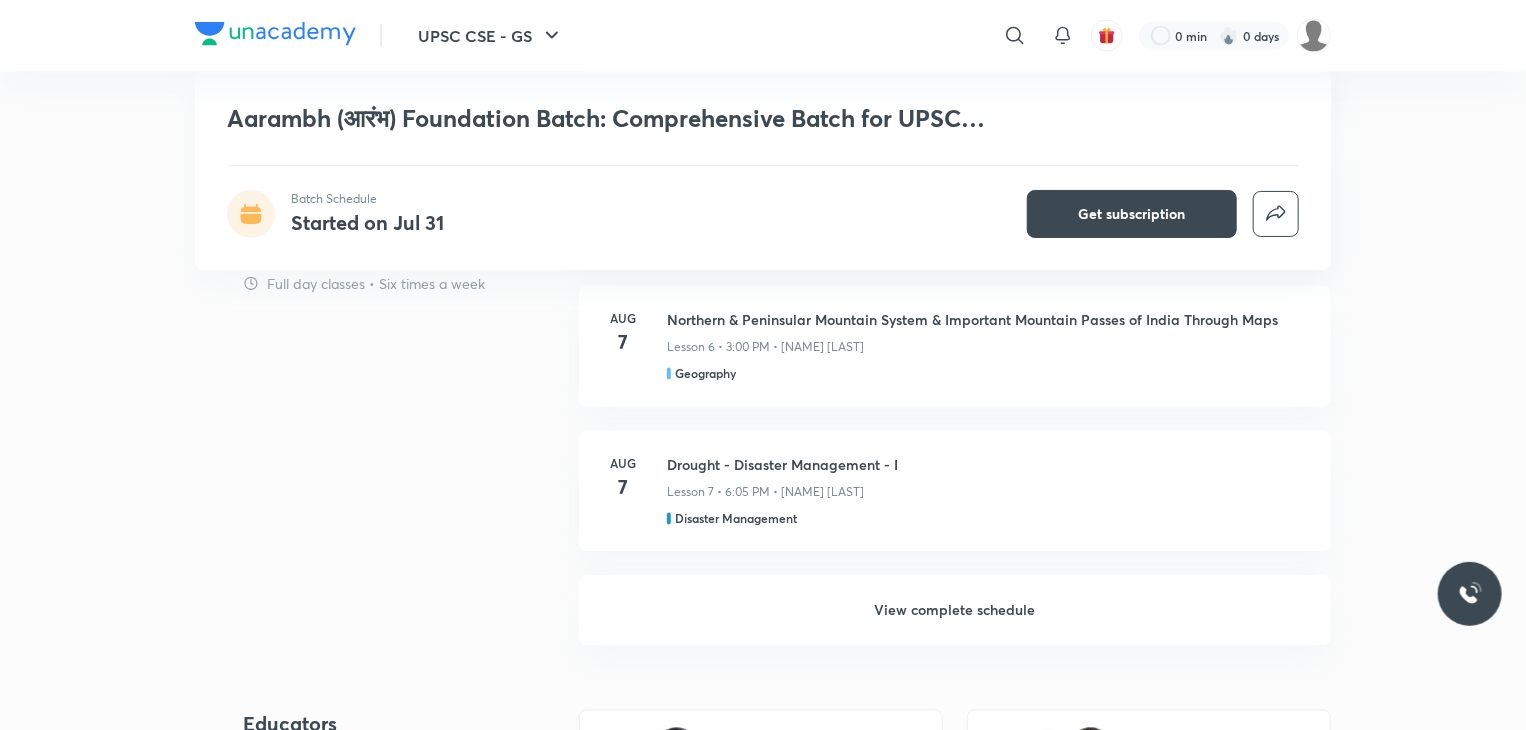 click on "View complete schedule" at bounding box center (955, 611) 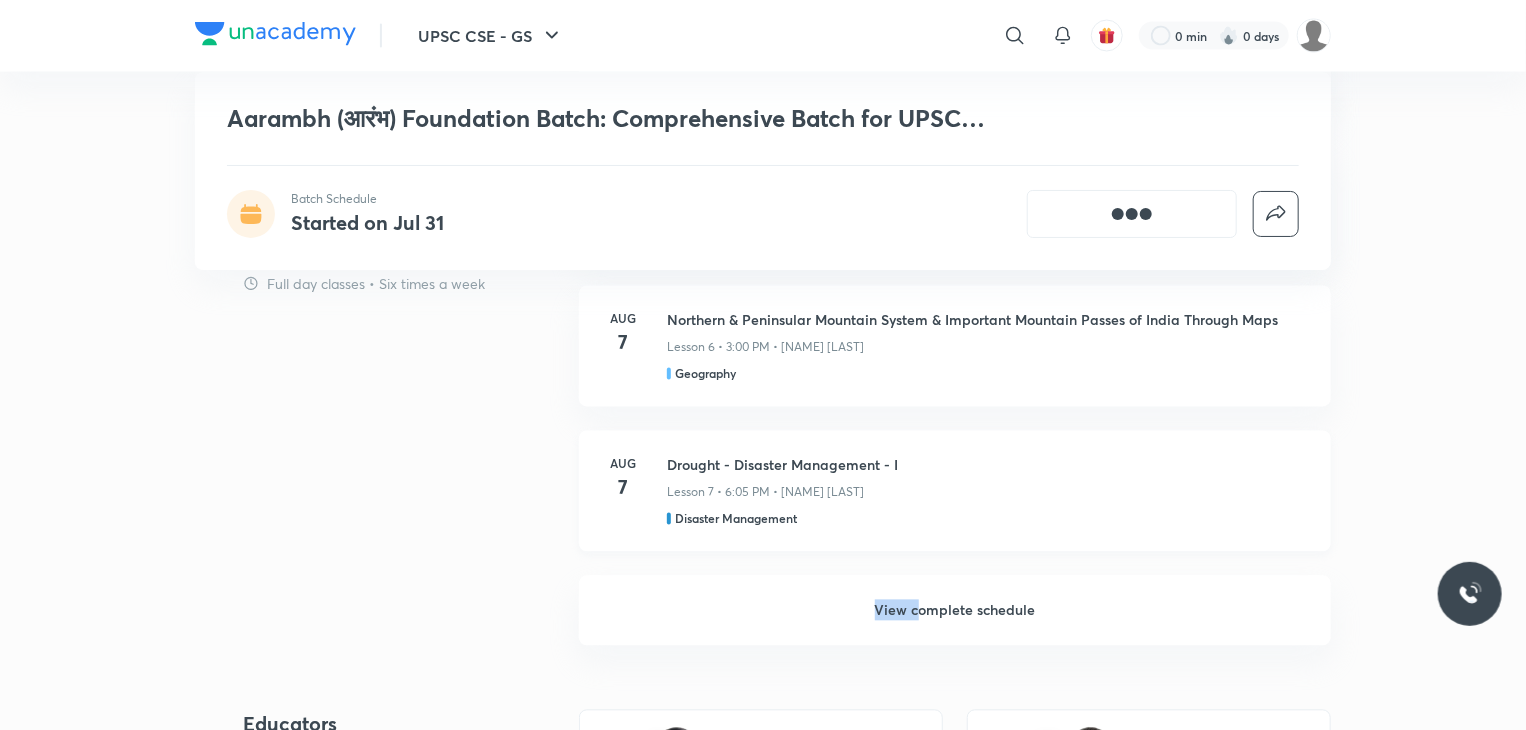 drag, startPoint x: 917, startPoint y: 608, endPoint x: 836, endPoint y: 499, distance: 135.80133 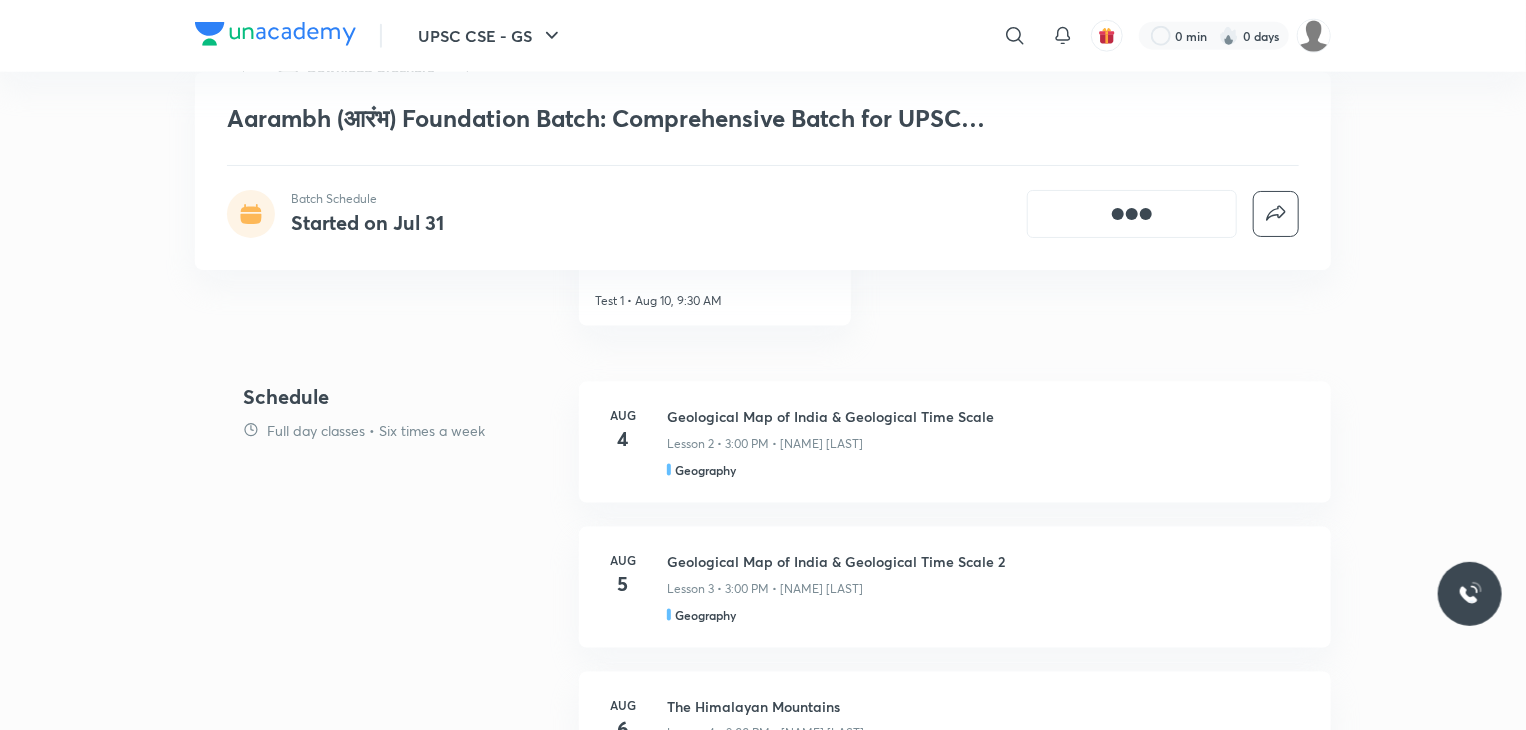 scroll, scrollTop: 1284, scrollLeft: 0, axis: vertical 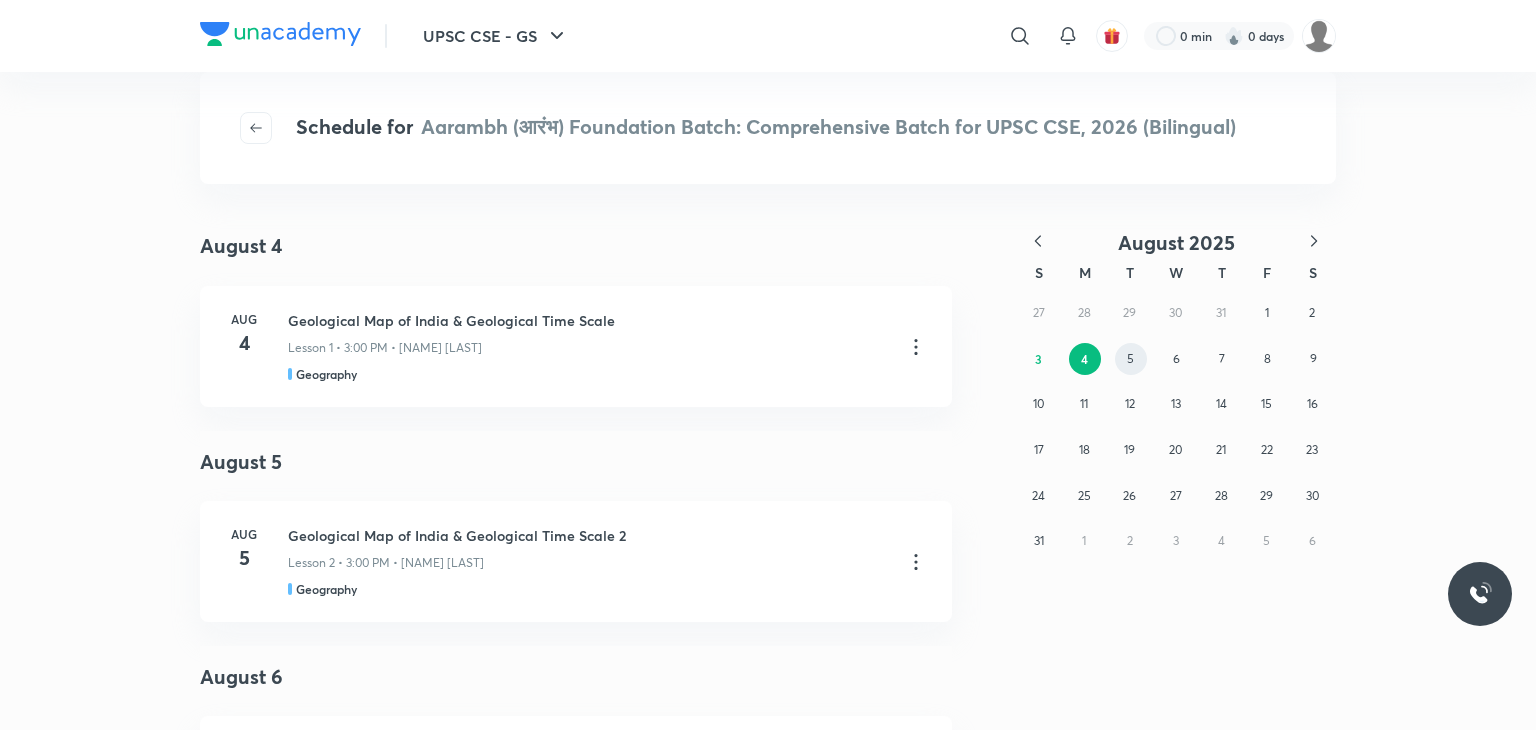 click on "5" at bounding box center (1131, 359) 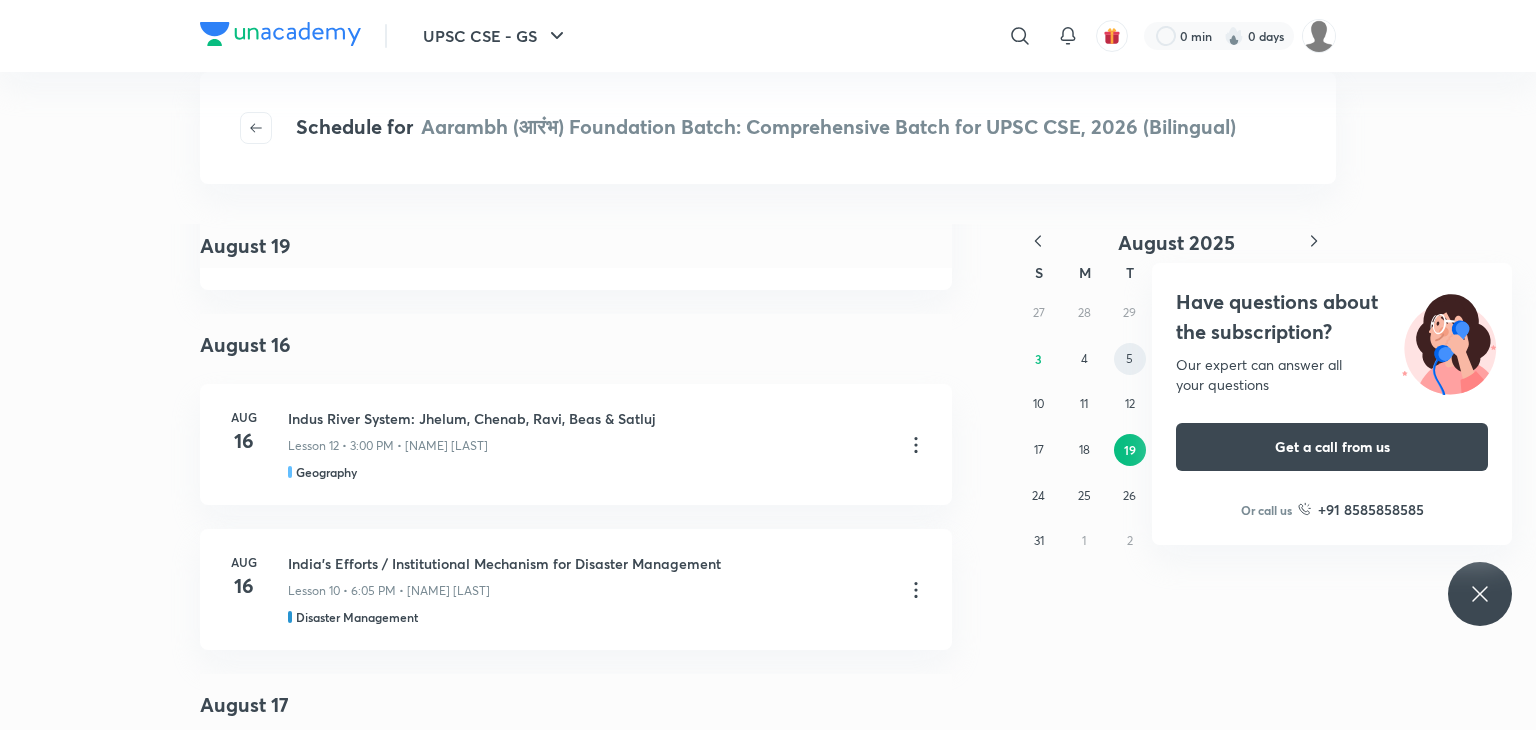 scroll, scrollTop: 10822, scrollLeft: 0, axis: vertical 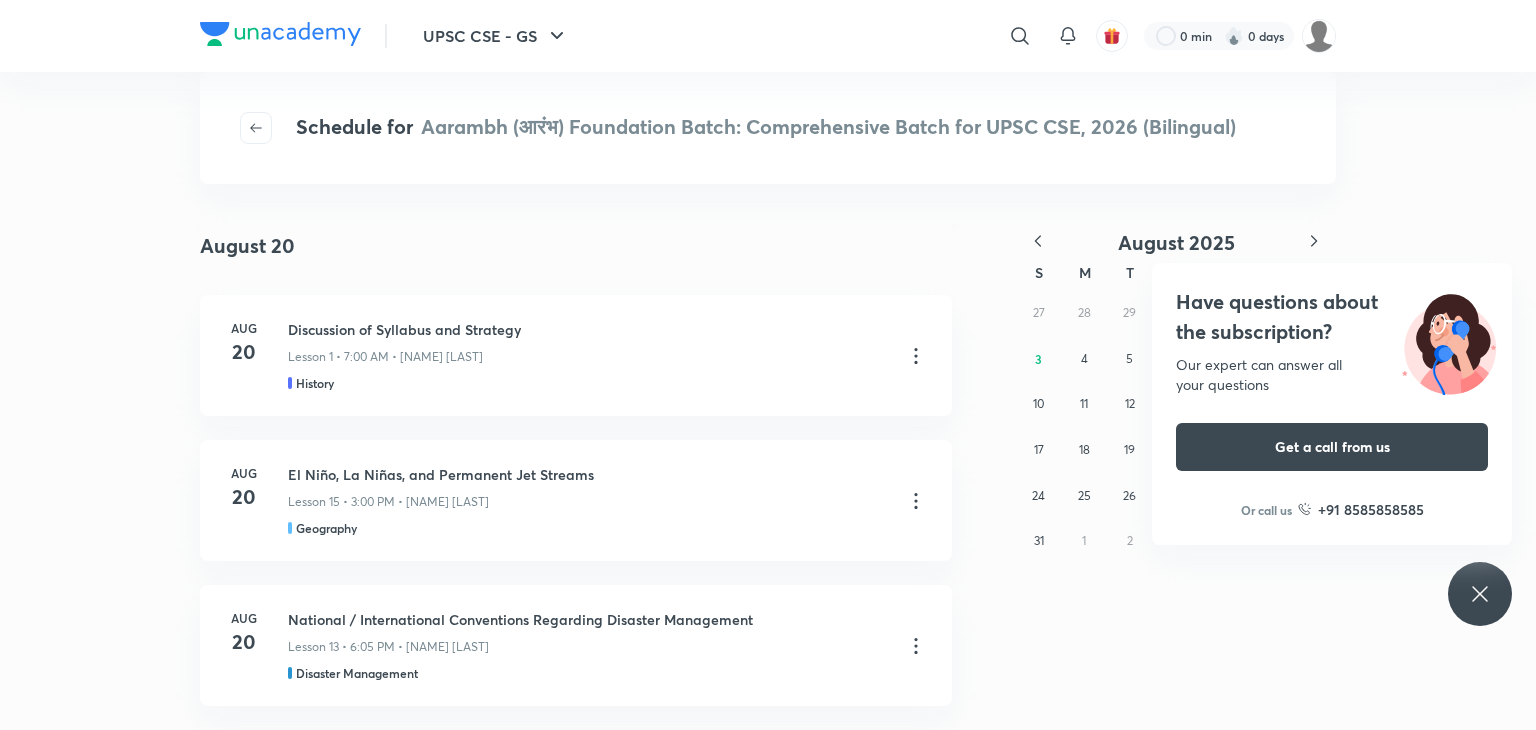 click 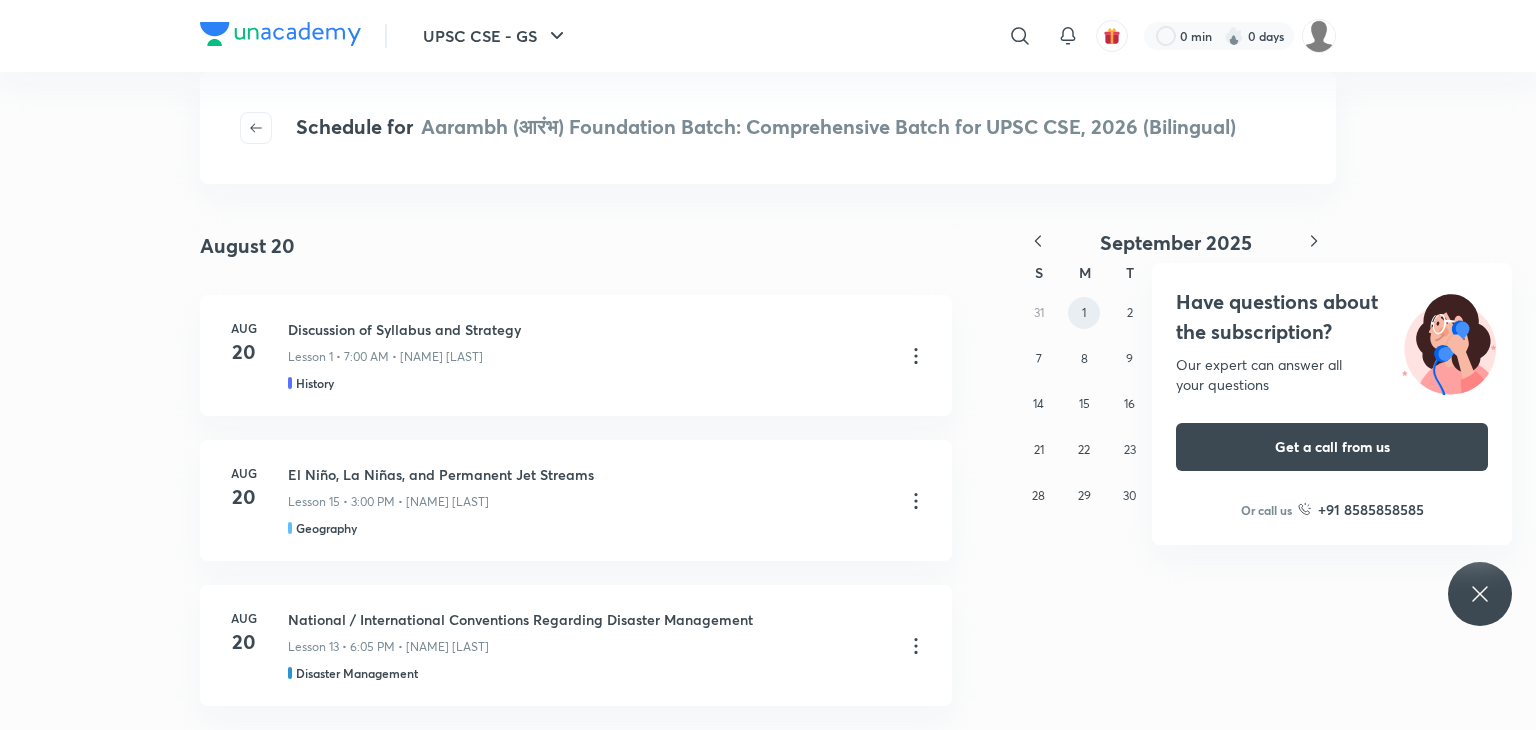 click on "1" at bounding box center [1084, 313] 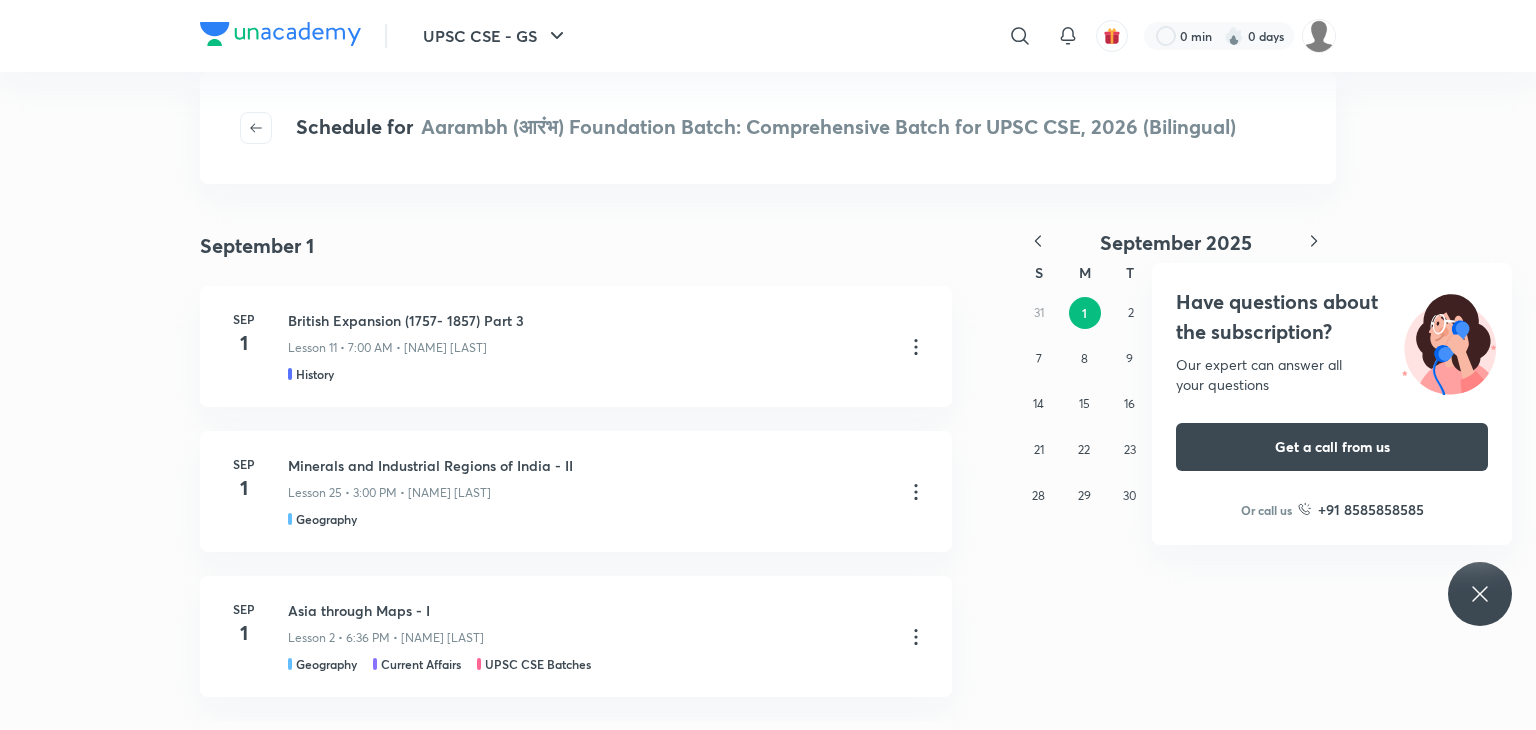 click on "31 1 2 3 4 5 6 7 8 9 10 11 12 13 14 15 16 17 18 19 20 21 22 23 24 25 26 27 28 29 30 1 2 3 4" at bounding box center (1176, 404) 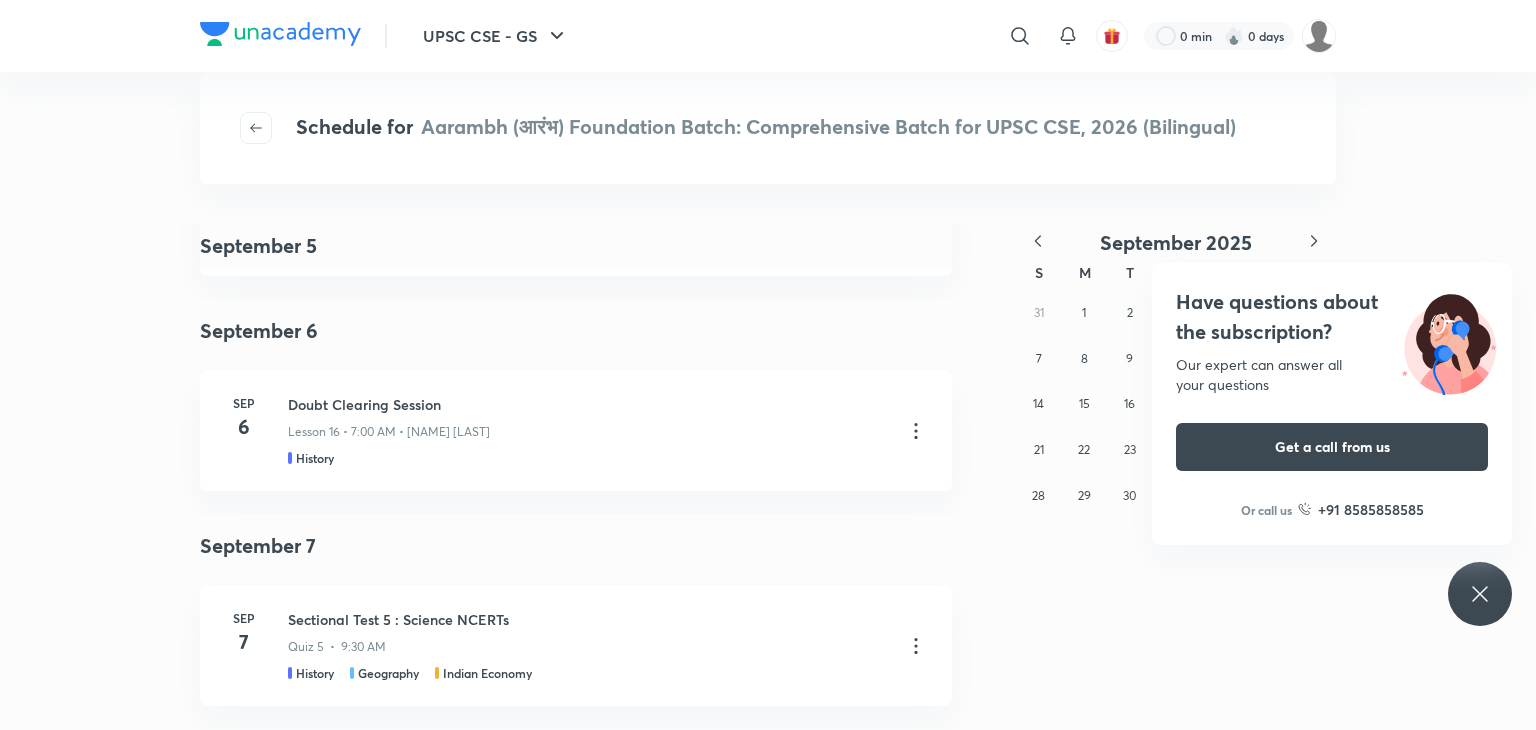 scroll, scrollTop: 2166, scrollLeft: 0, axis: vertical 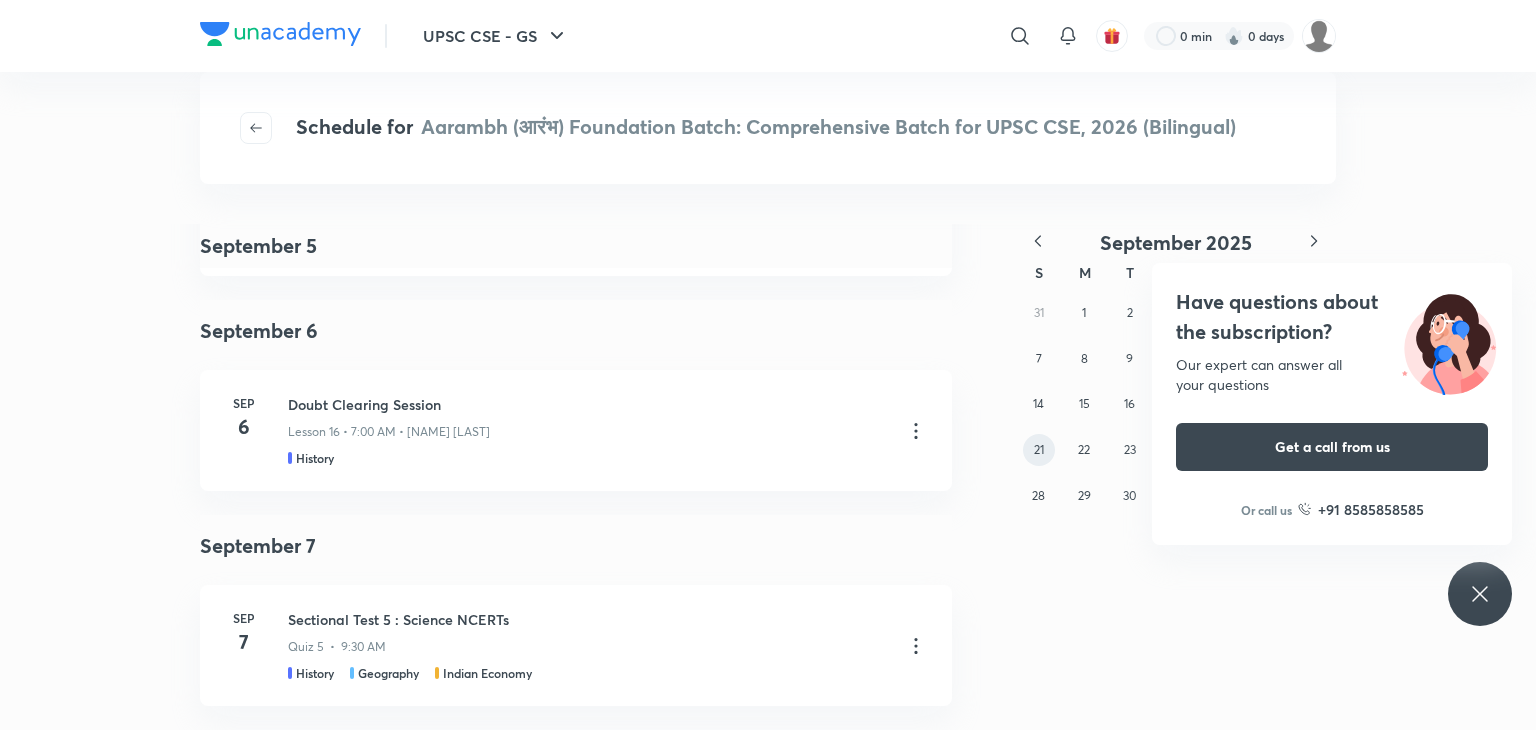 click on "21" at bounding box center (1039, 449) 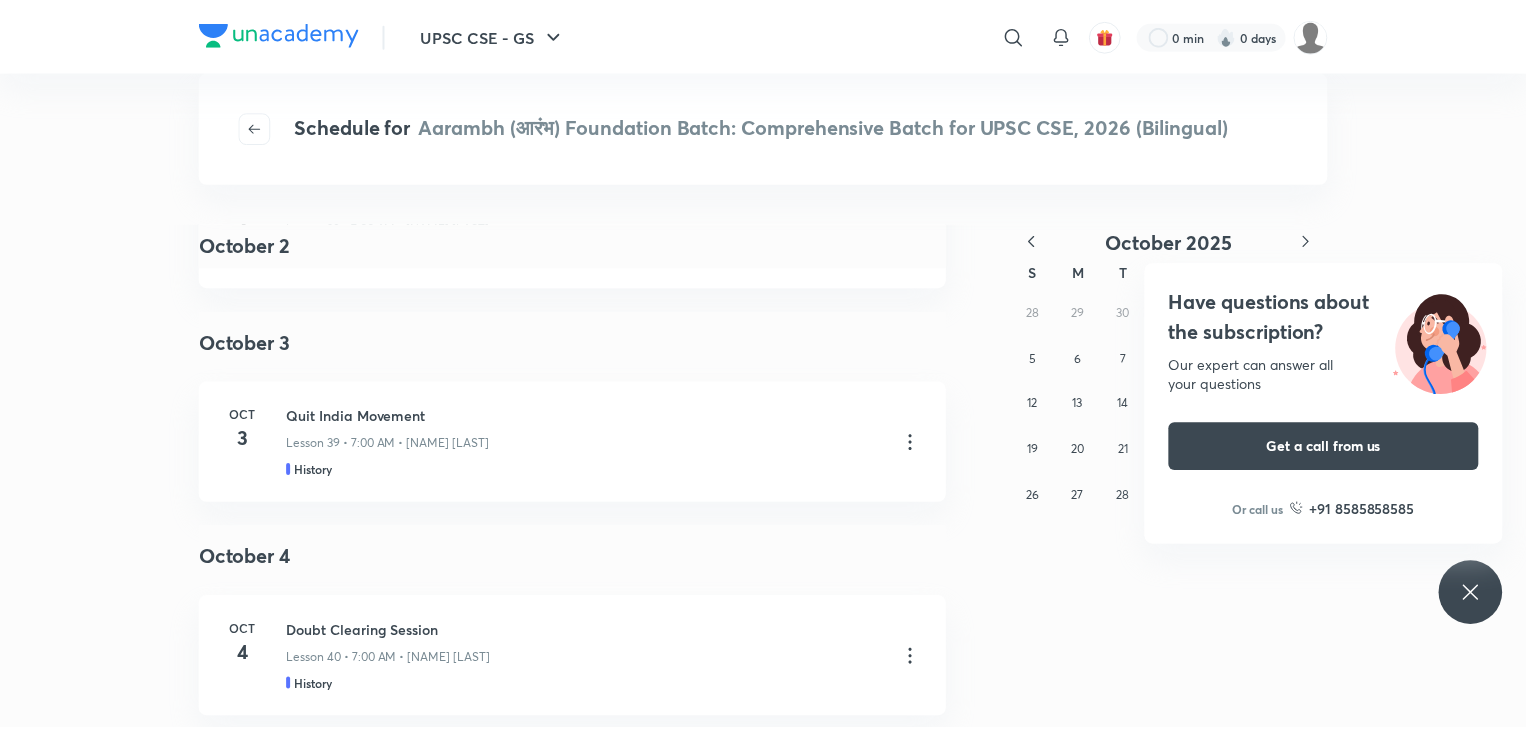 scroll, scrollTop: 2656, scrollLeft: 0, axis: vertical 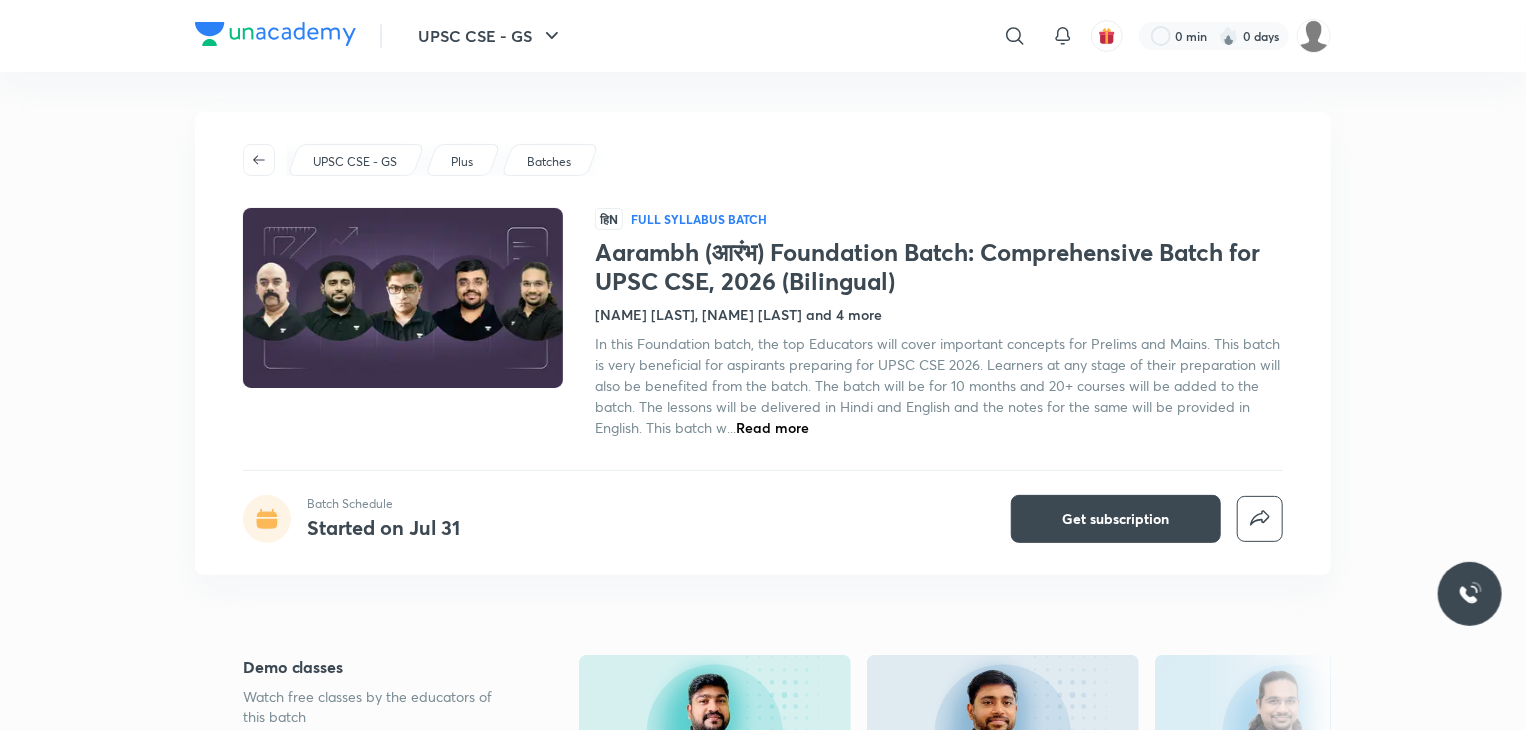 click on "Read more" at bounding box center (772, 427) 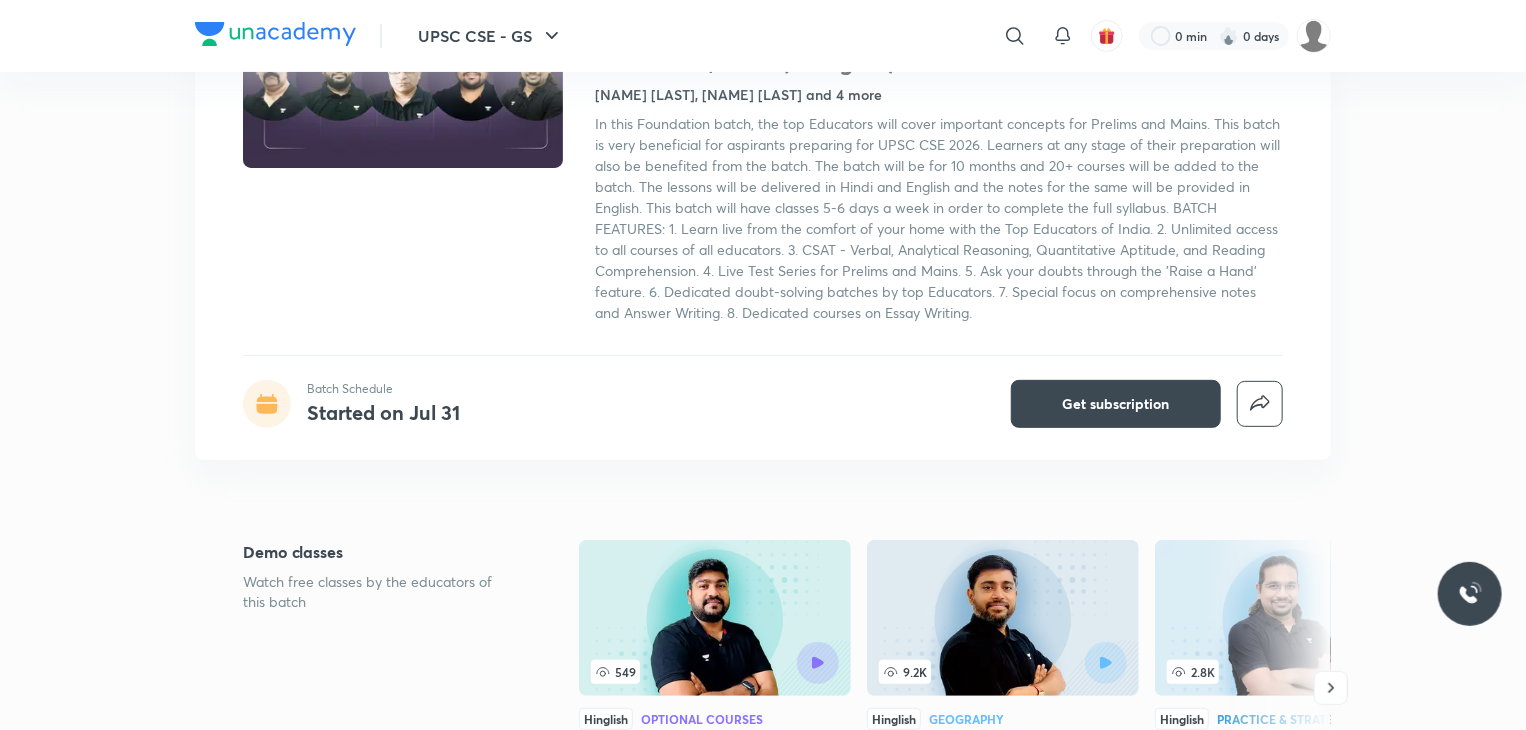 scroll, scrollTop: 403, scrollLeft: 0, axis: vertical 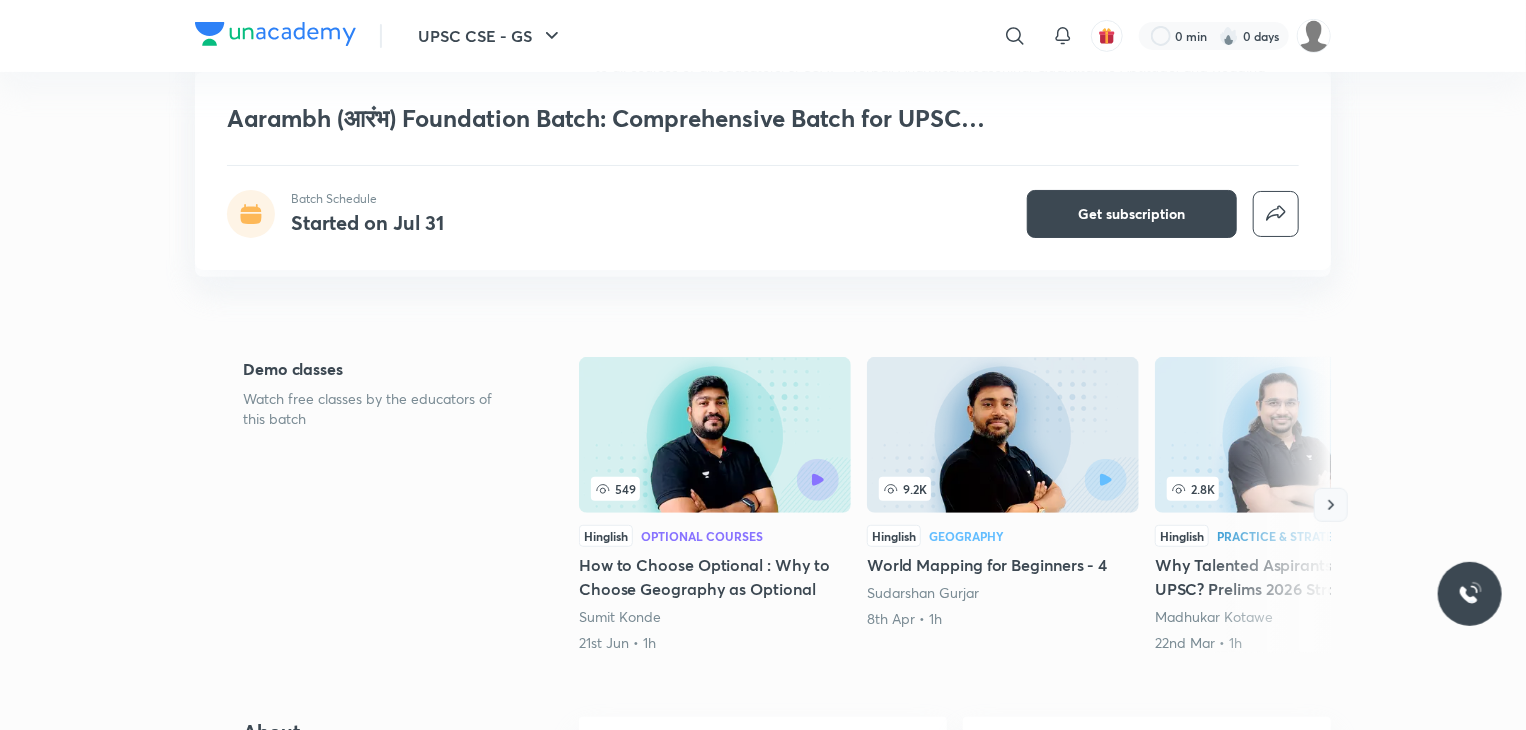 click 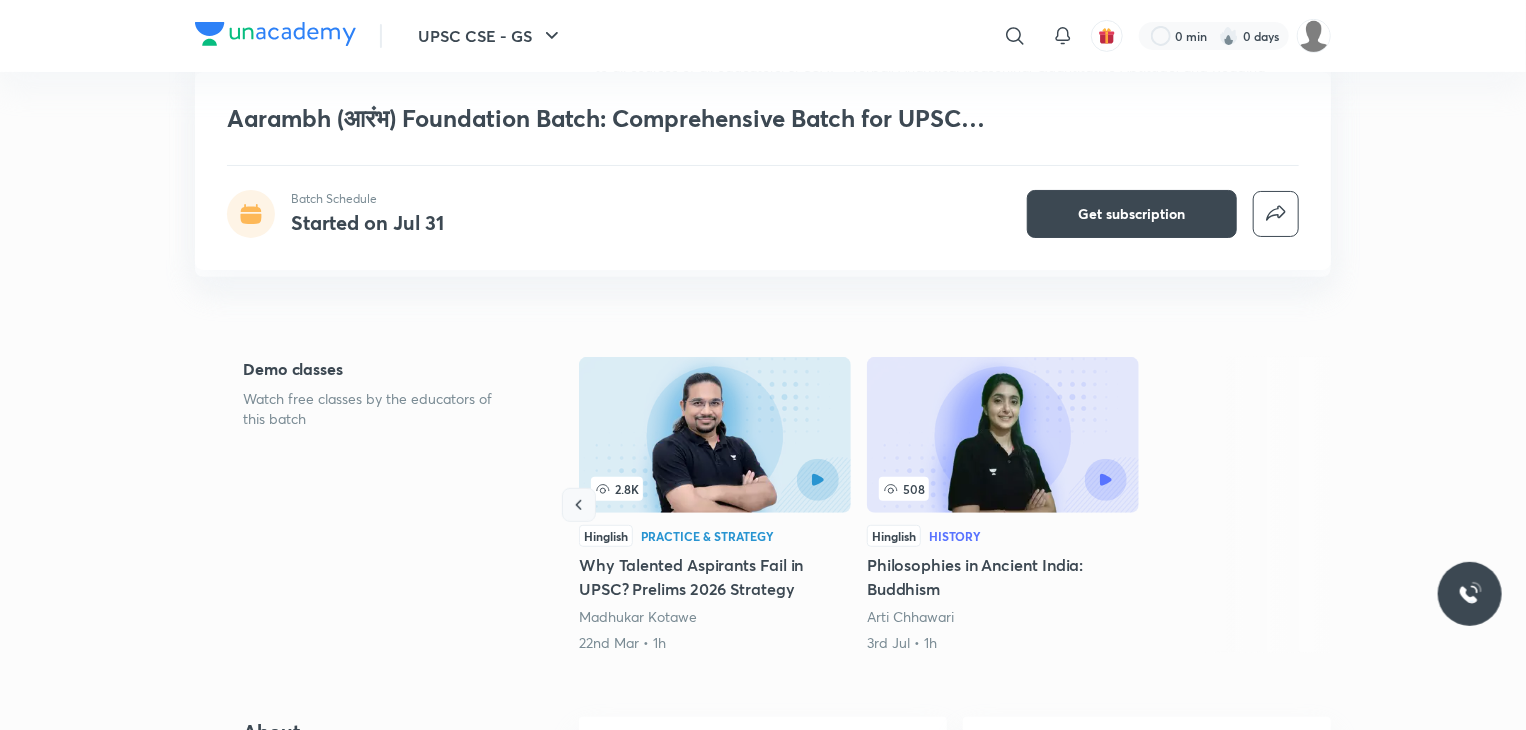 click 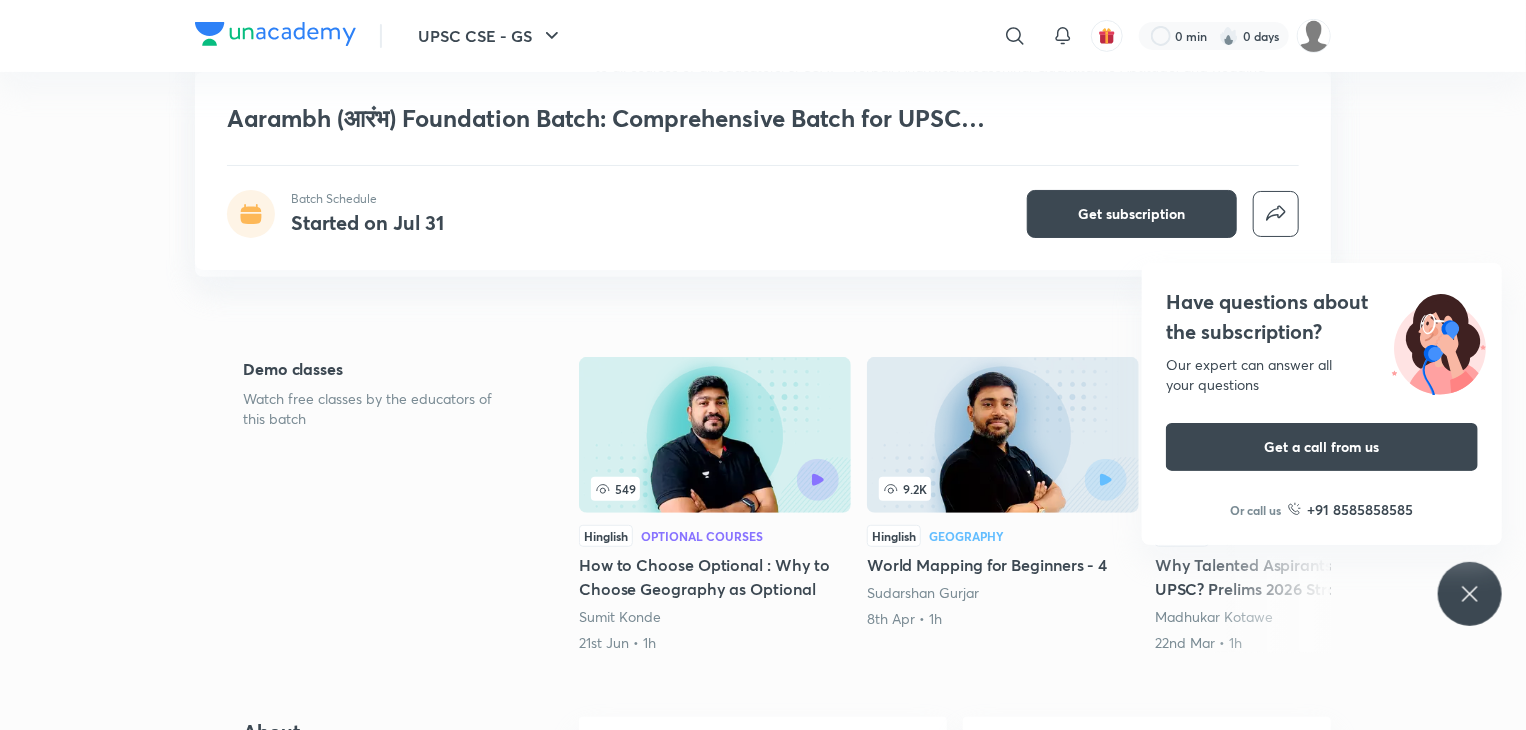scroll, scrollTop: 0, scrollLeft: 0, axis: both 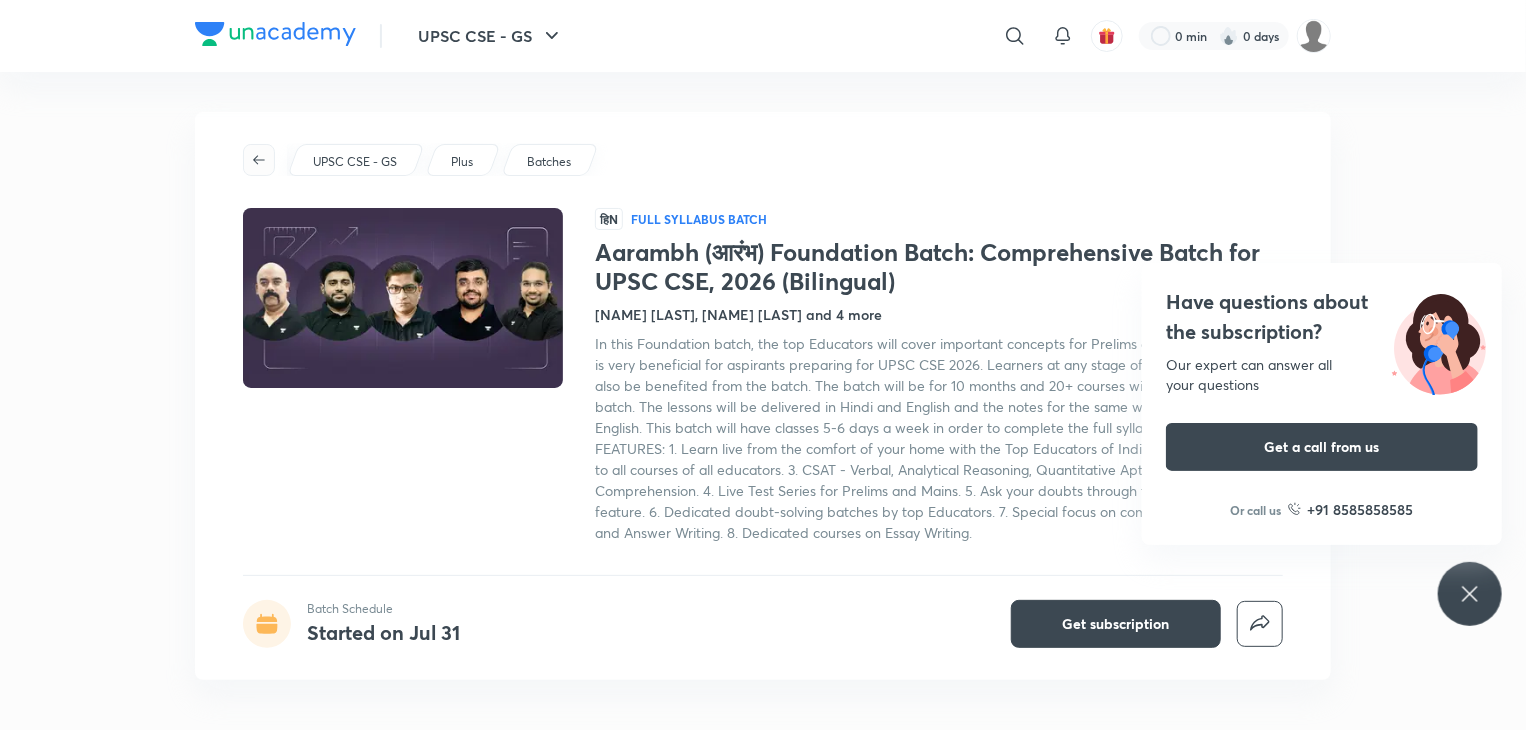 click 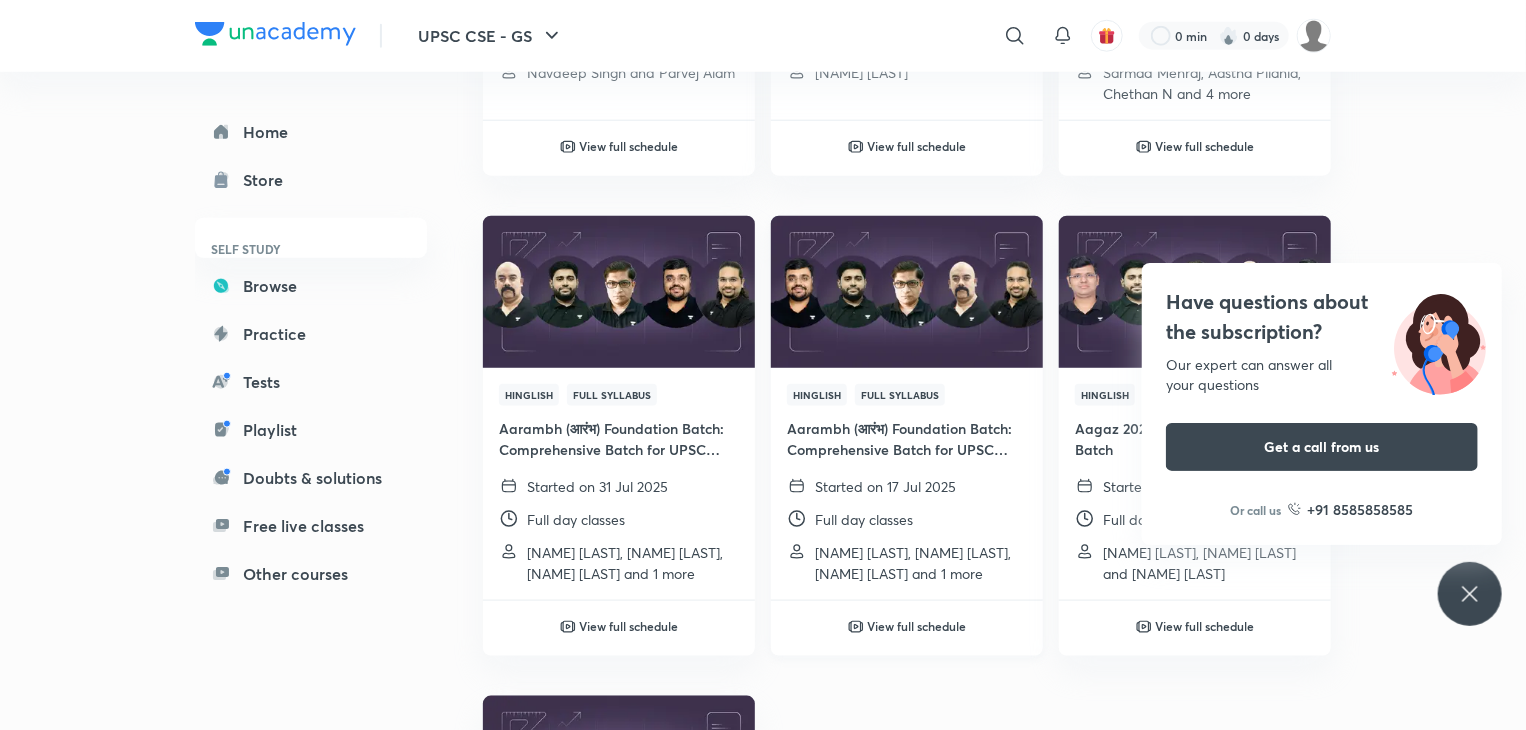 scroll, scrollTop: 1043, scrollLeft: 0, axis: vertical 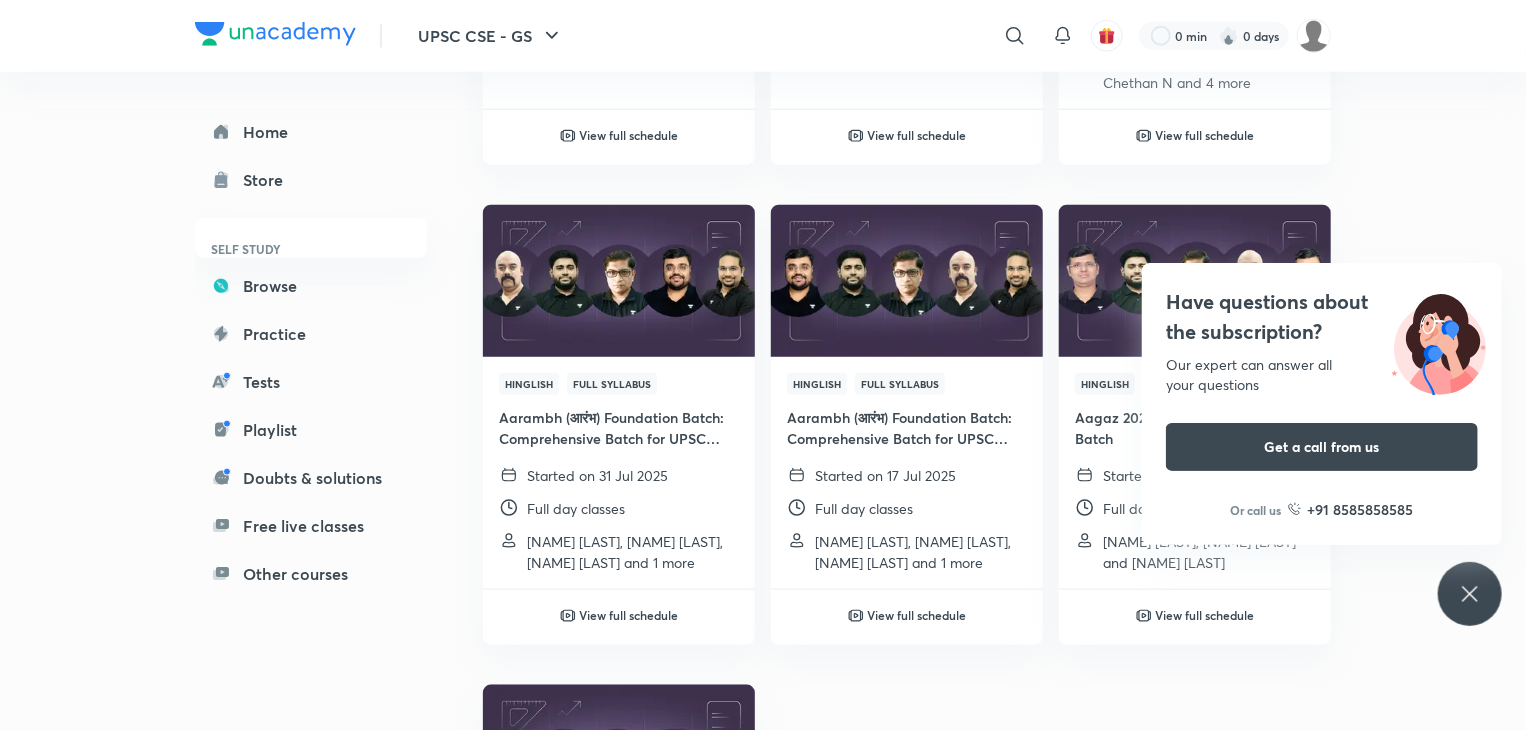 click on "Have questions about the subscription? Our expert can answer all your questions Get a call from us Or call us +91 8585858585" at bounding box center (1470, 594) 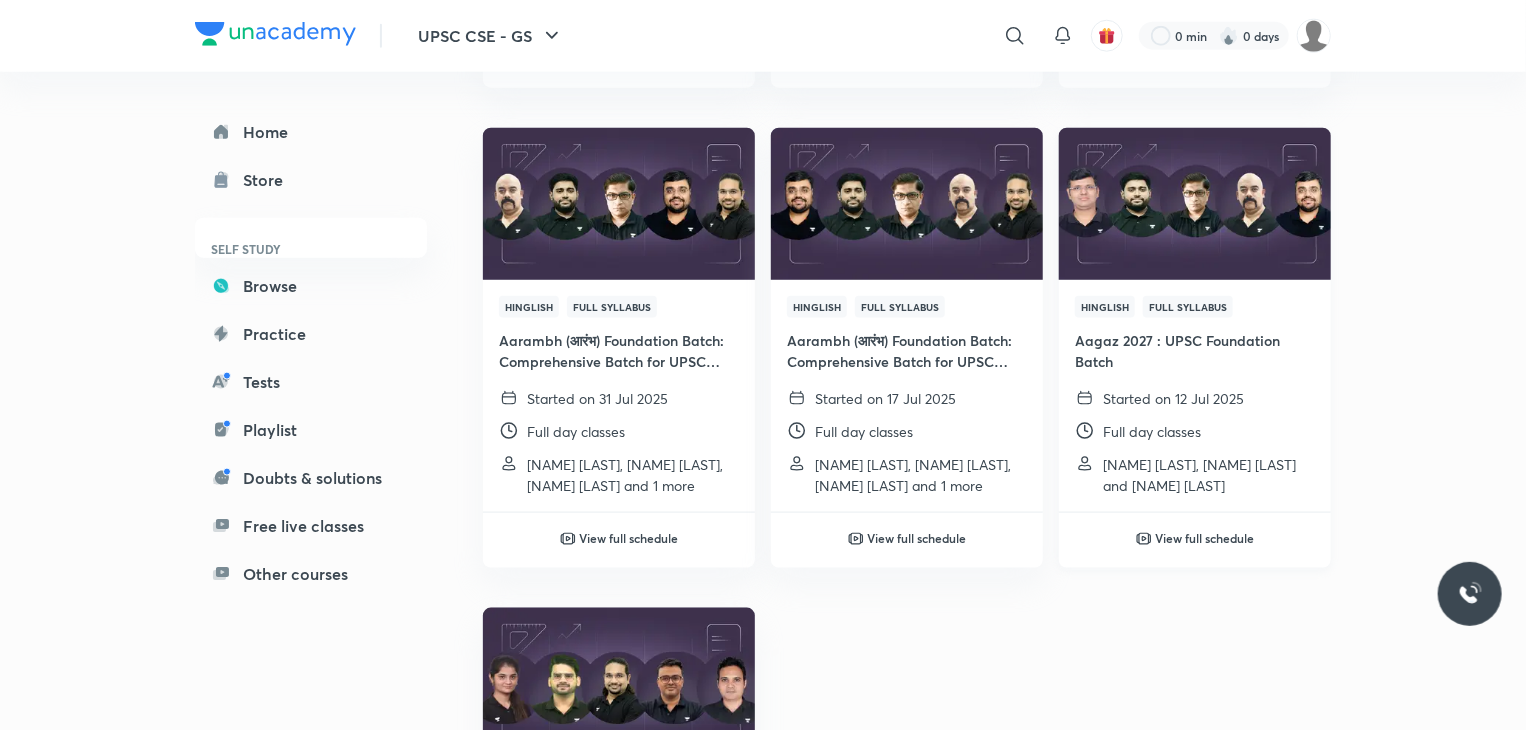 scroll, scrollTop: 1056, scrollLeft: 0, axis: vertical 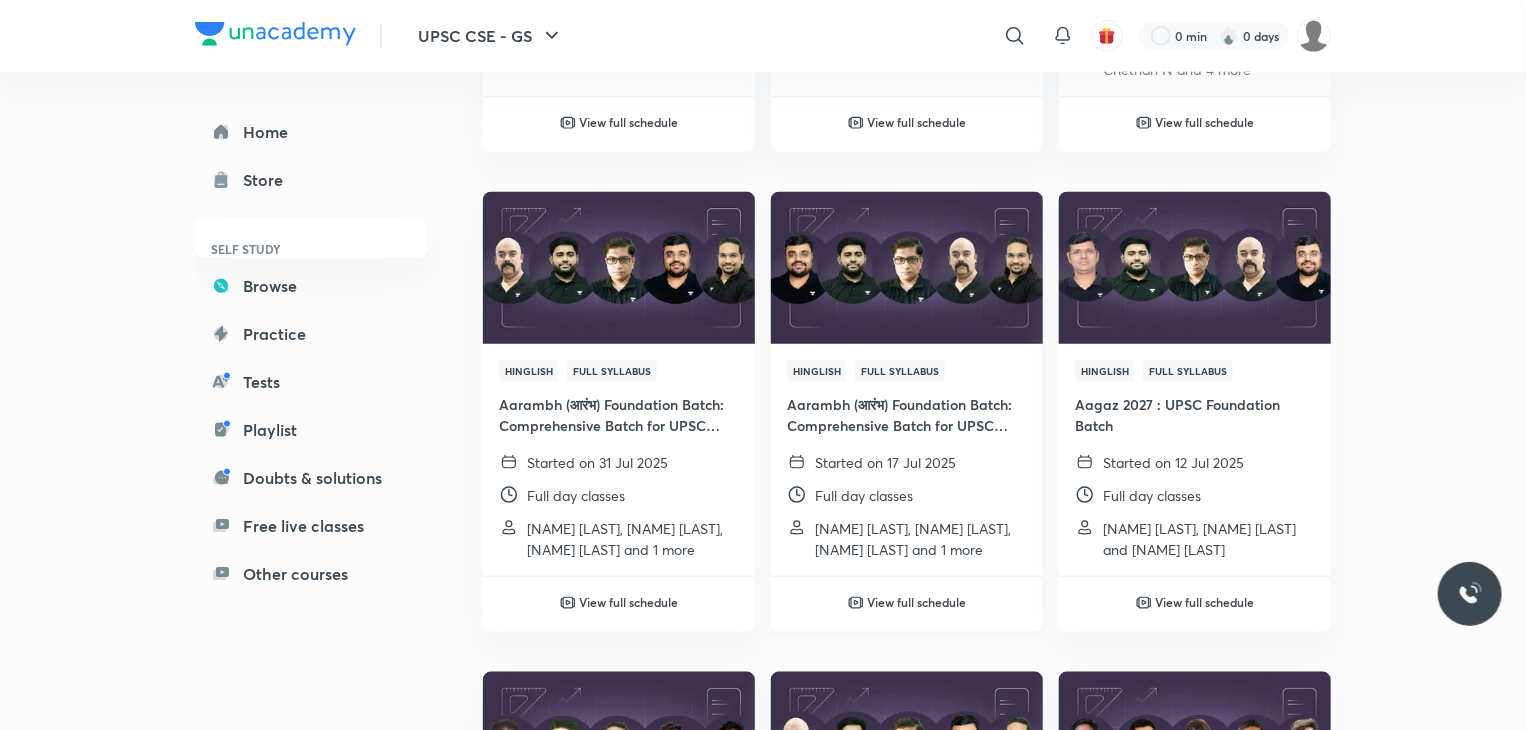click at bounding box center (906, 267) 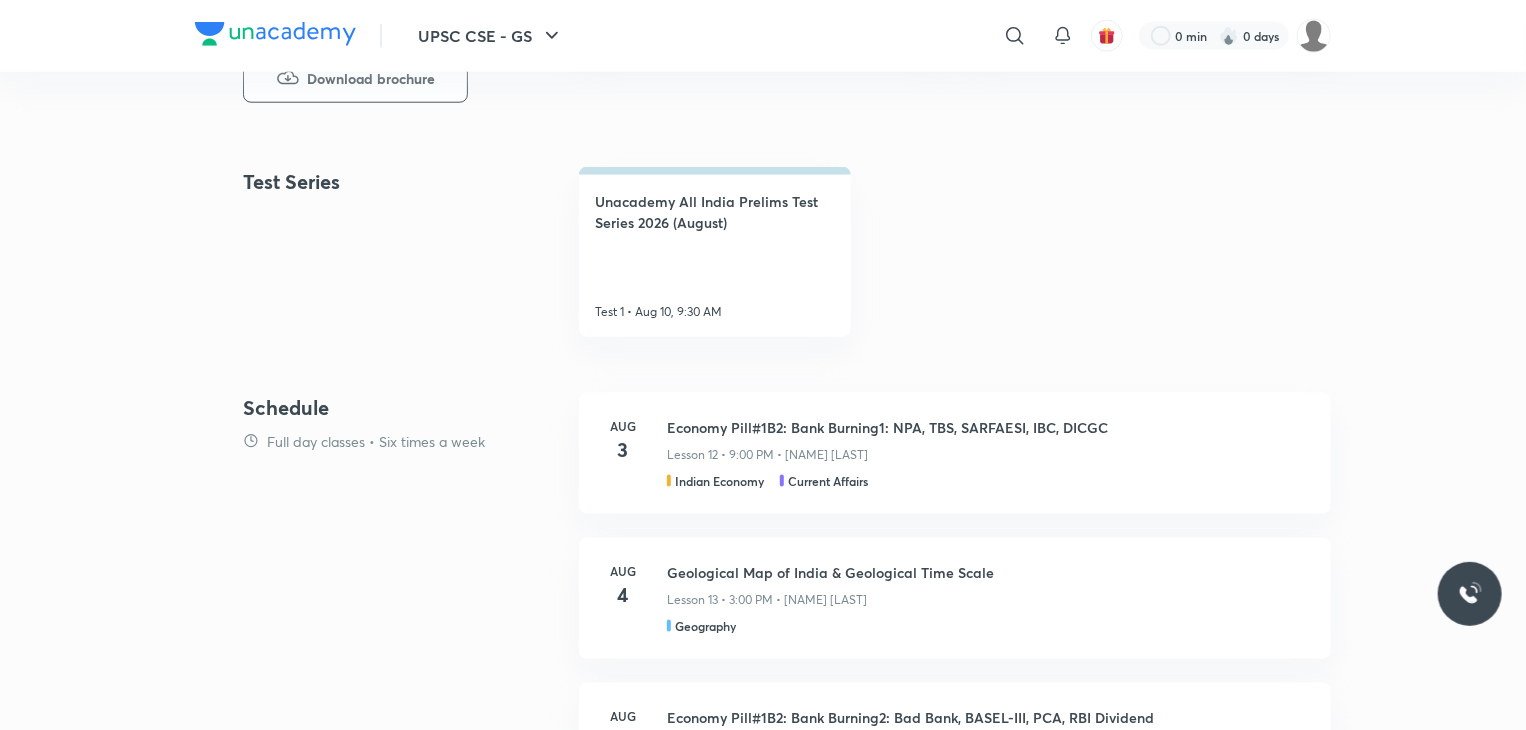 scroll, scrollTop: 0, scrollLeft: 0, axis: both 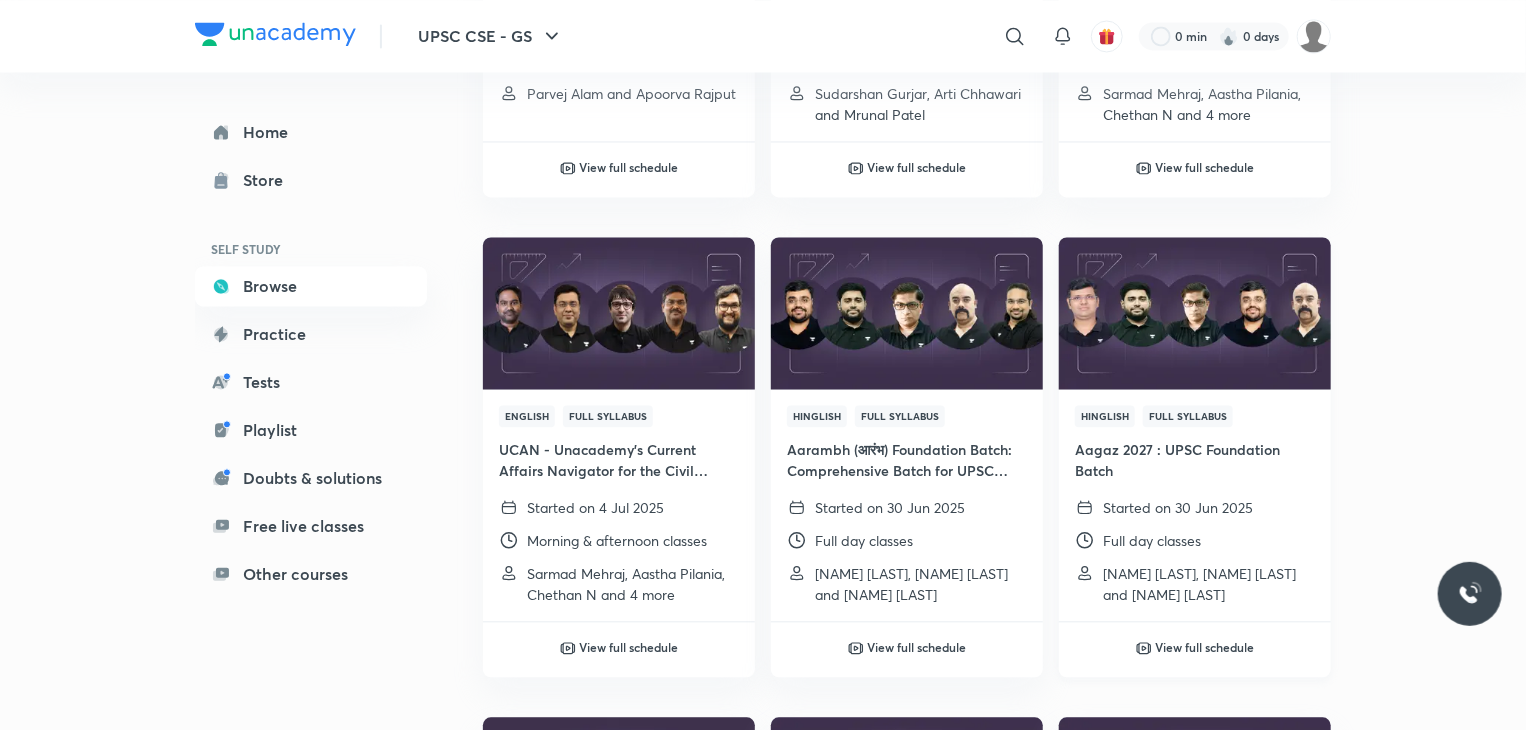 click at bounding box center (1194, 312) 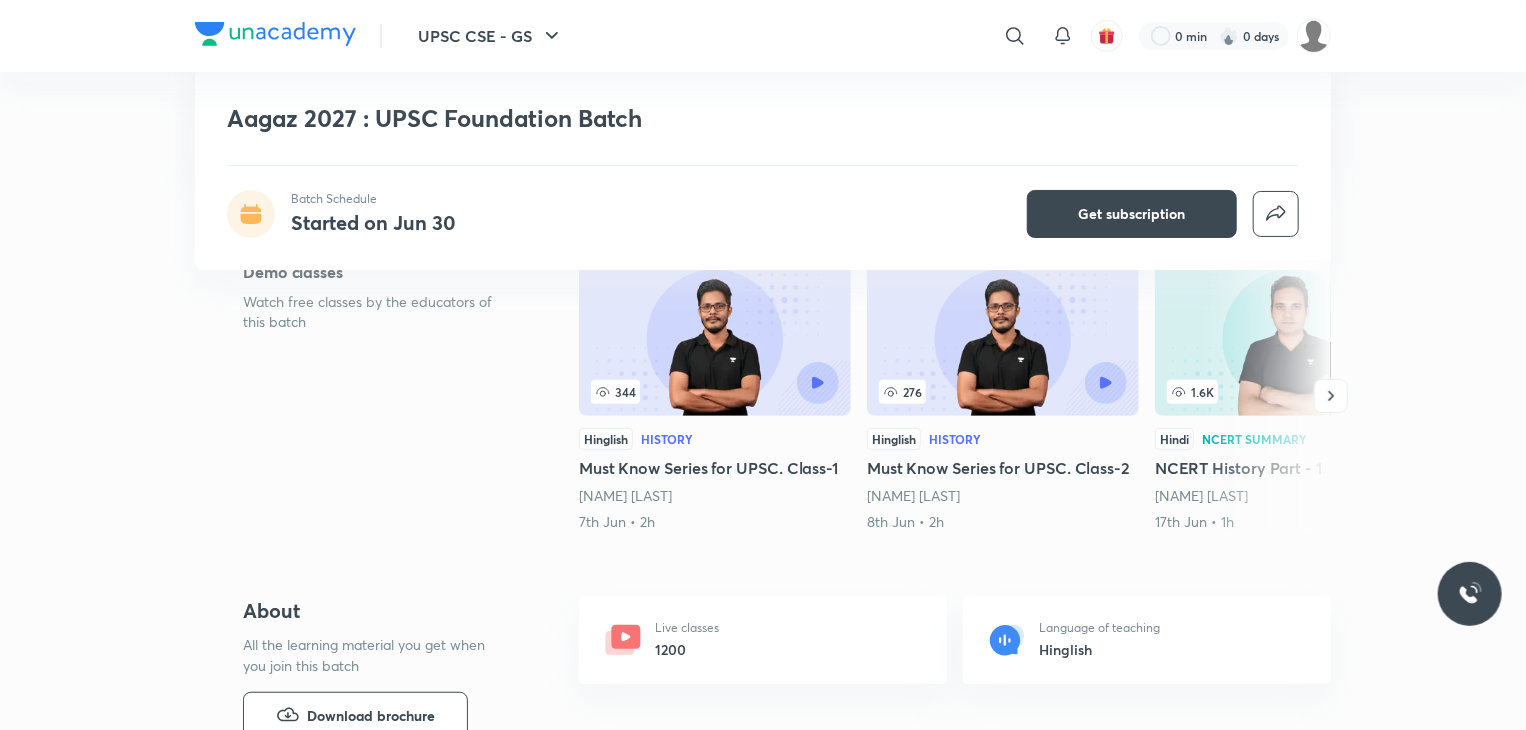 scroll, scrollTop: 254, scrollLeft: 0, axis: vertical 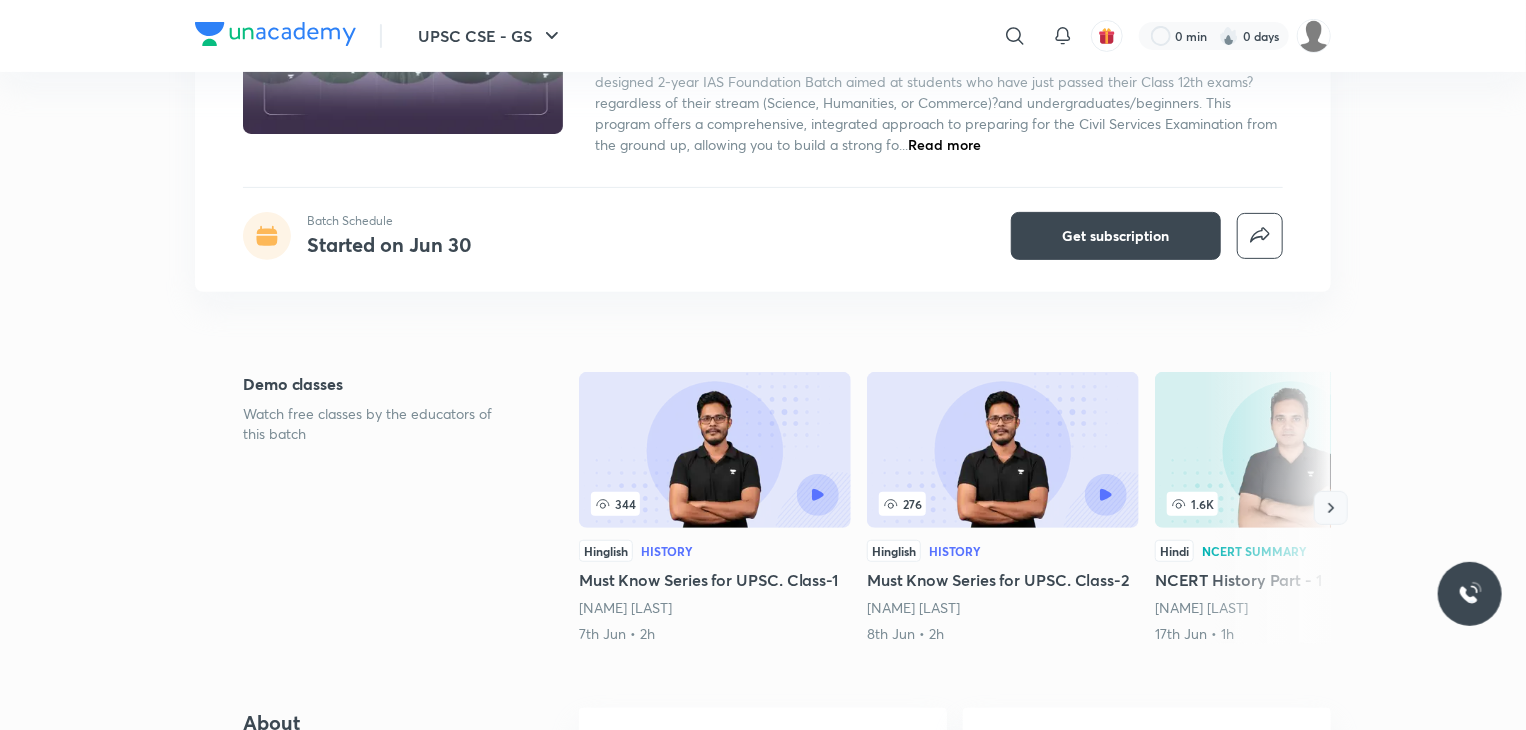 click 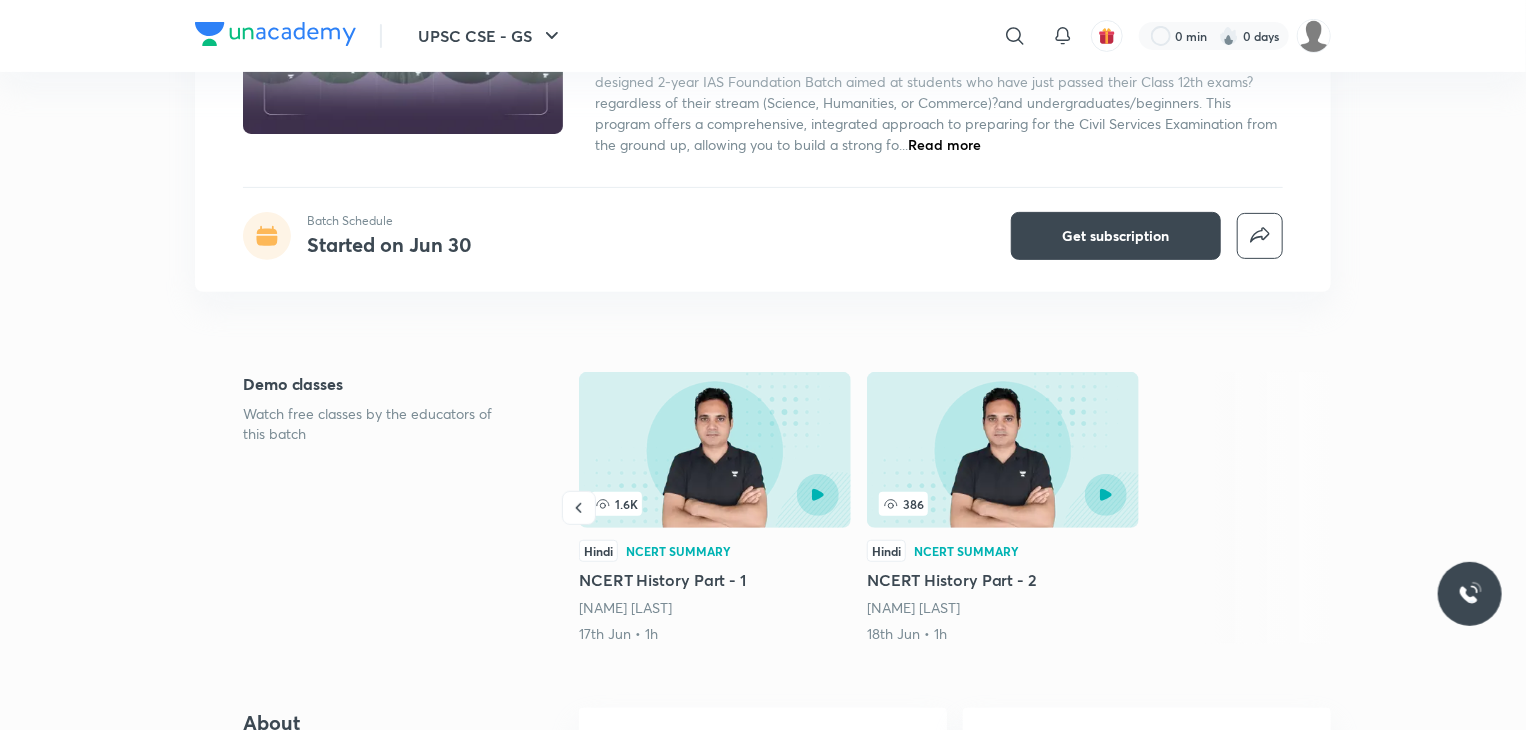 click at bounding box center [1267, 508] 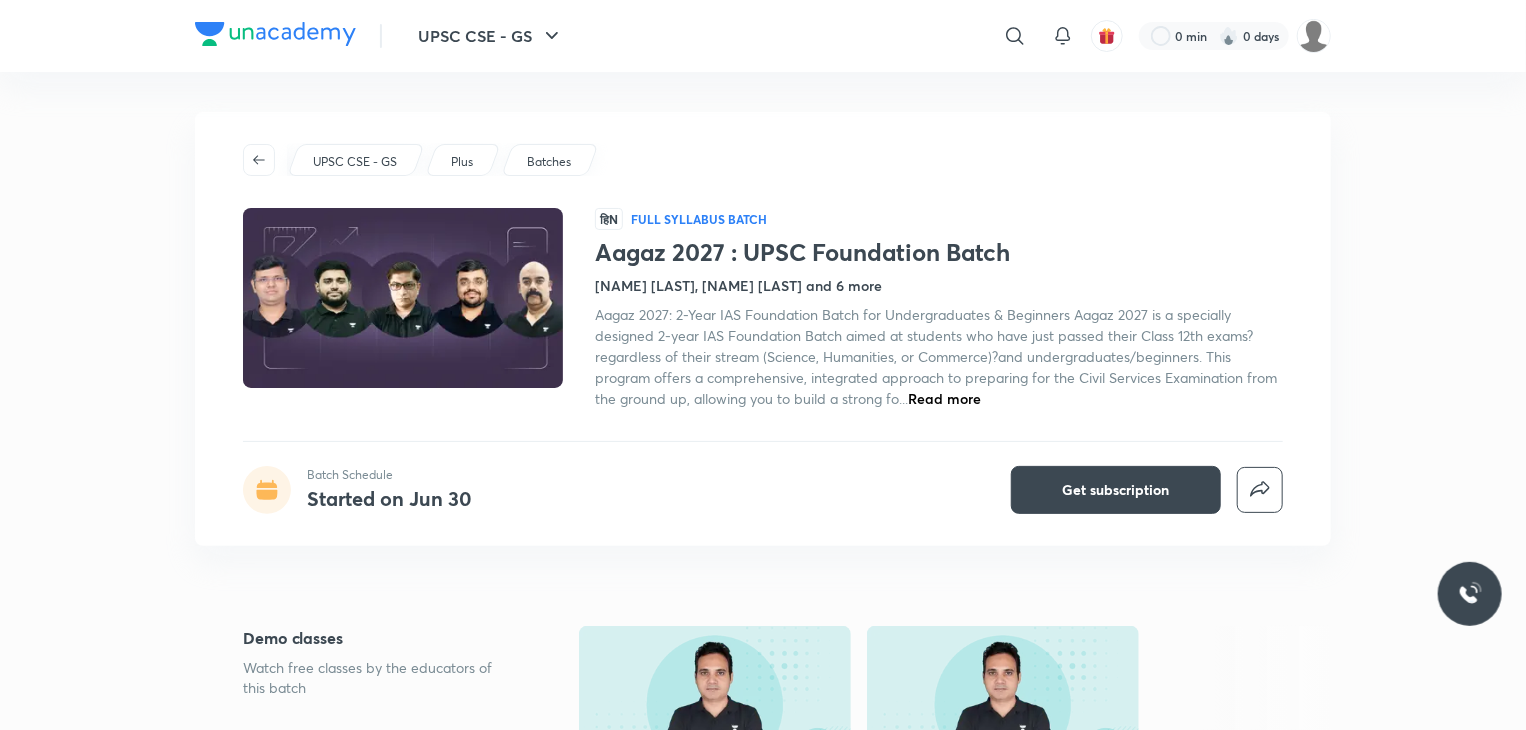 click on "Read more" at bounding box center (944, 398) 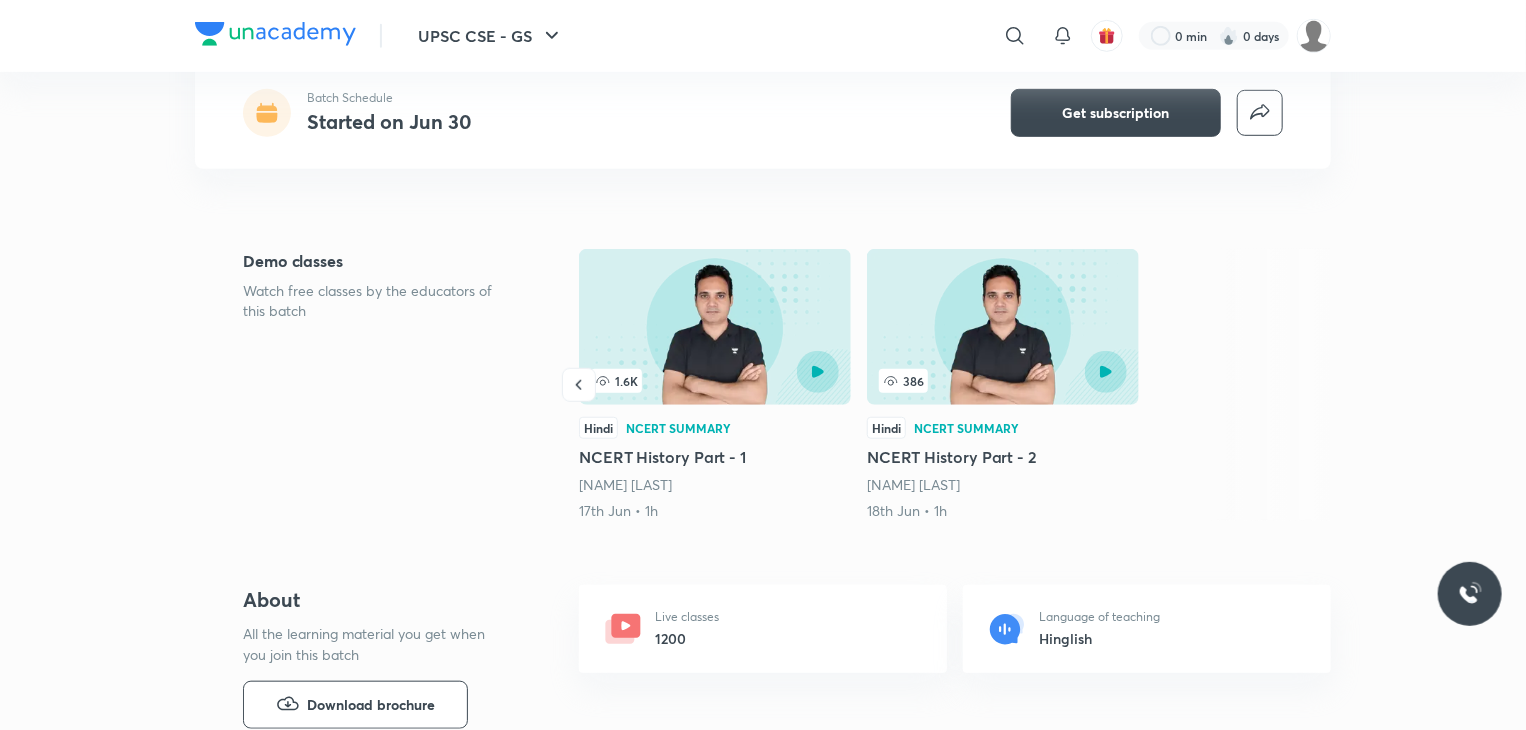 scroll, scrollTop: 0, scrollLeft: 0, axis: both 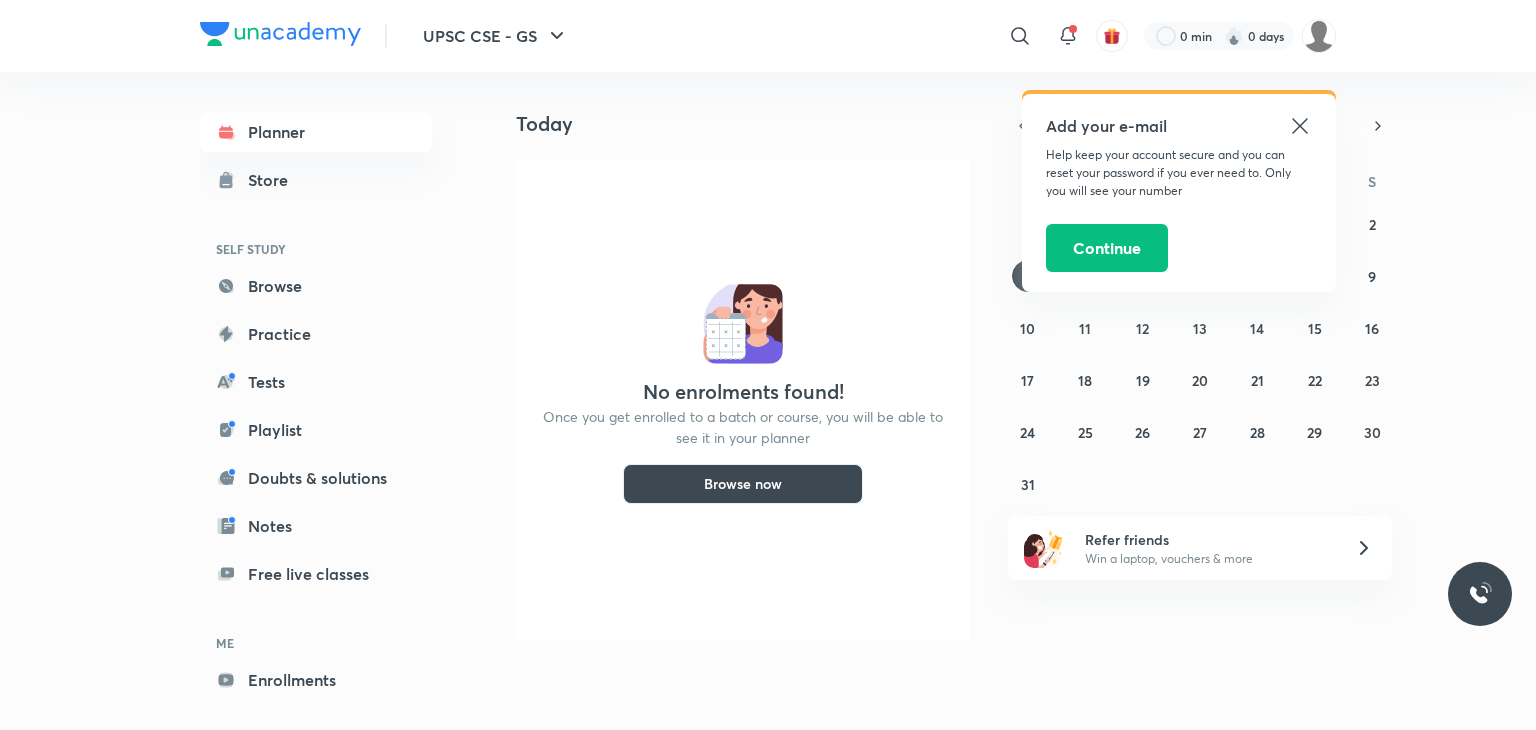 click 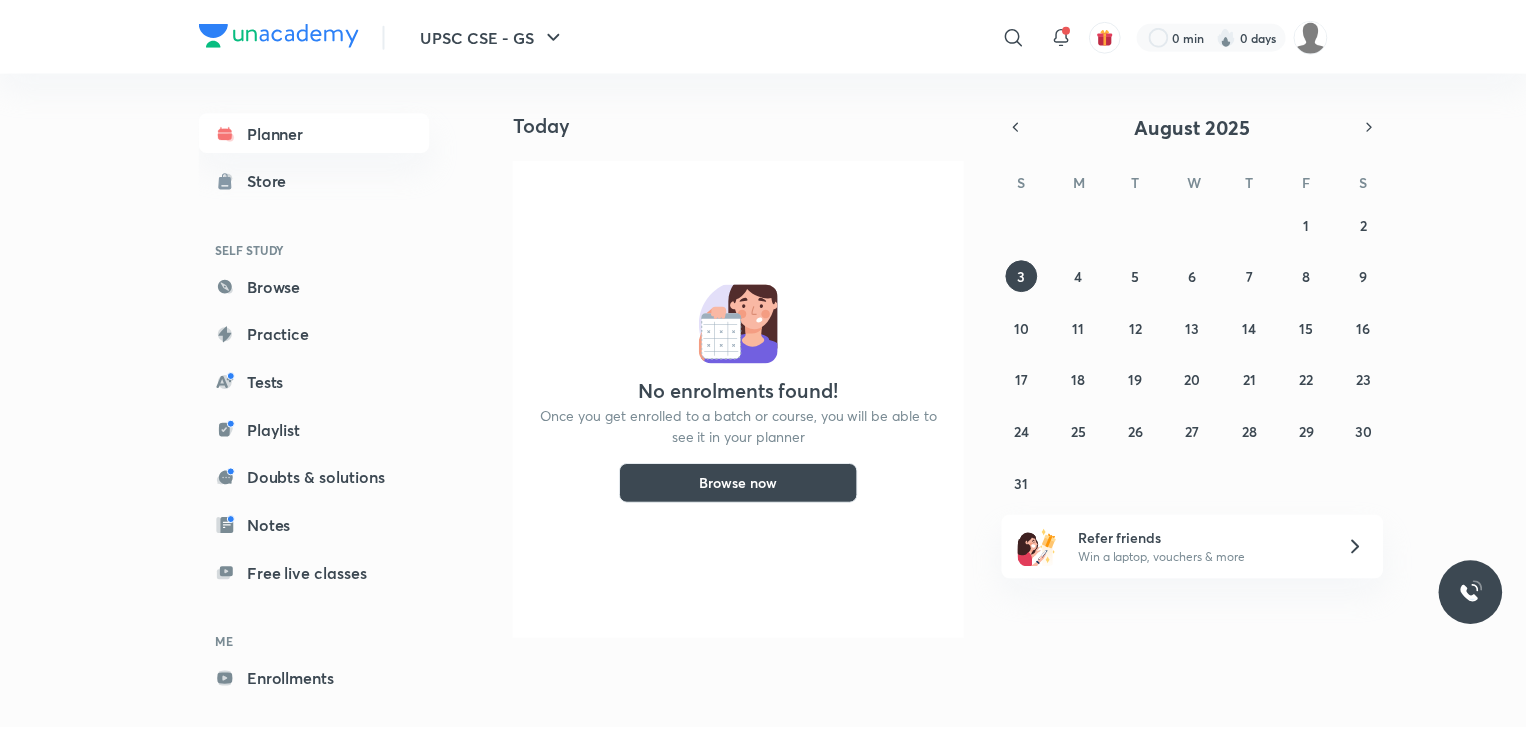 scroll, scrollTop: 0, scrollLeft: 20, axis: horizontal 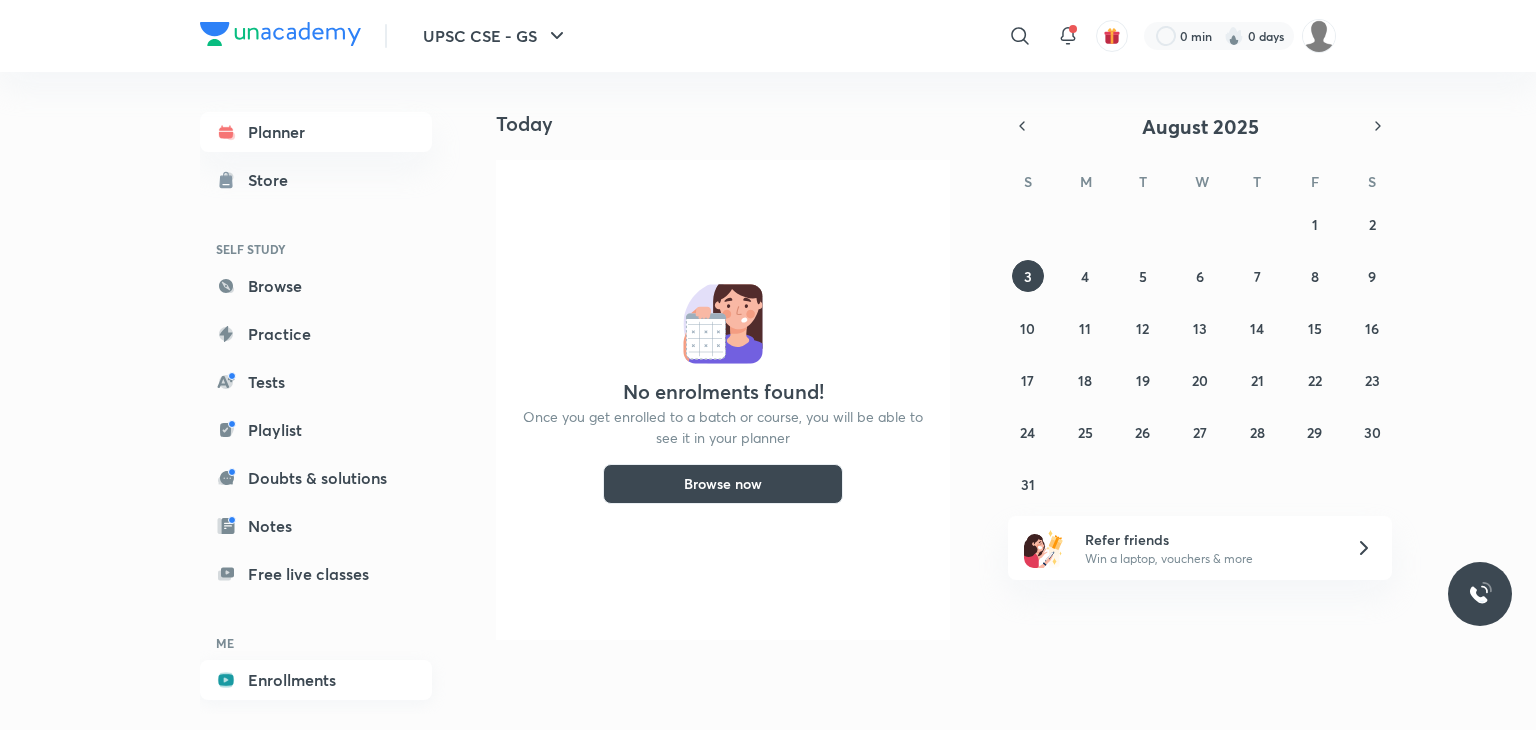 click on "Enrollments" at bounding box center (316, 680) 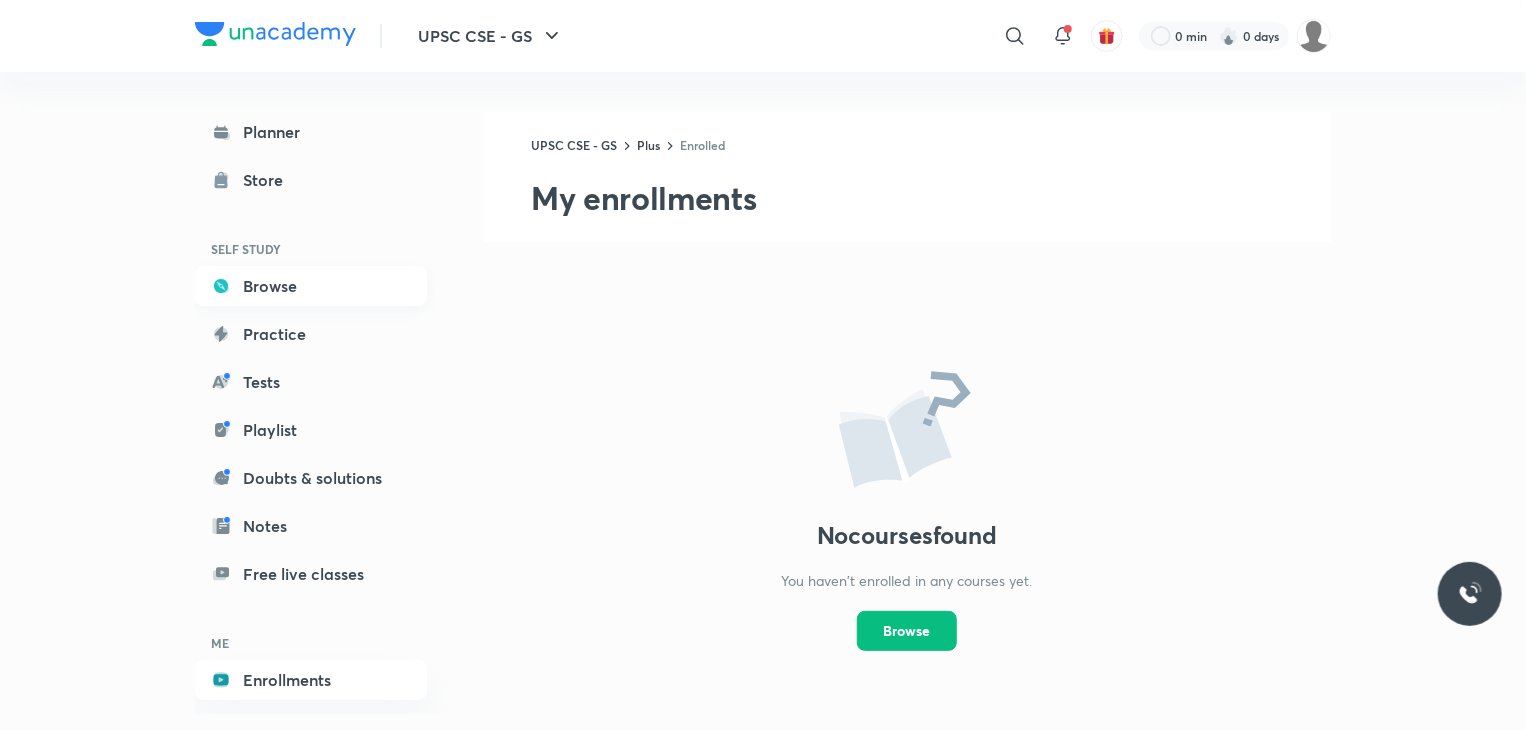 click on "Browse" at bounding box center (311, 286) 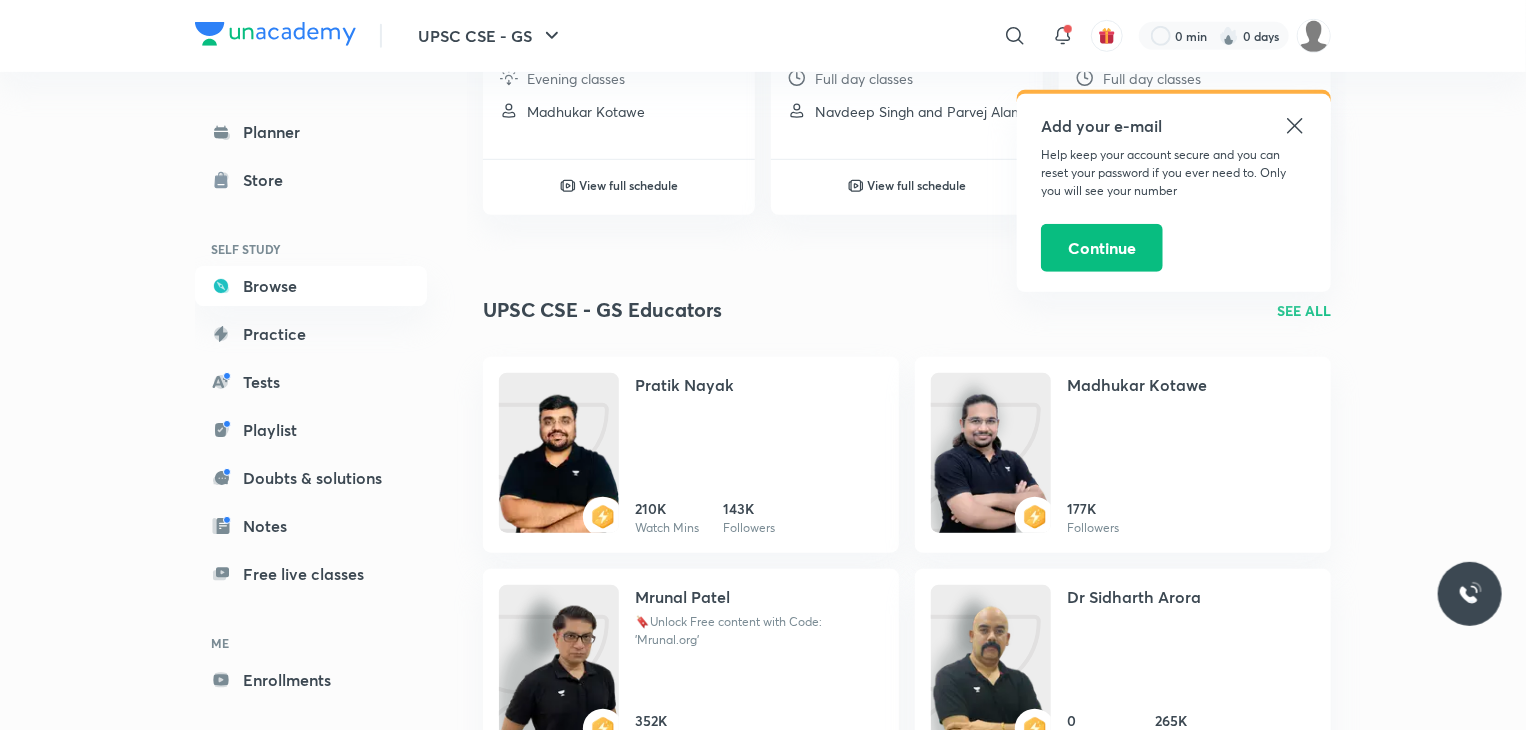 scroll, scrollTop: 660, scrollLeft: 0, axis: vertical 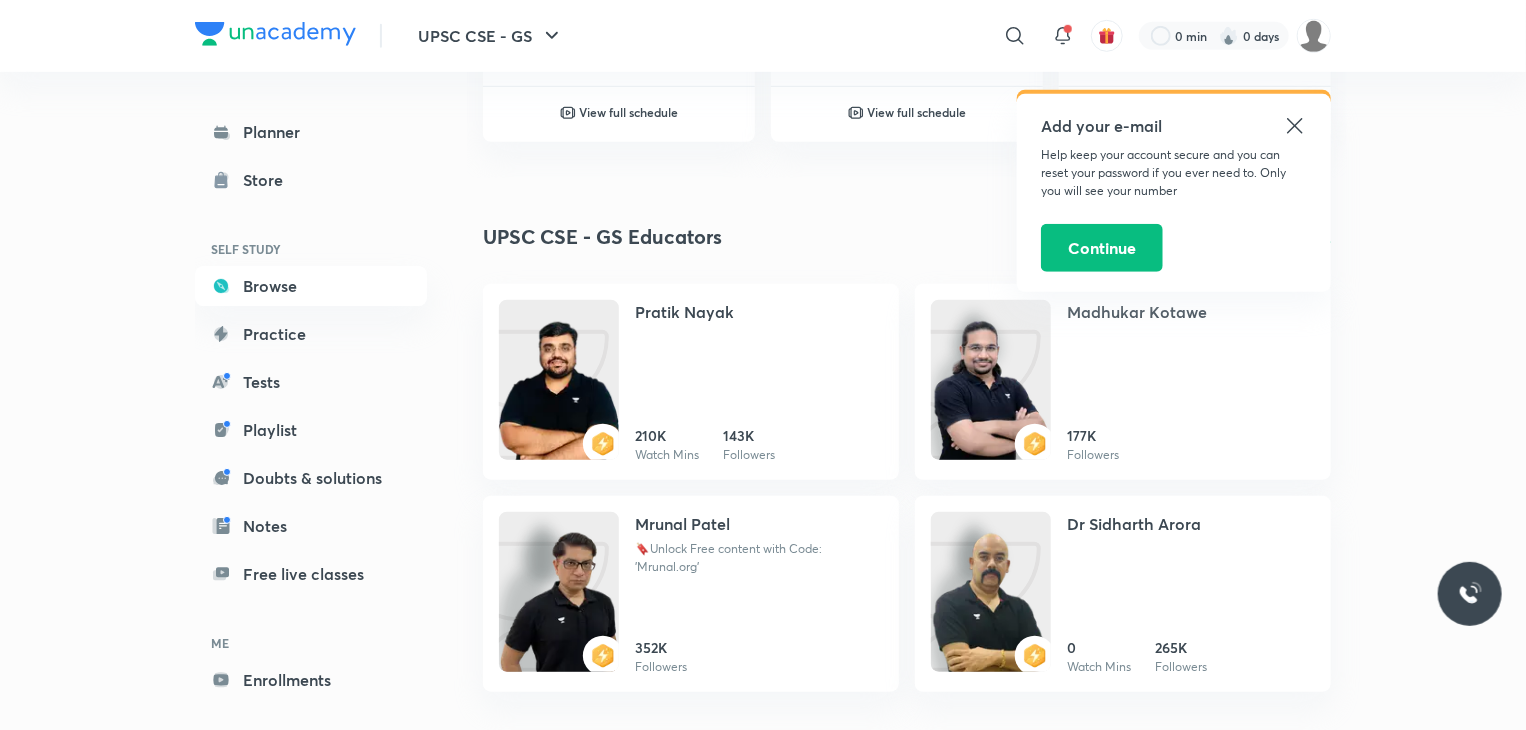 click 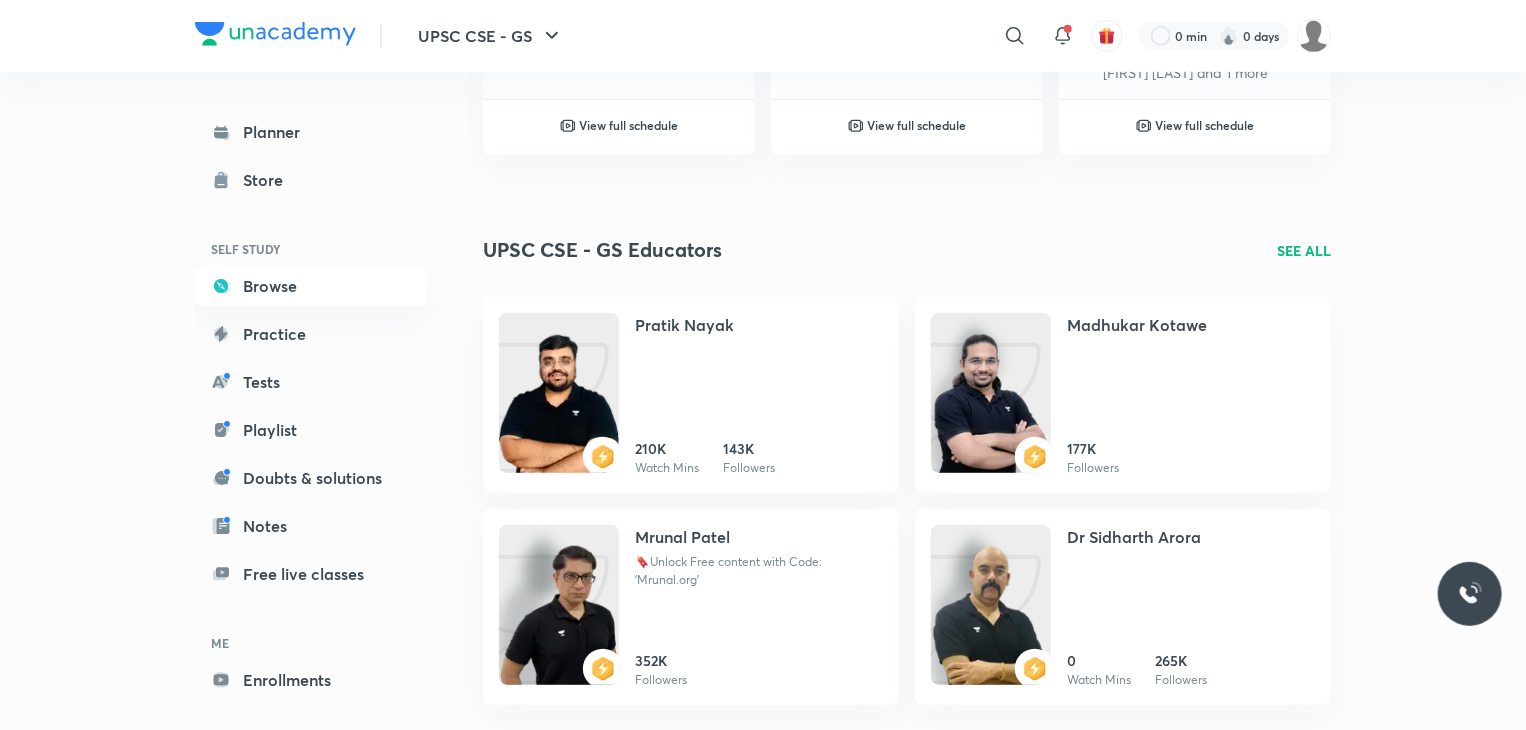 scroll, scrollTop: 628, scrollLeft: 0, axis: vertical 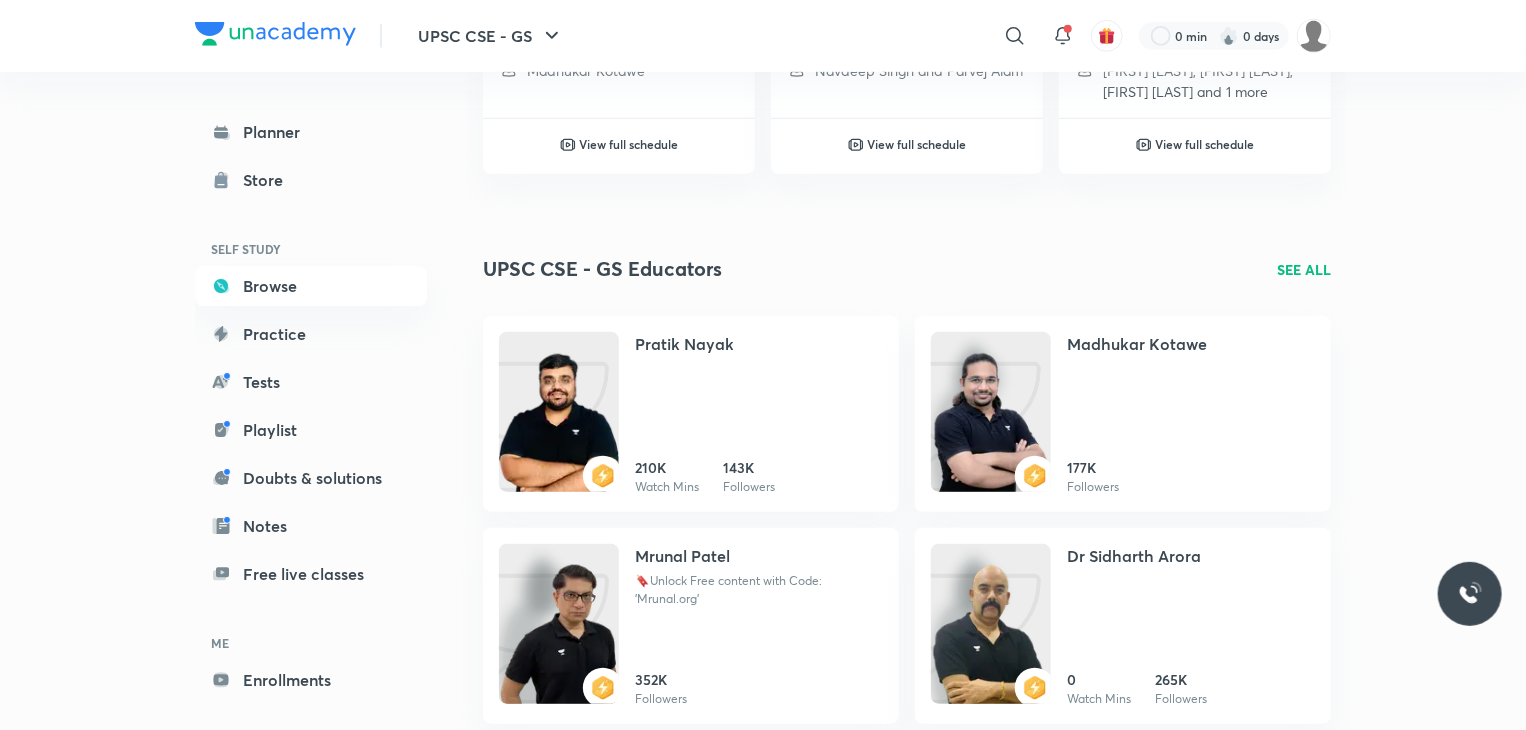 click on "SEE ALL" at bounding box center (1304, 269) 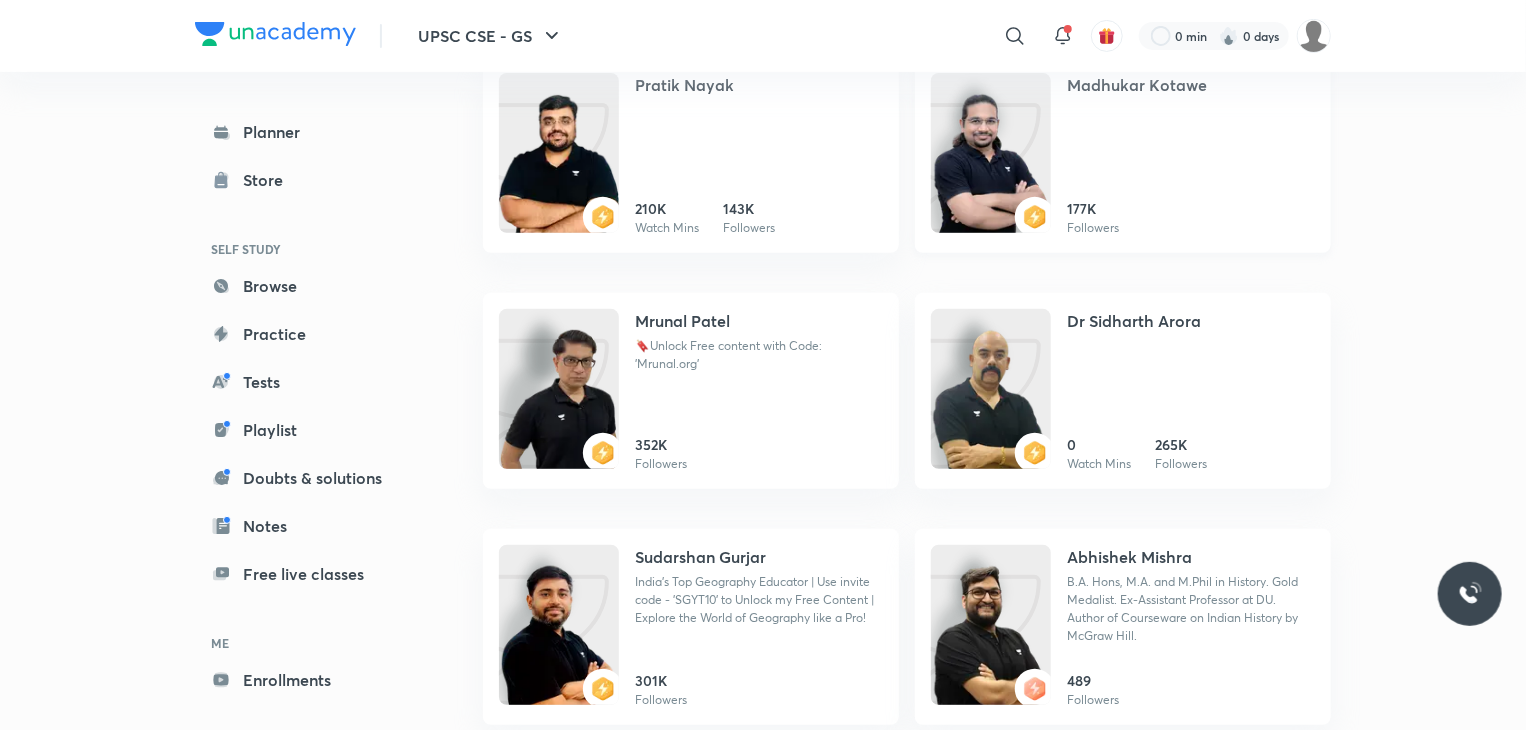 scroll, scrollTop: 326, scrollLeft: 0, axis: vertical 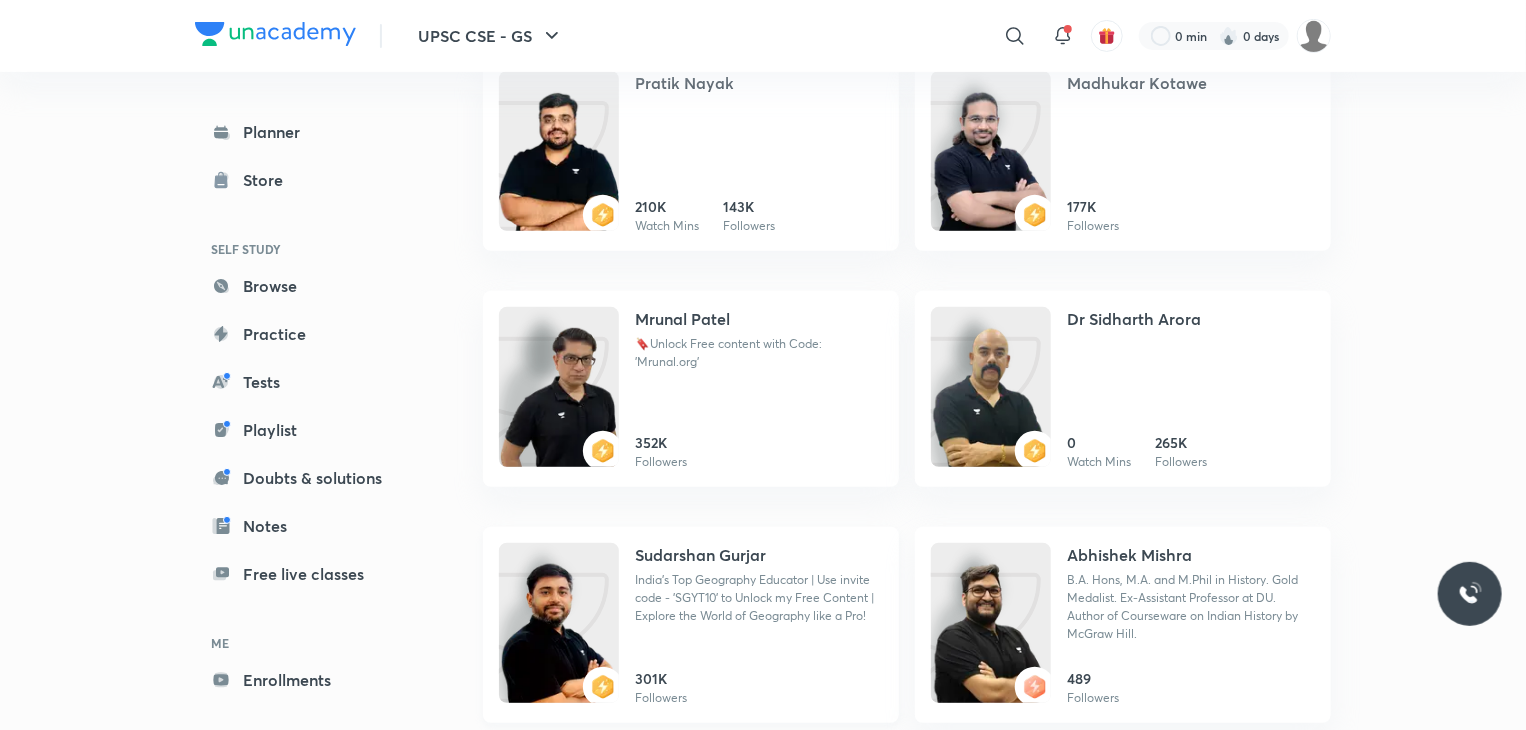 click at bounding box center (559, 643) 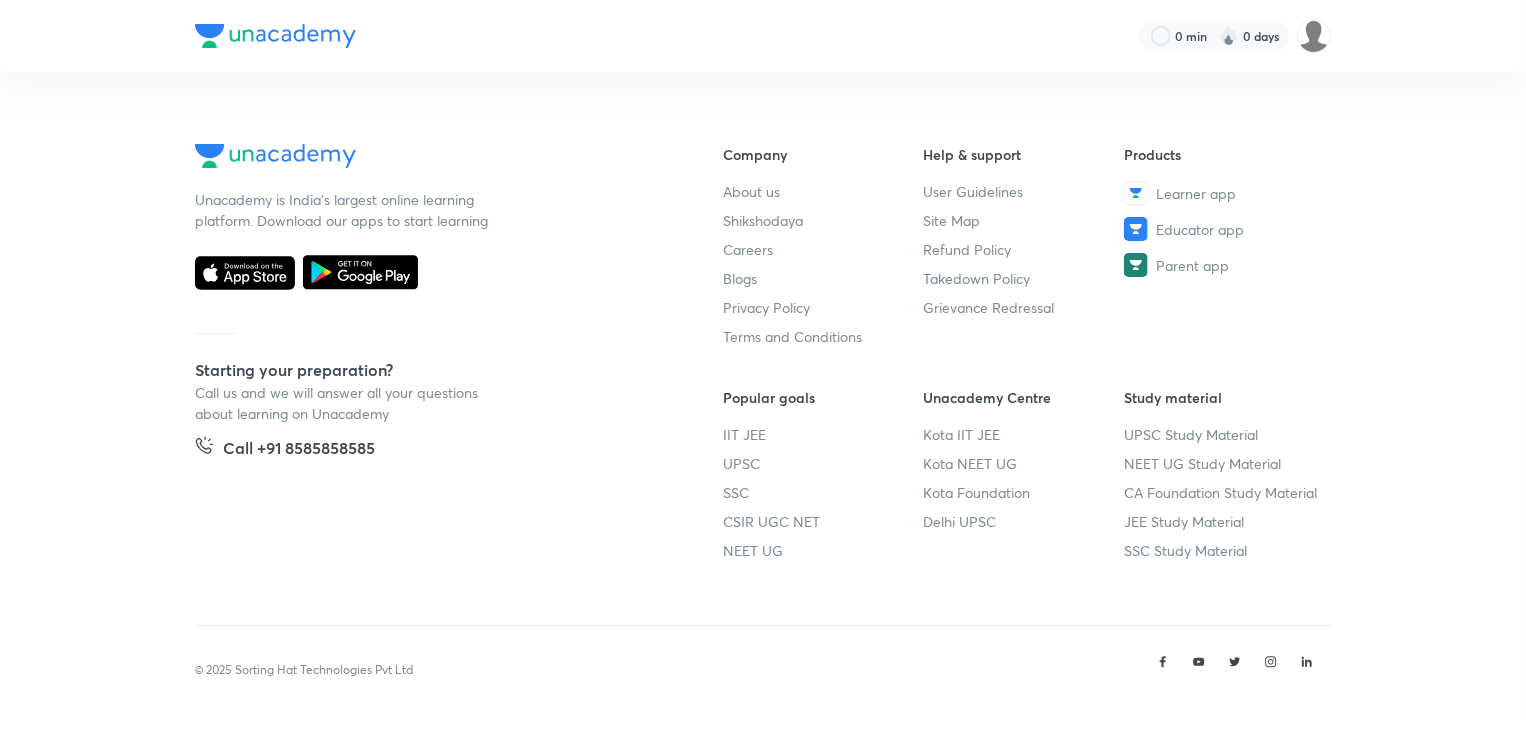 scroll, scrollTop: 0, scrollLeft: 0, axis: both 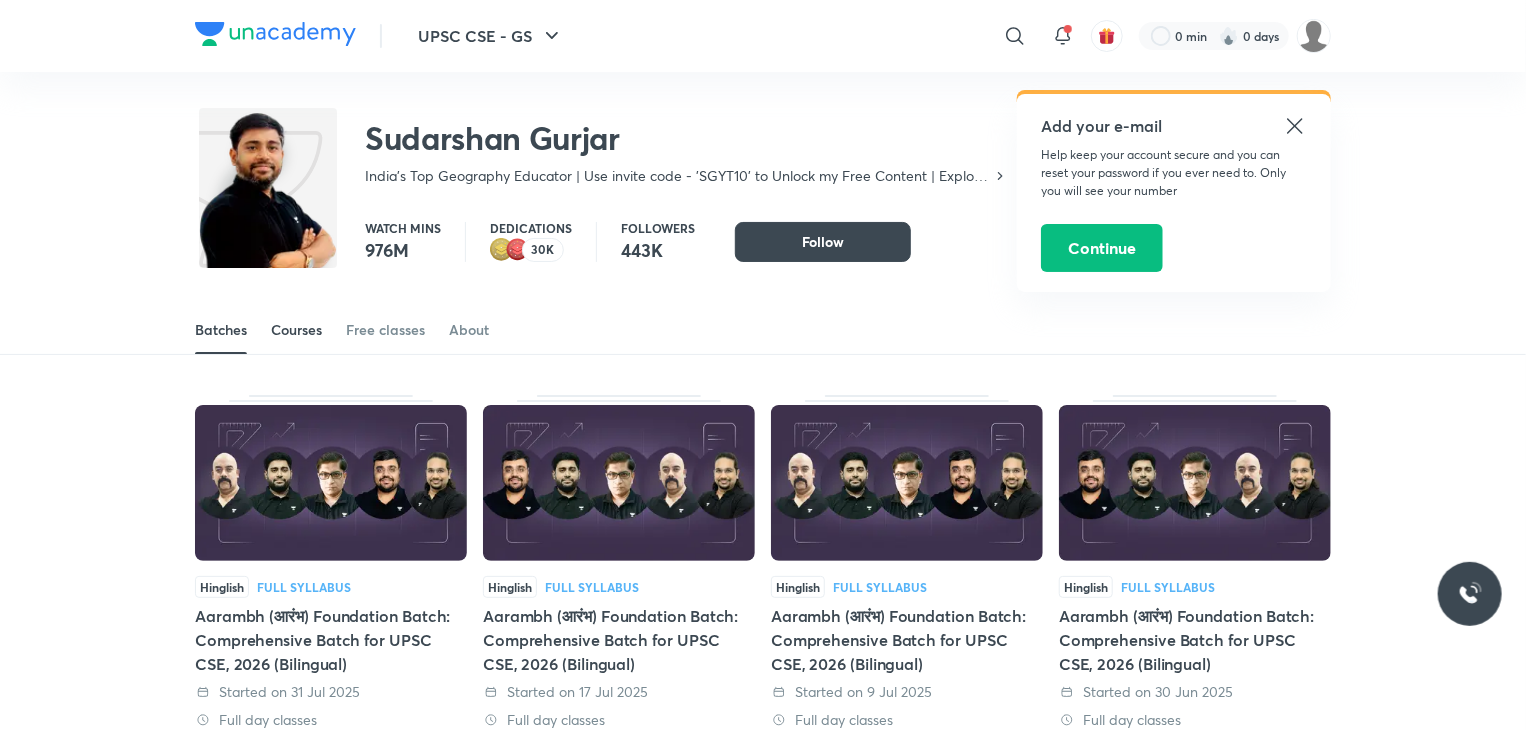 click on "Courses" at bounding box center (296, 330) 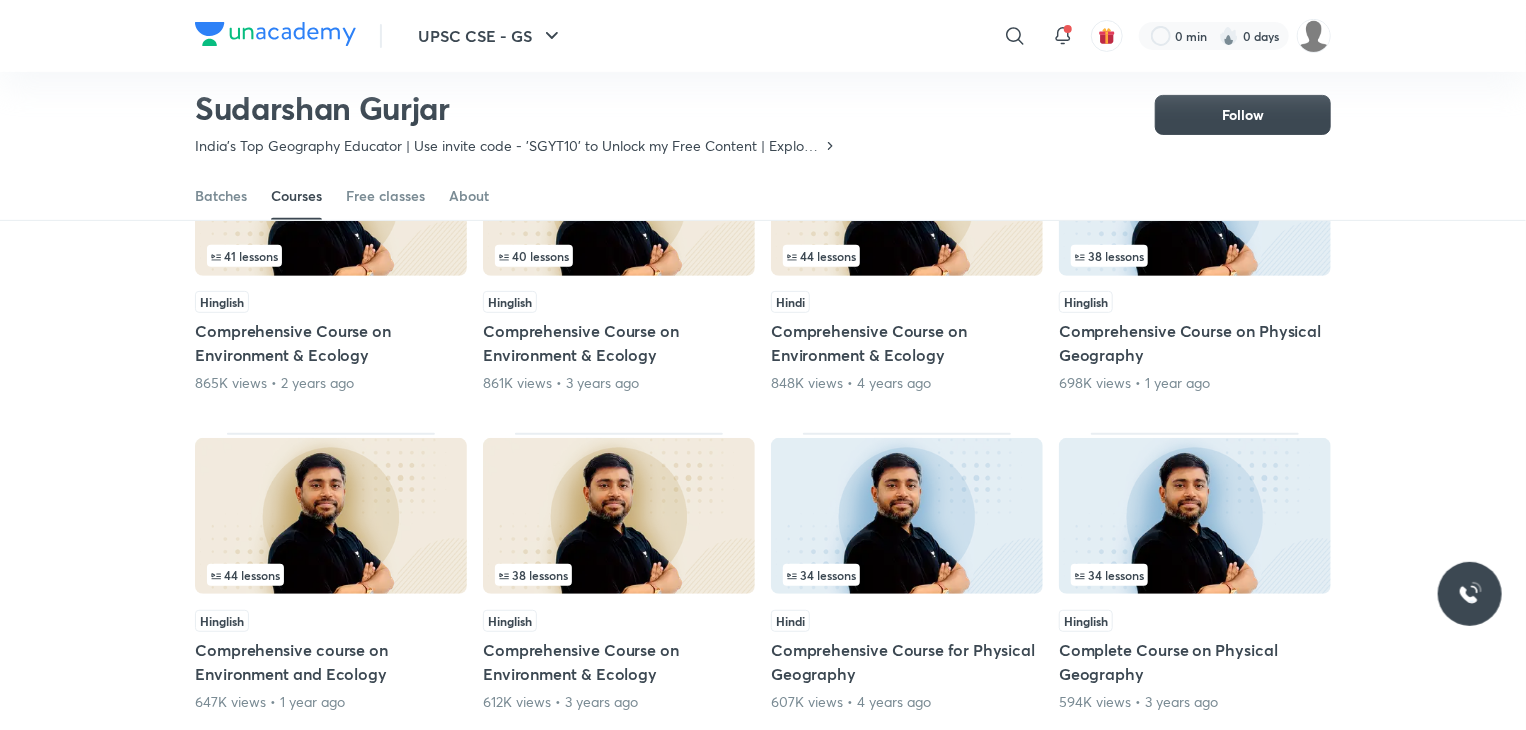 scroll, scrollTop: 0, scrollLeft: 0, axis: both 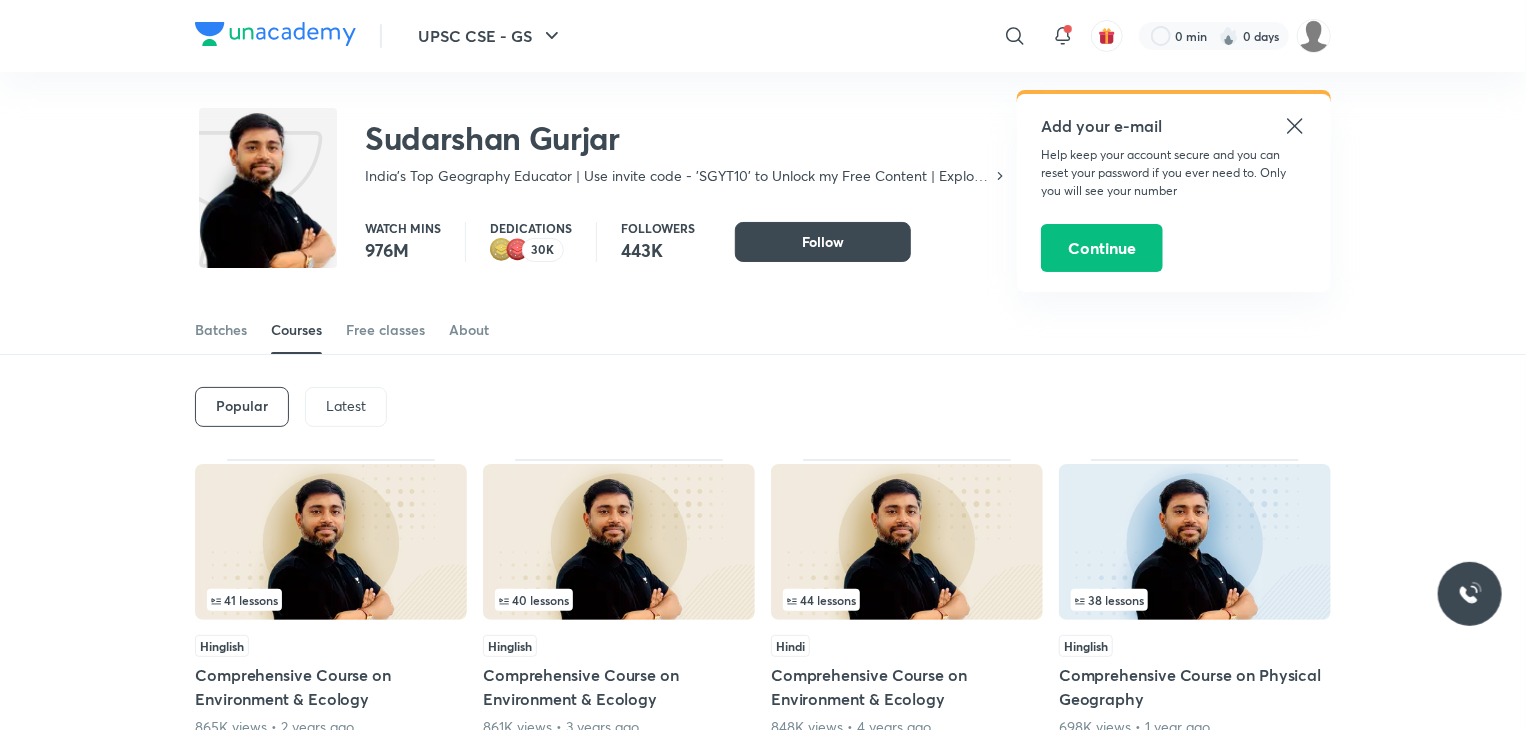 click on "Latest" at bounding box center [346, 406] 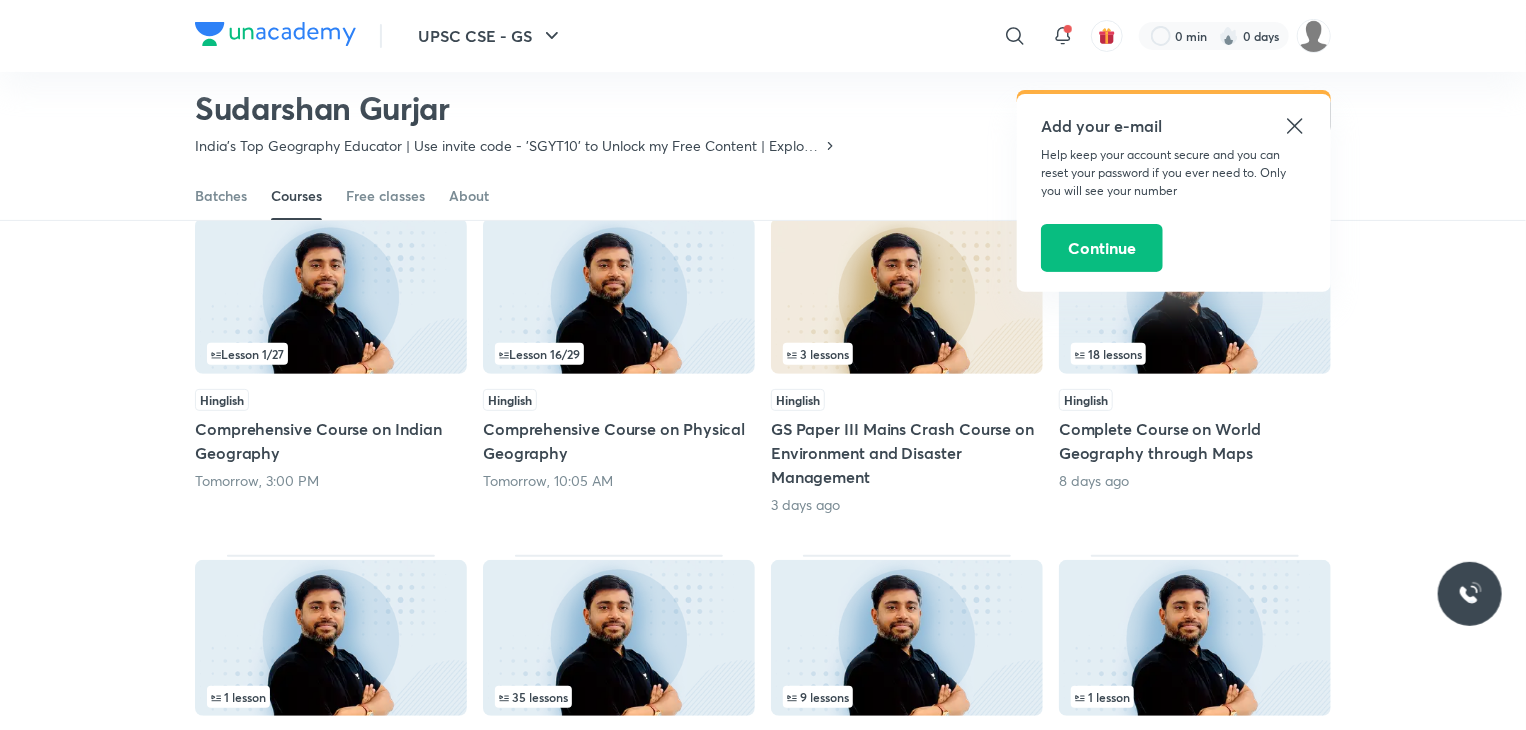 scroll, scrollTop: 161, scrollLeft: 0, axis: vertical 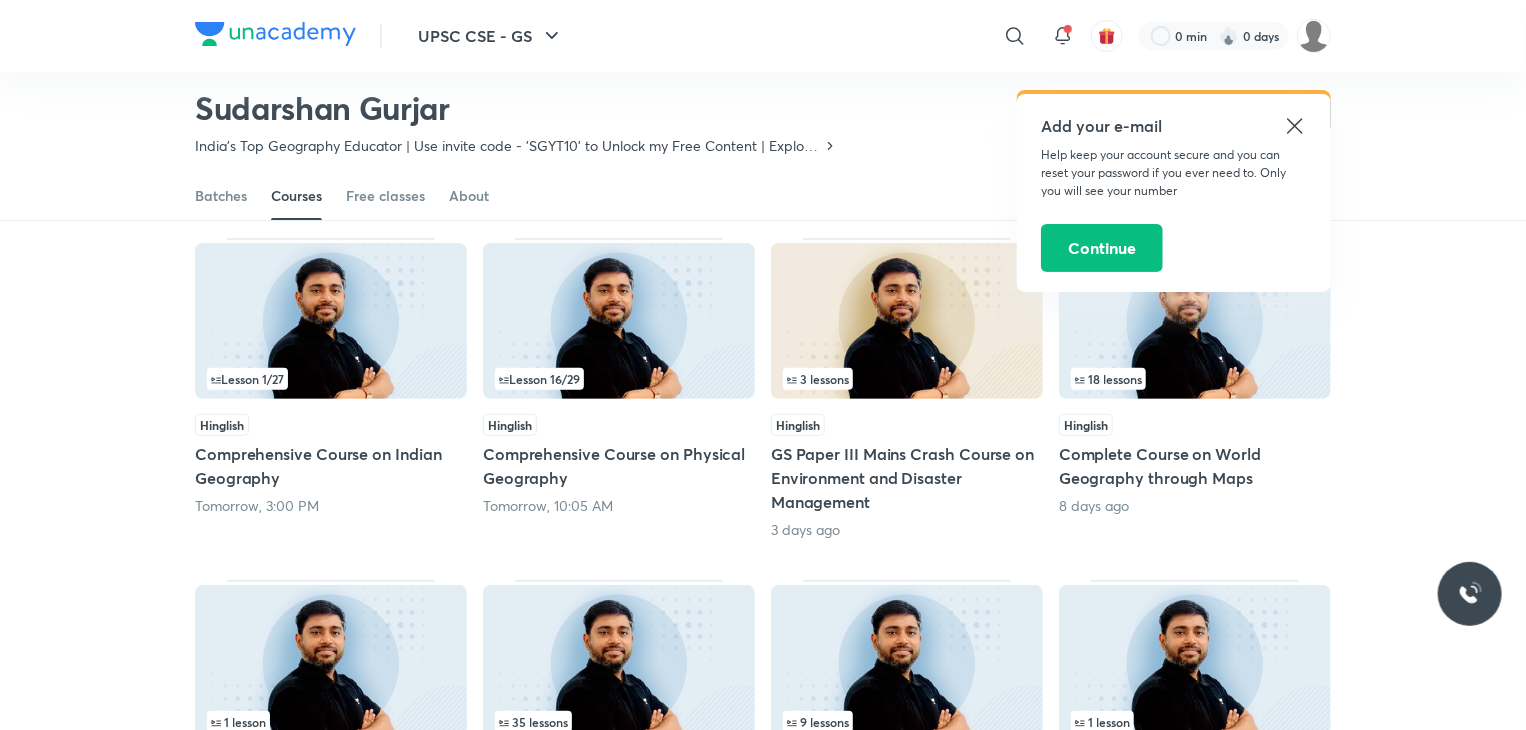 click at bounding box center [619, 321] 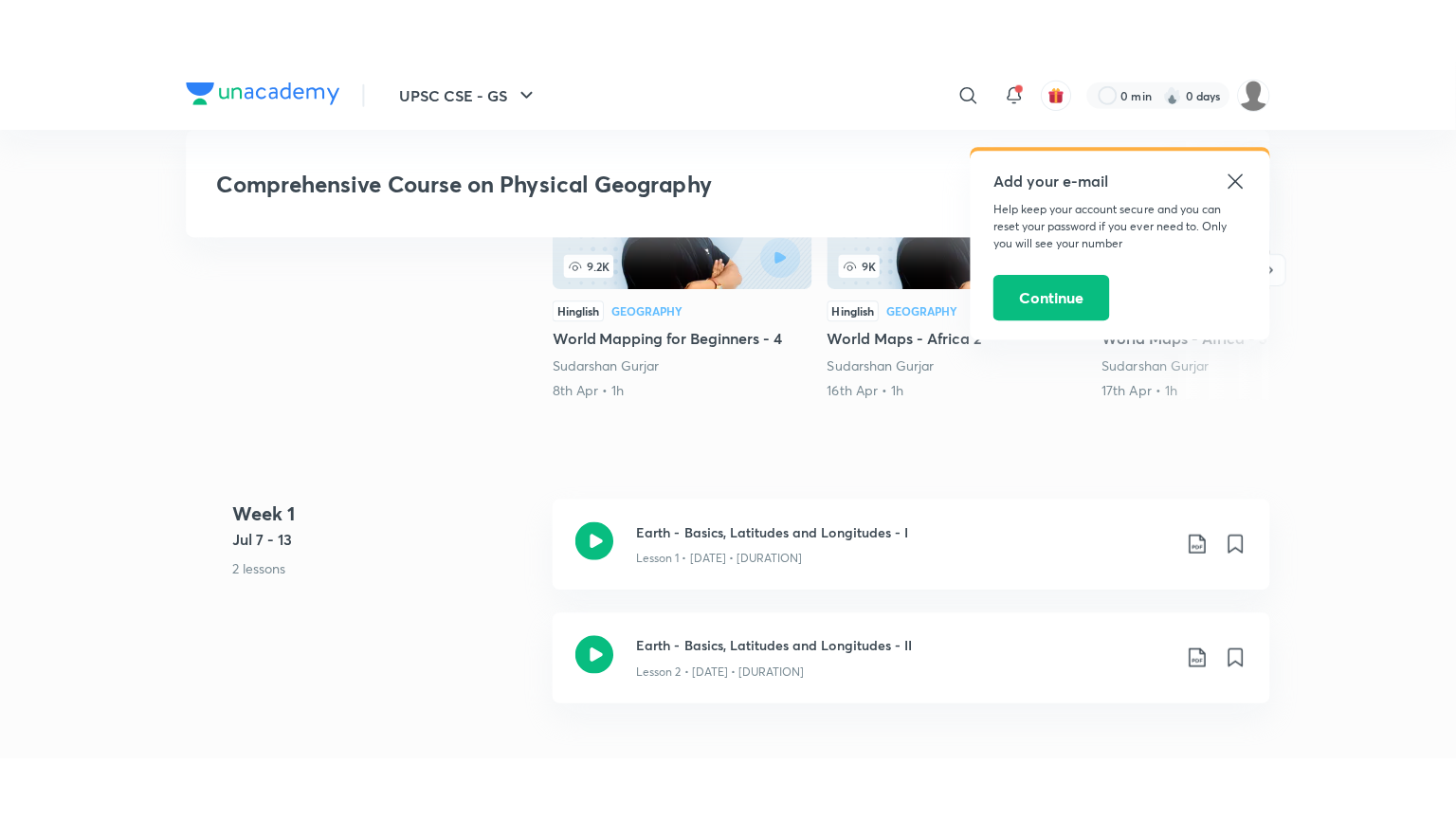 scroll, scrollTop: 595, scrollLeft: 0, axis: vertical 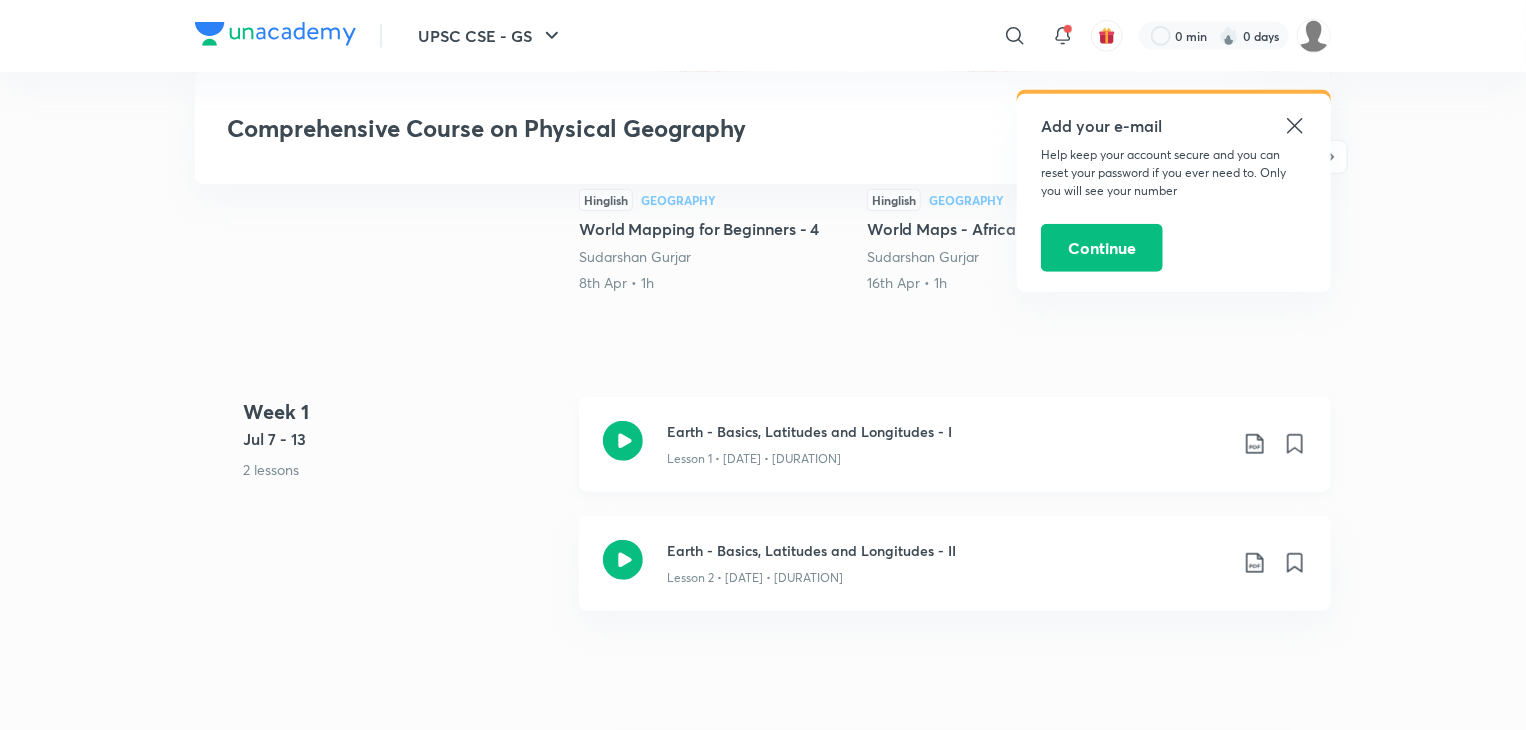 click 